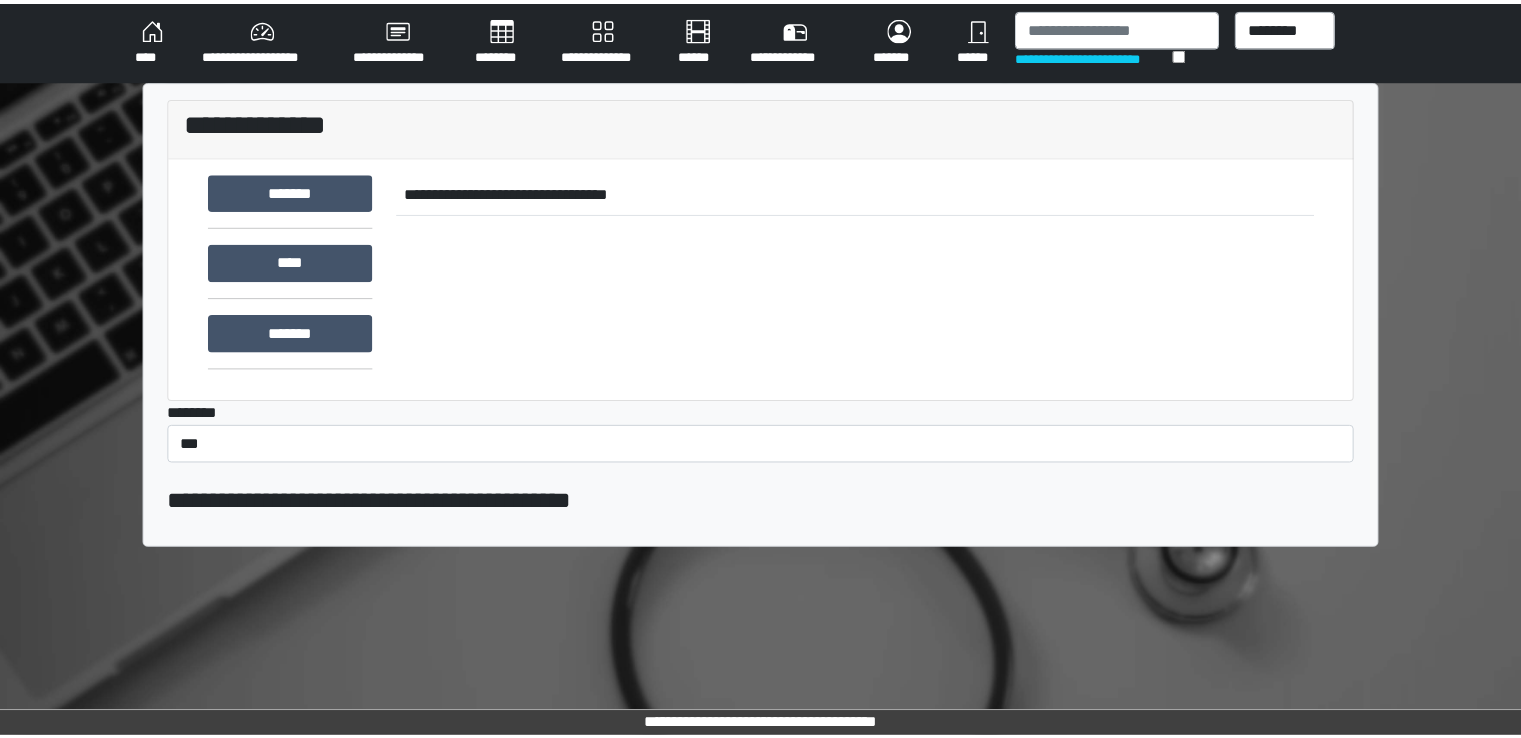 scroll, scrollTop: 0, scrollLeft: 0, axis: both 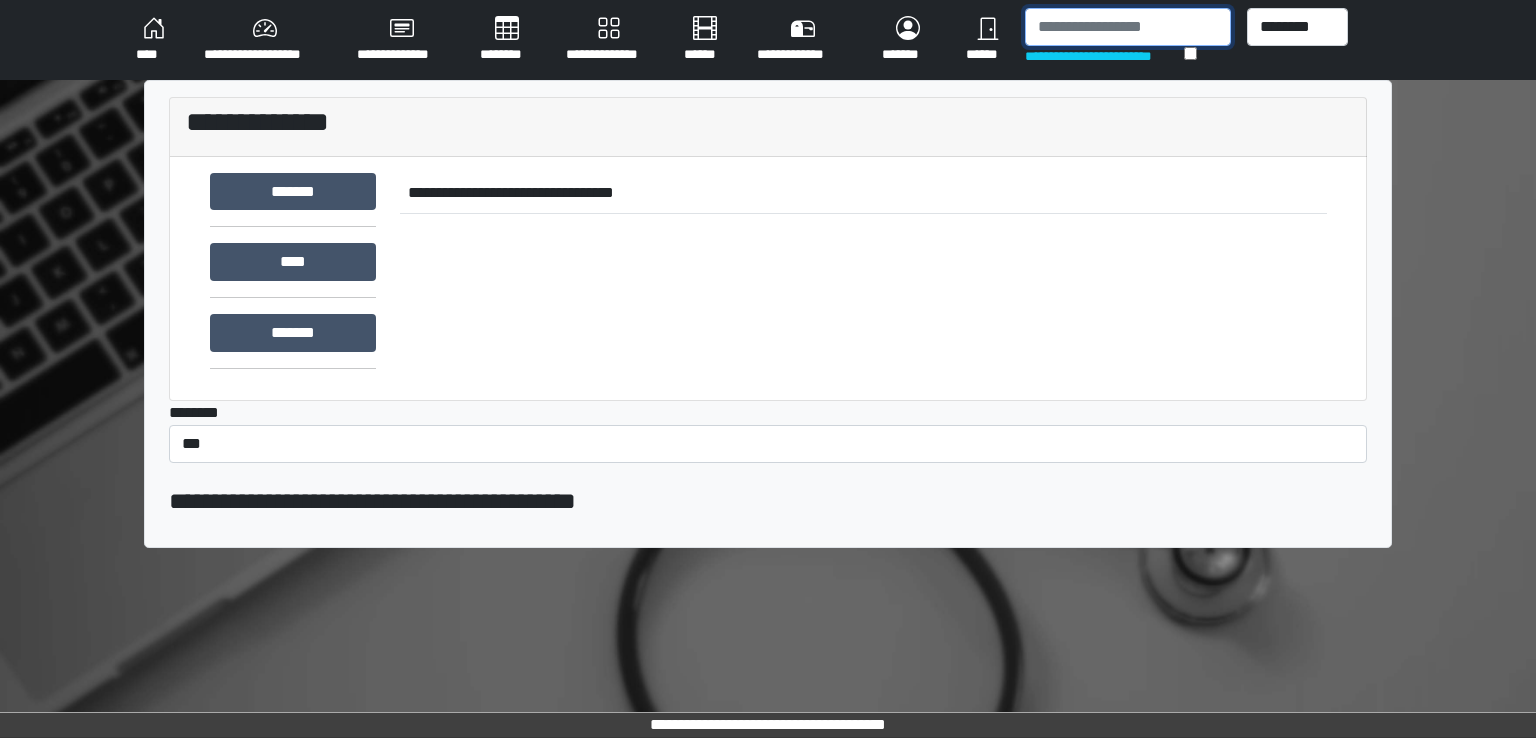click at bounding box center [1128, 27] 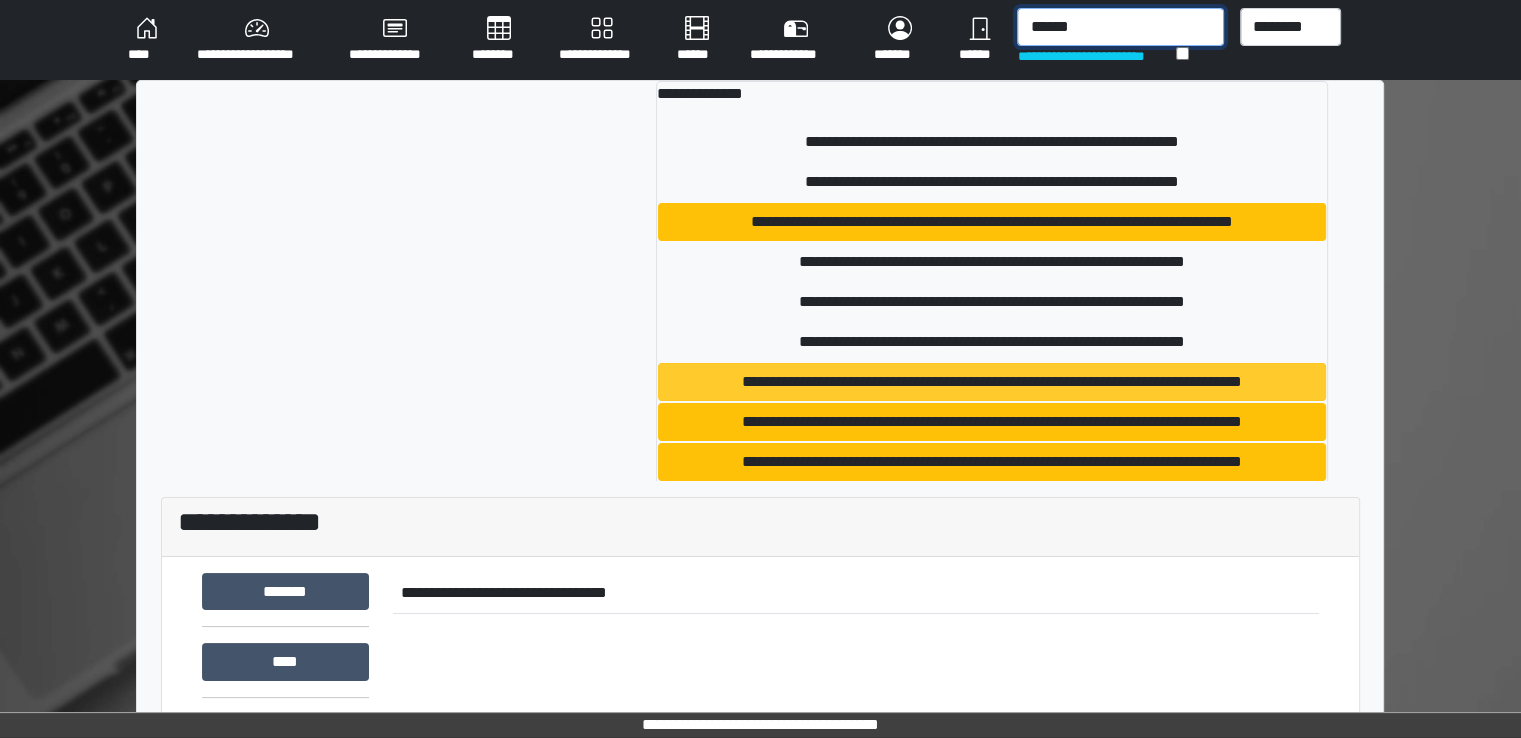 type on "******" 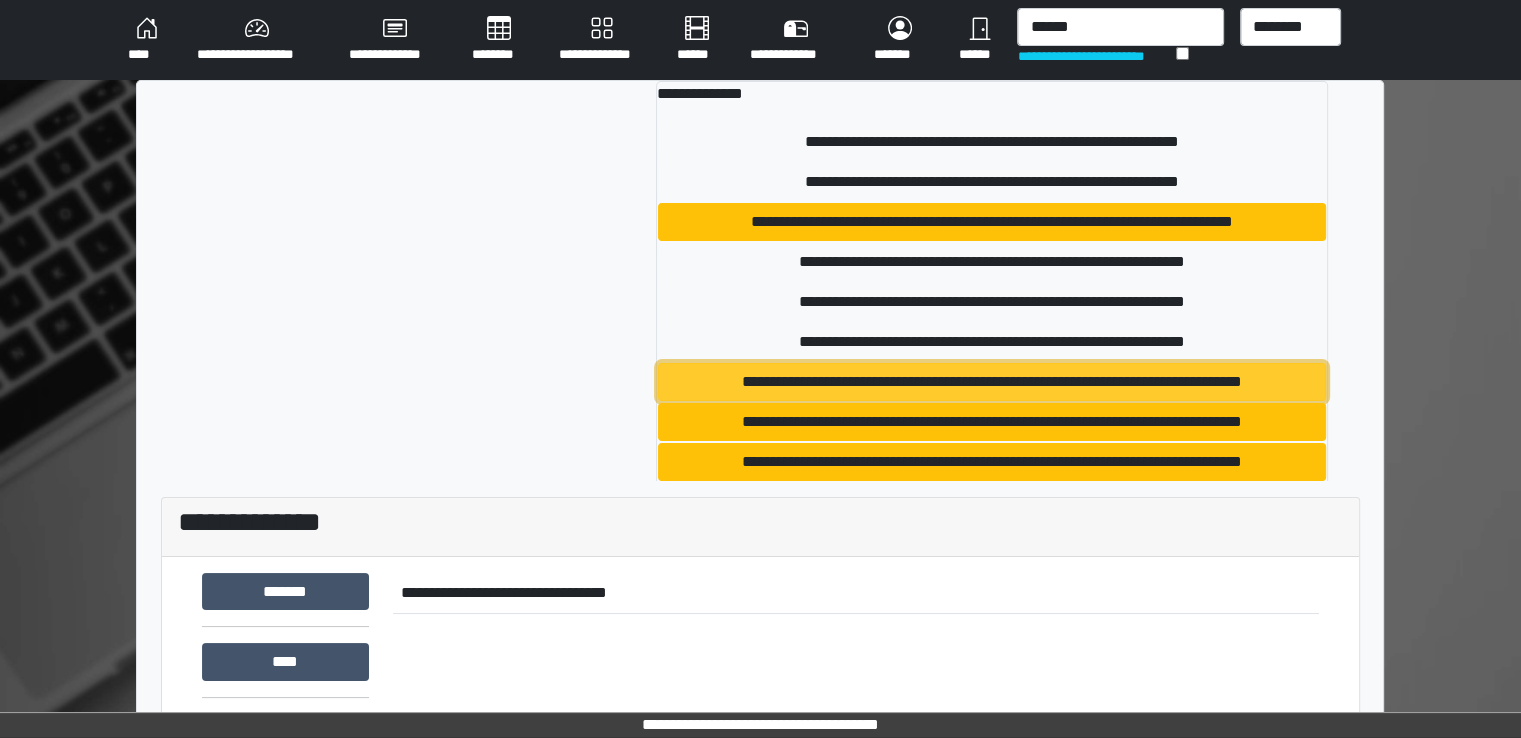 click on "**********" at bounding box center (992, 382) 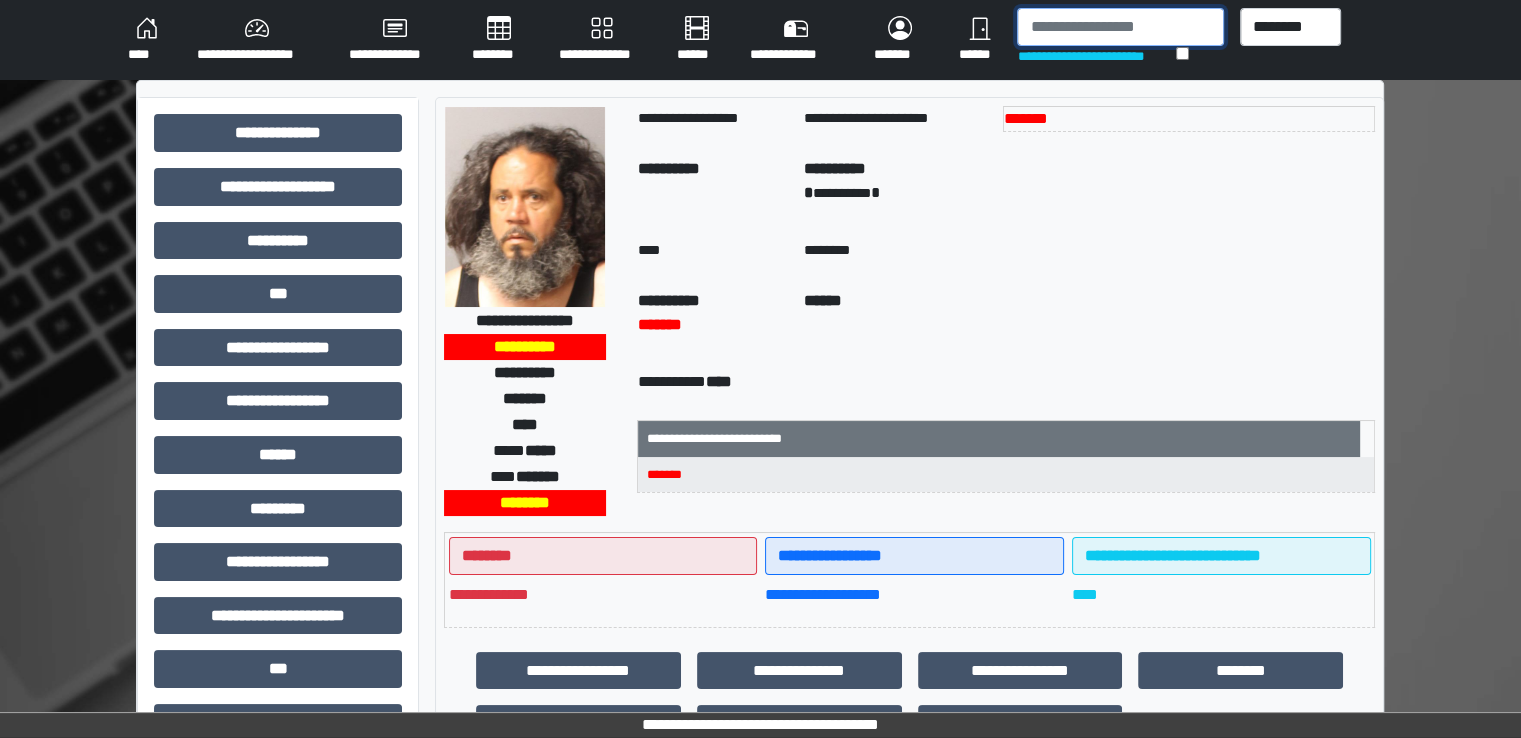 click at bounding box center (1120, 27) 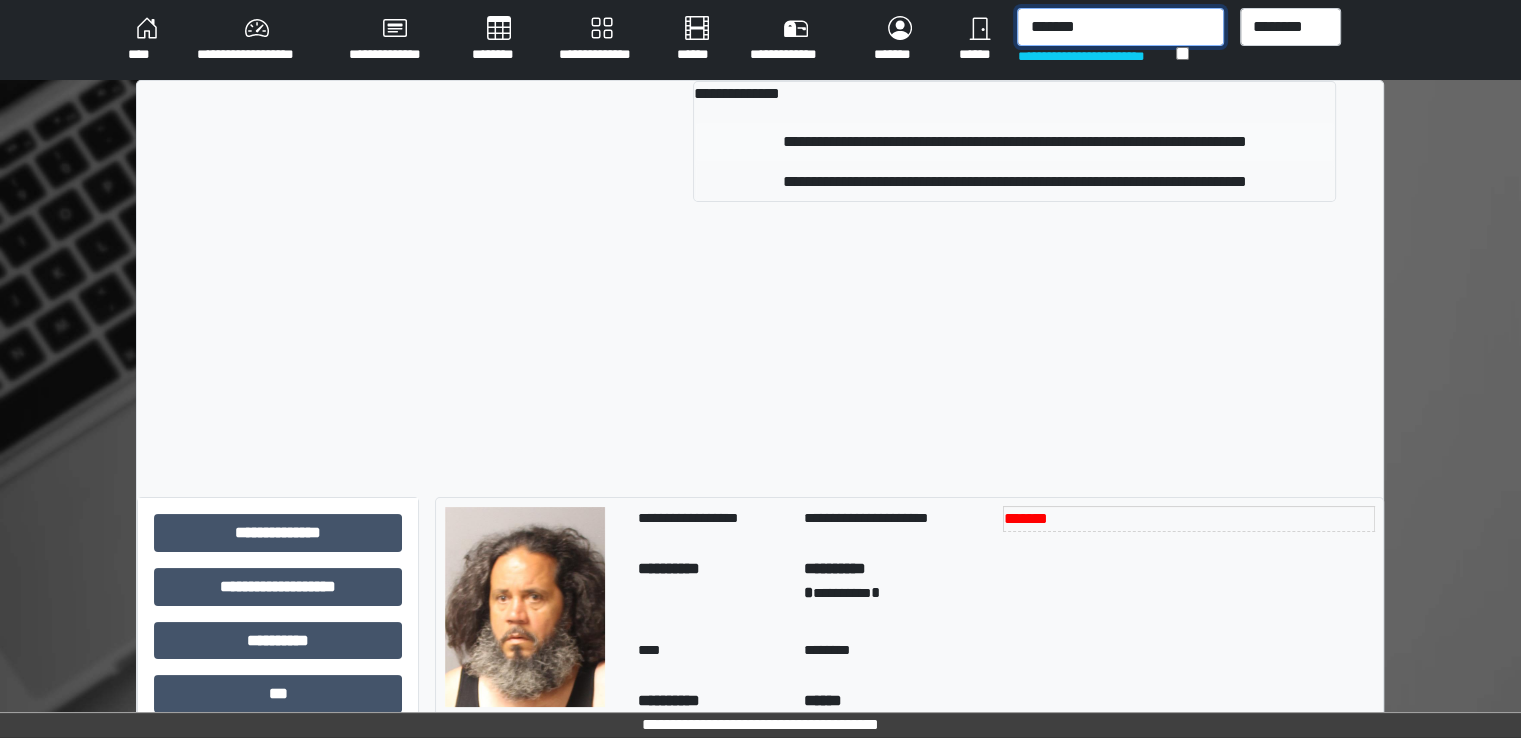 type on "*******" 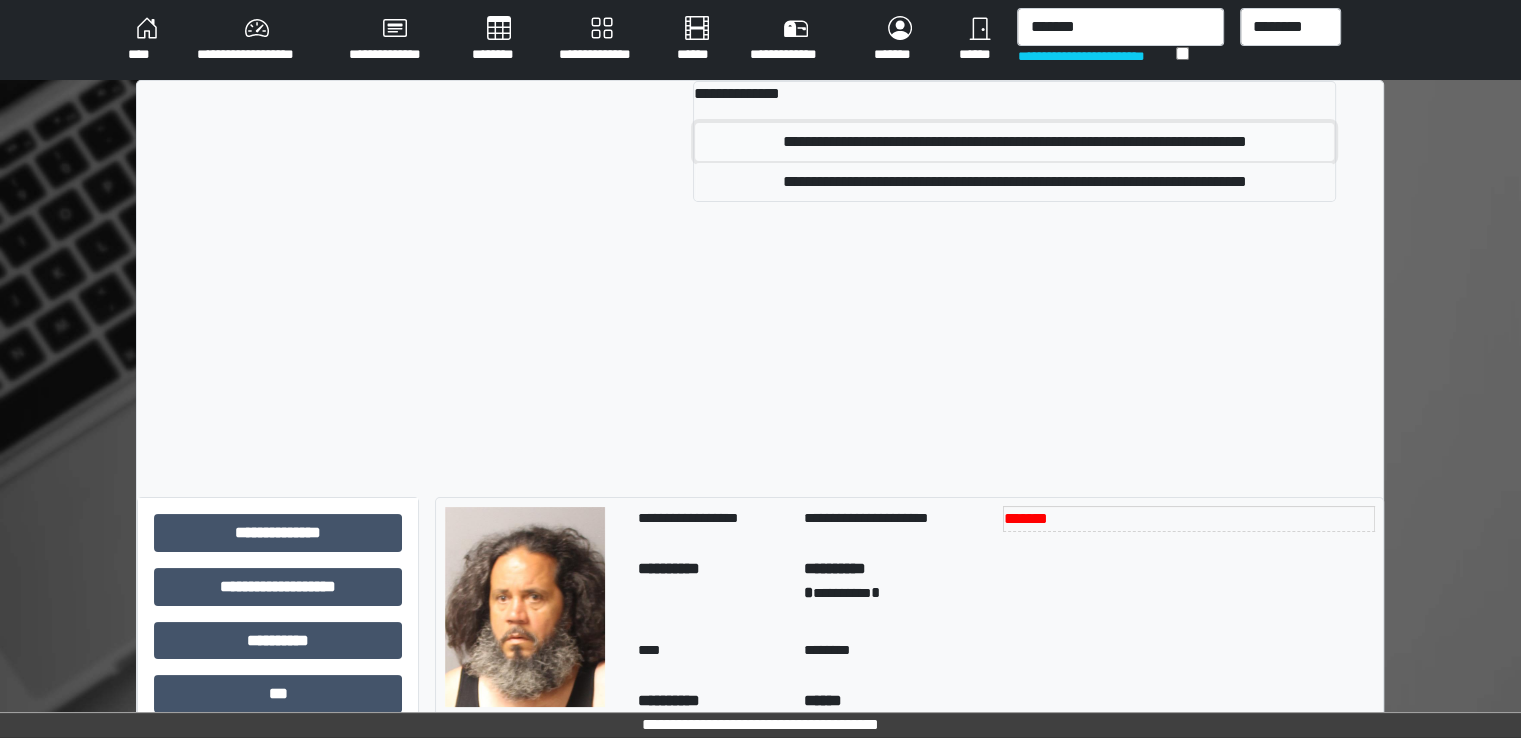 click on "**********" at bounding box center (1014, 142) 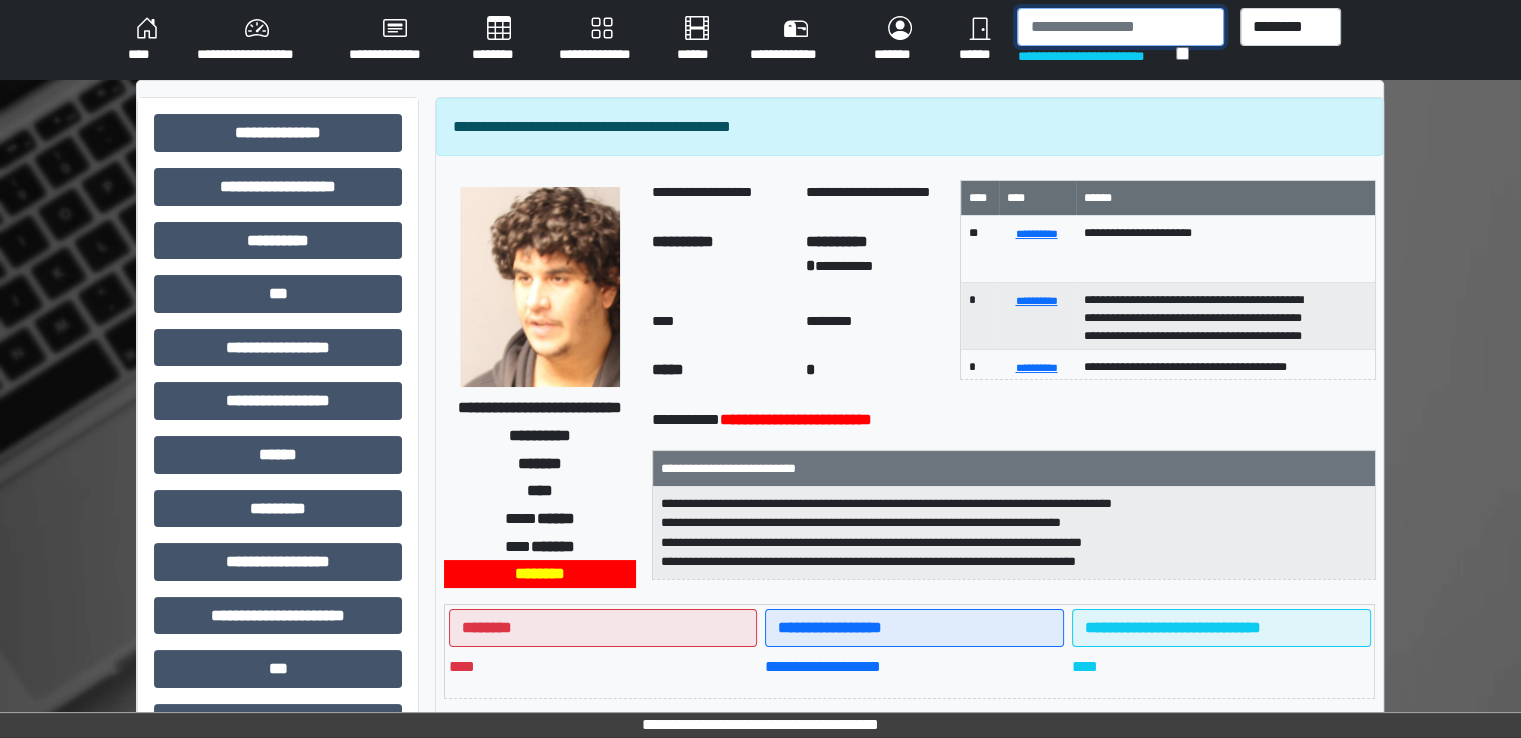 click at bounding box center (1120, 27) 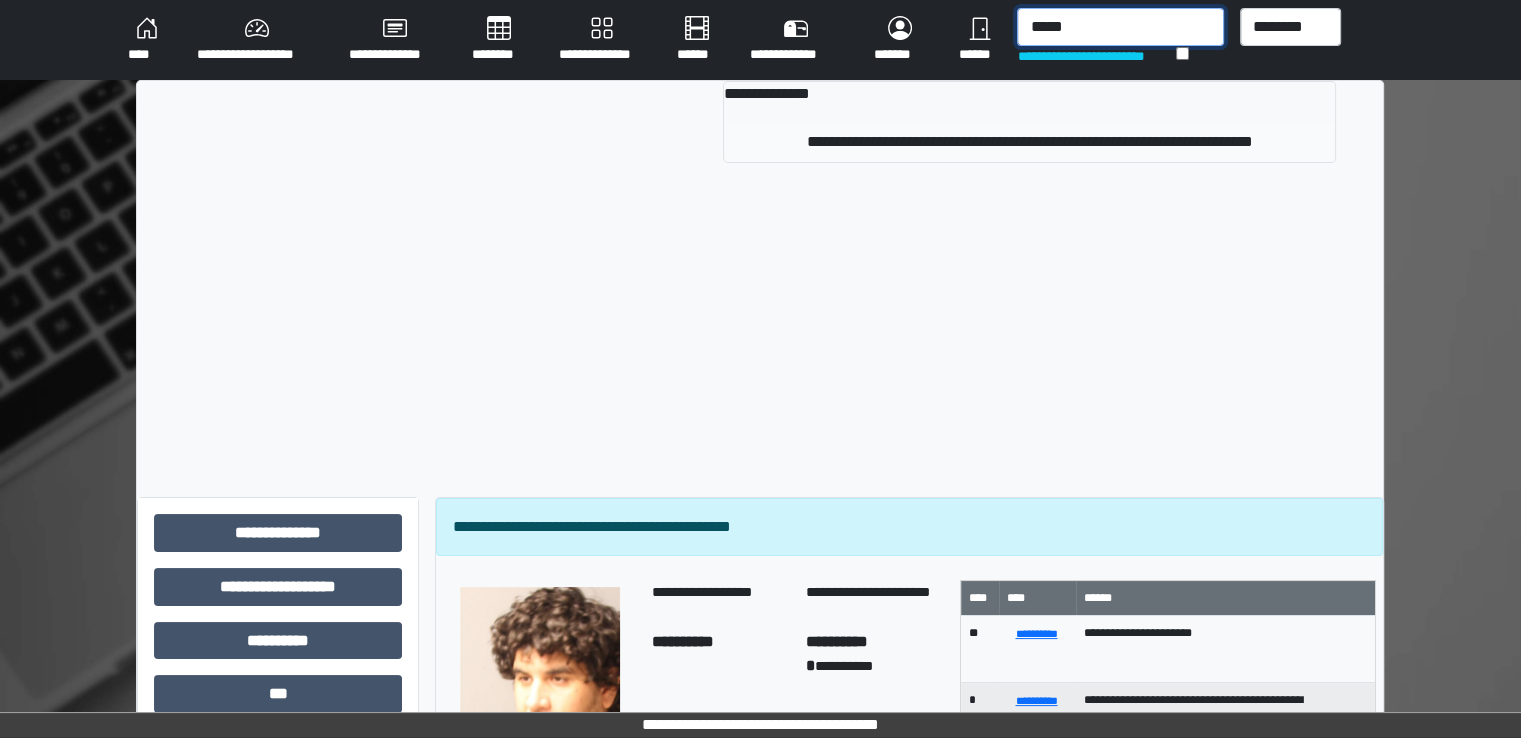 type on "*****" 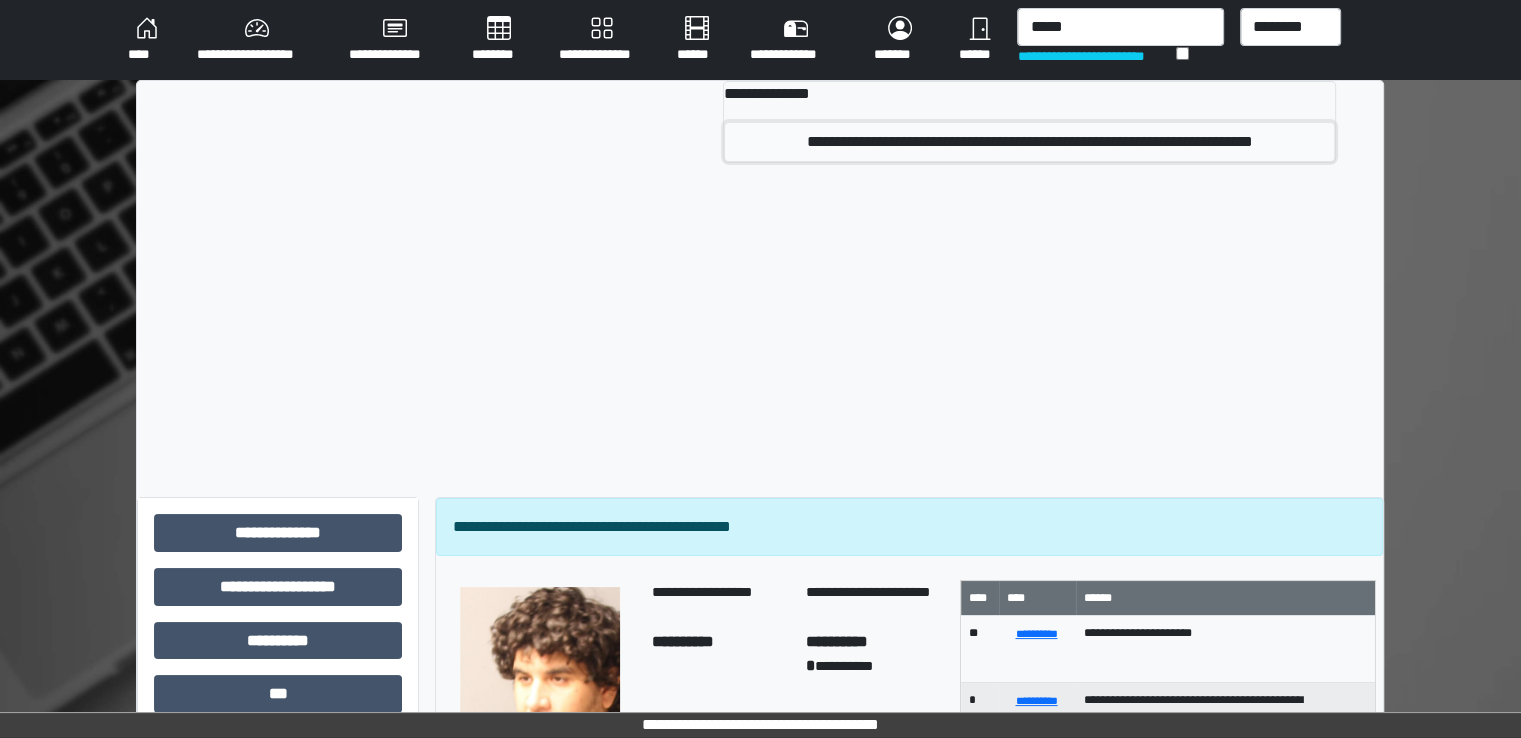 click on "**********" at bounding box center [1029, 142] 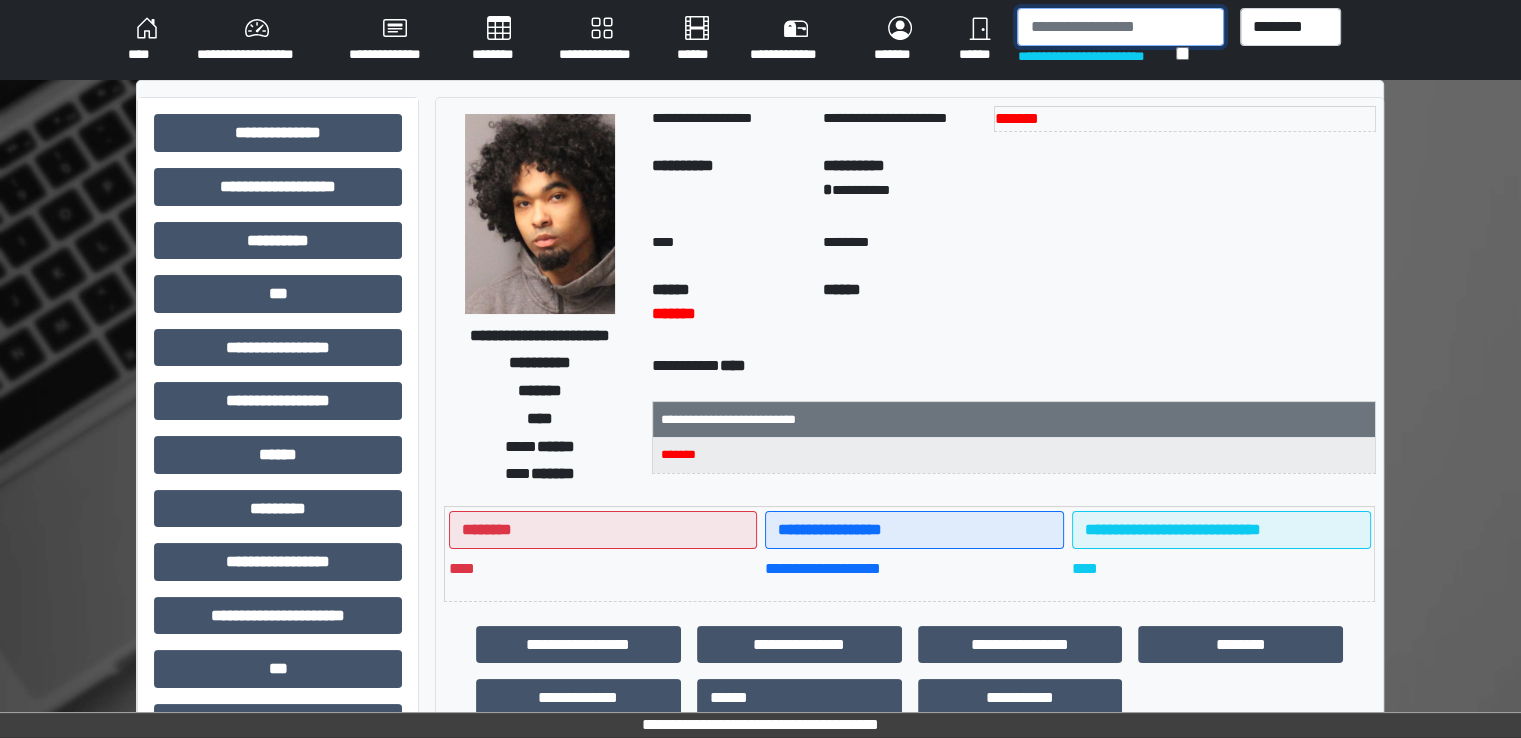 click at bounding box center [1120, 27] 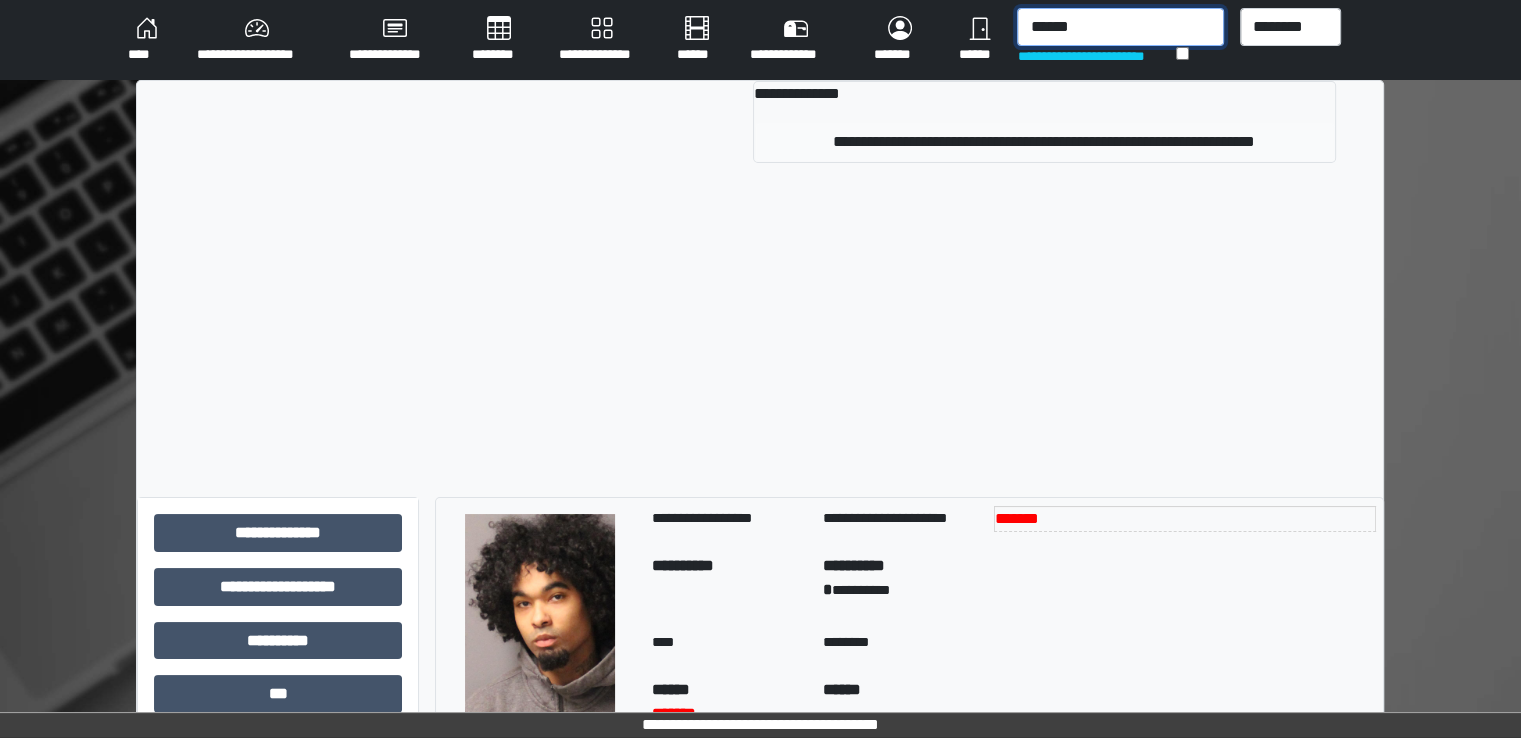type on "******" 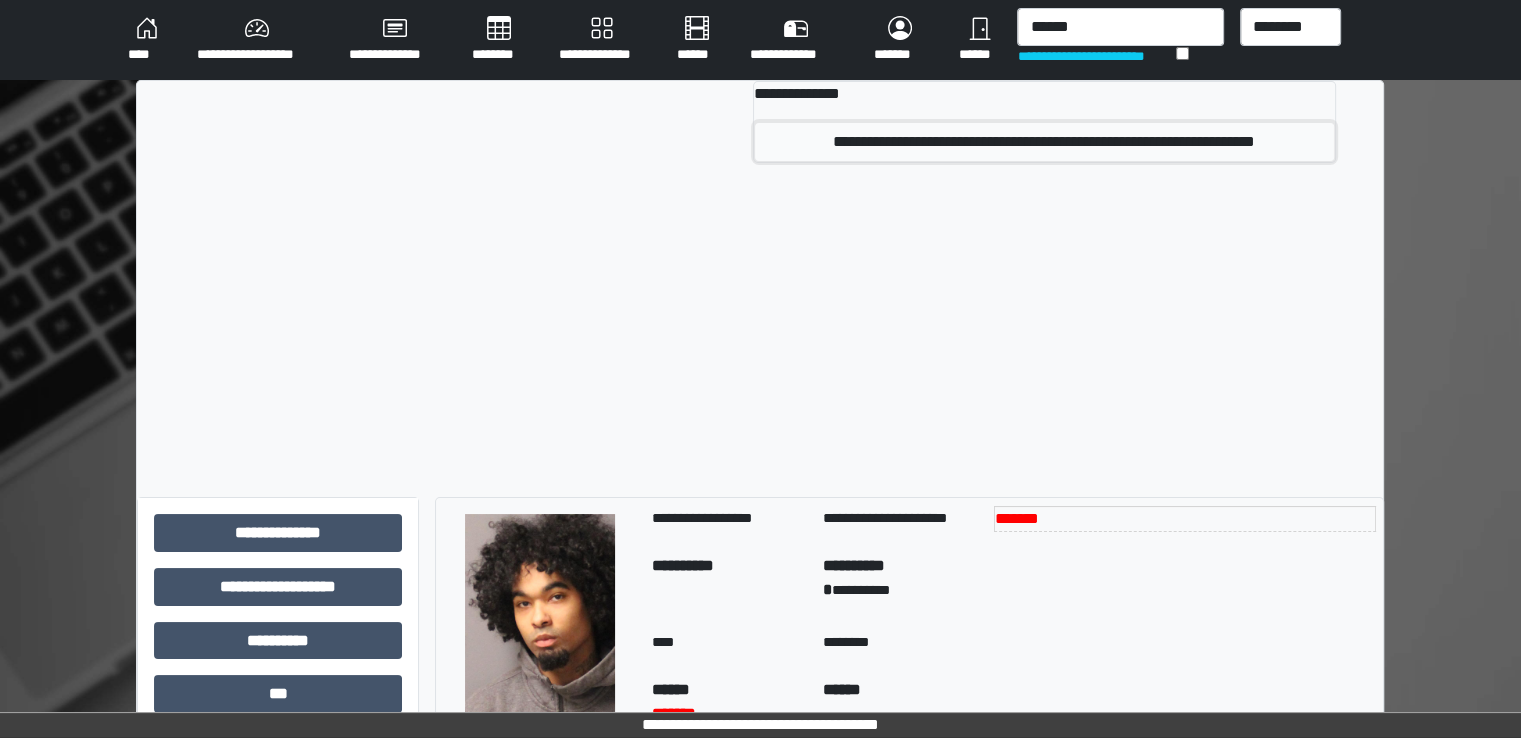 click on "**********" at bounding box center [1044, 142] 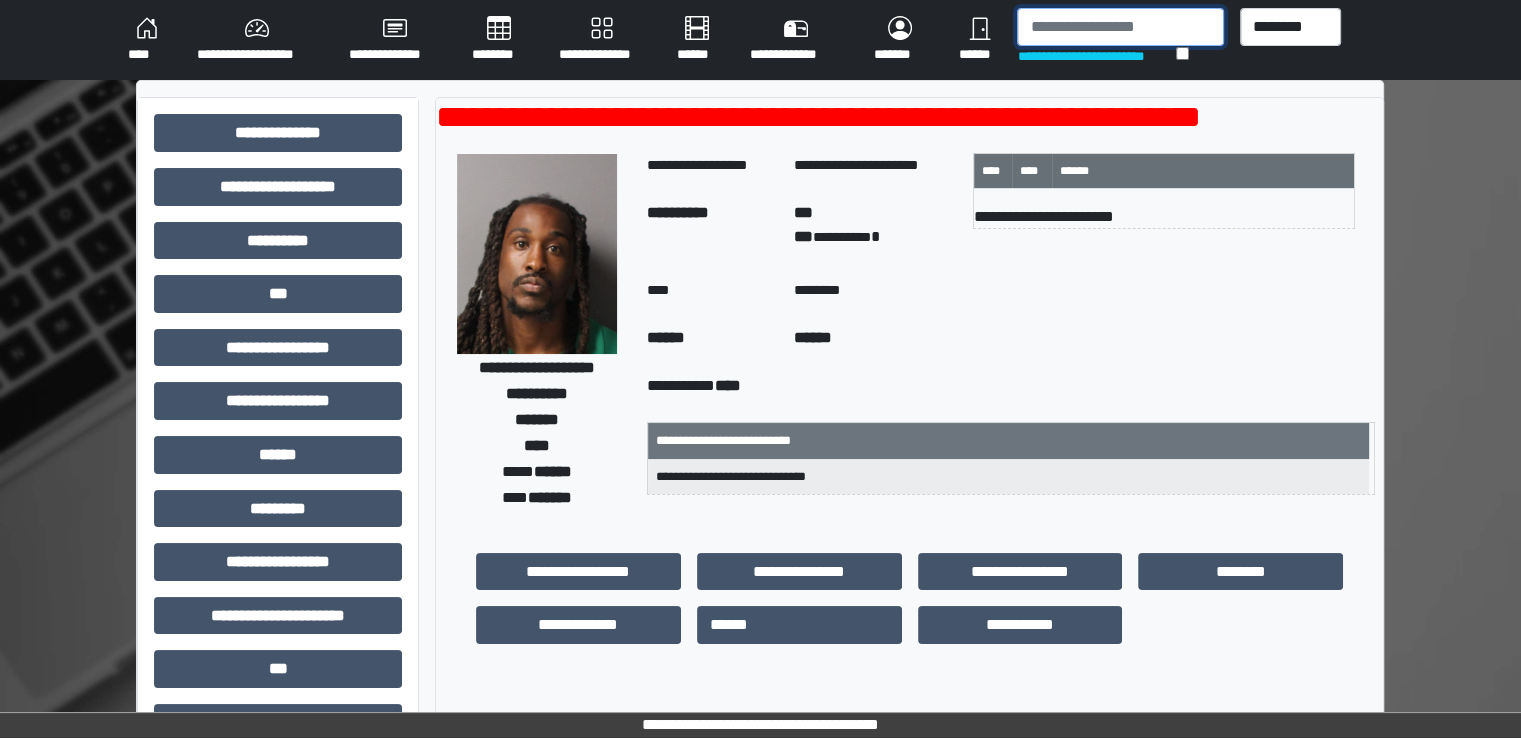 click at bounding box center [1120, 27] 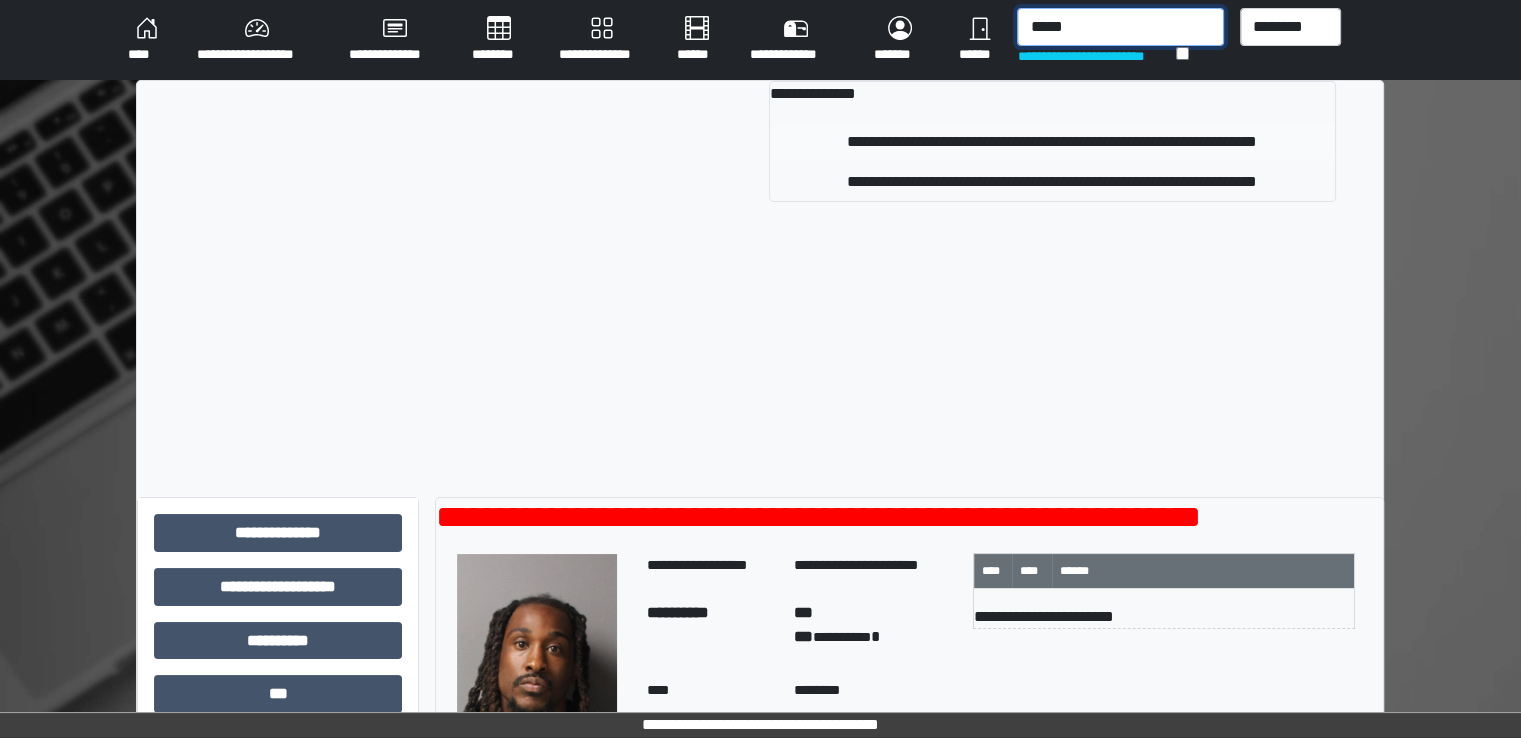 type on "*****" 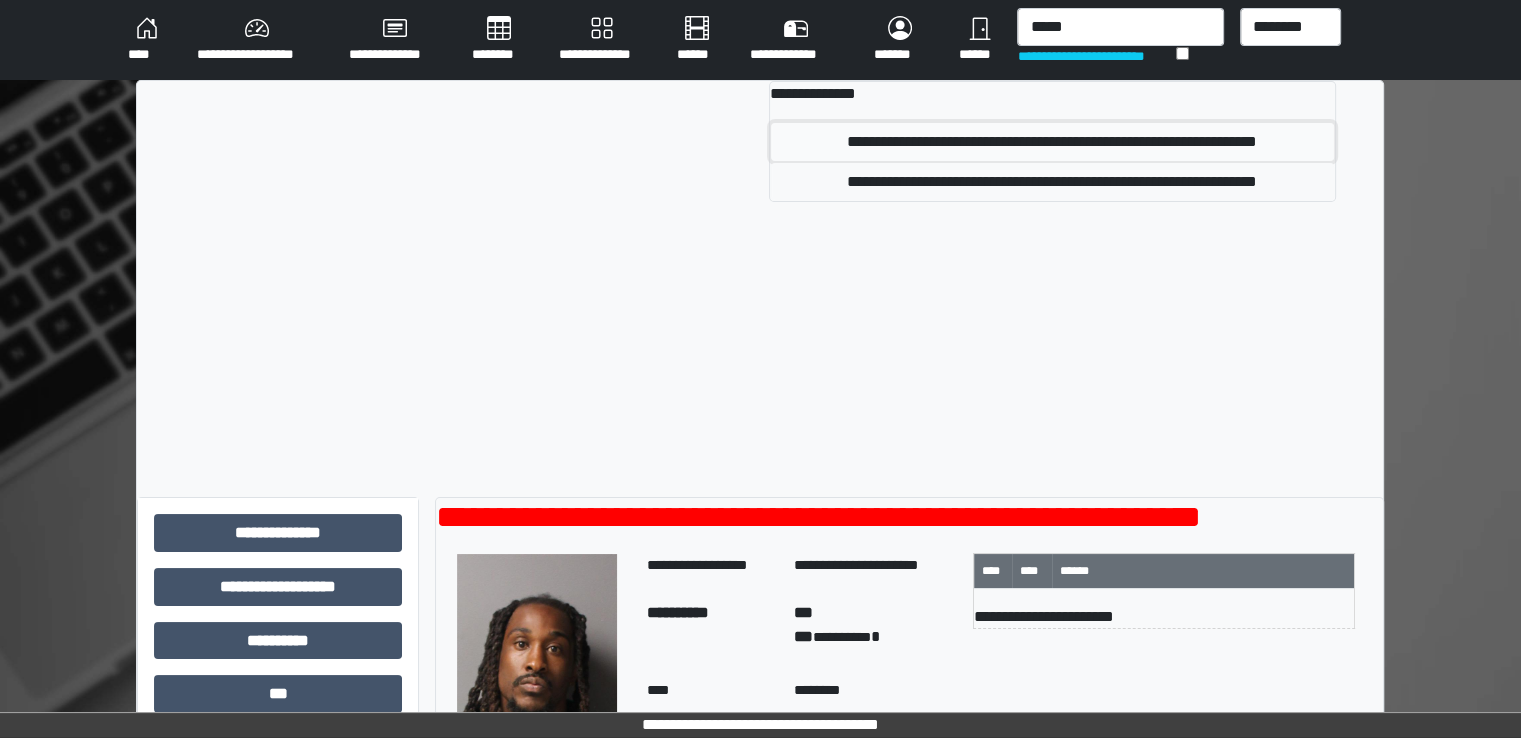 click on "**********" at bounding box center [1052, 142] 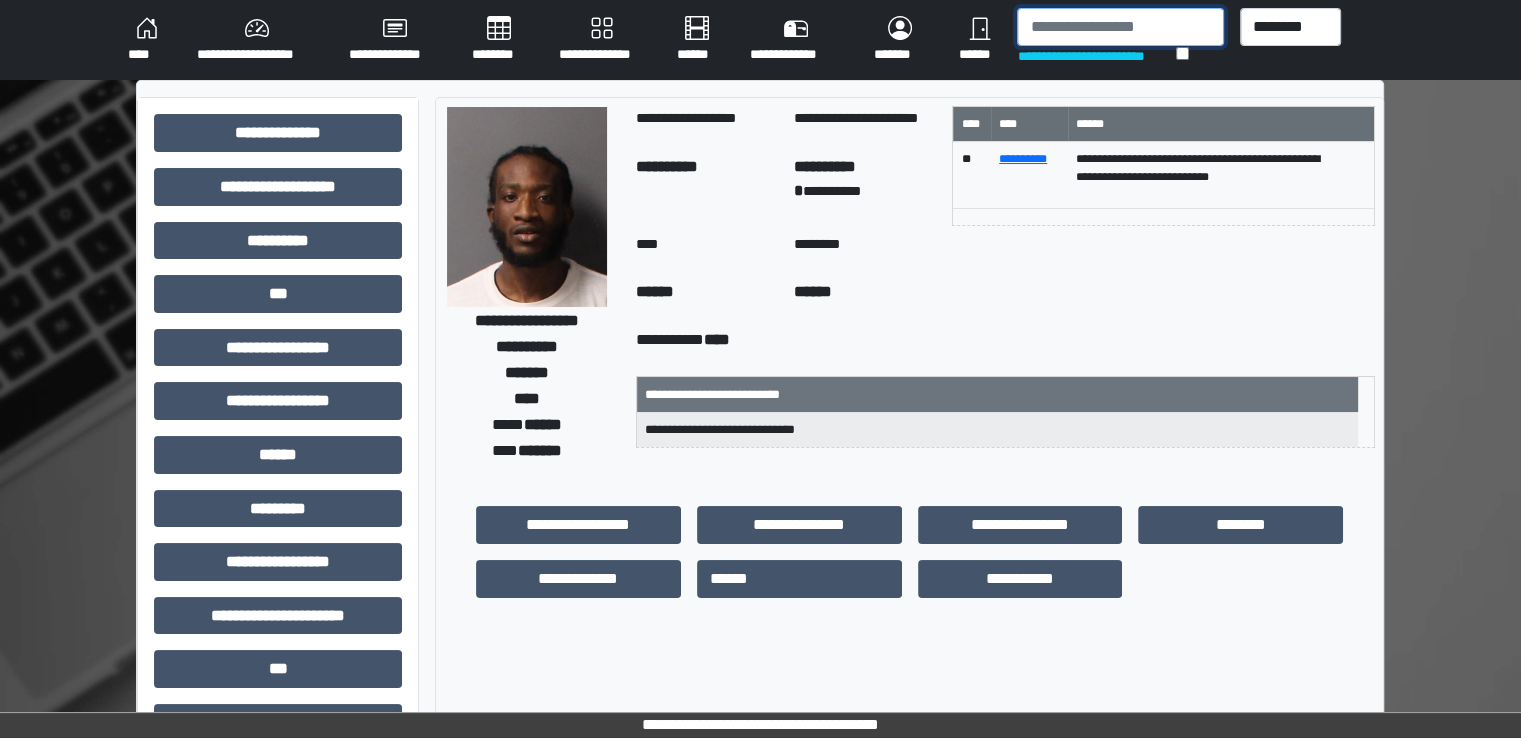 click at bounding box center (1120, 27) 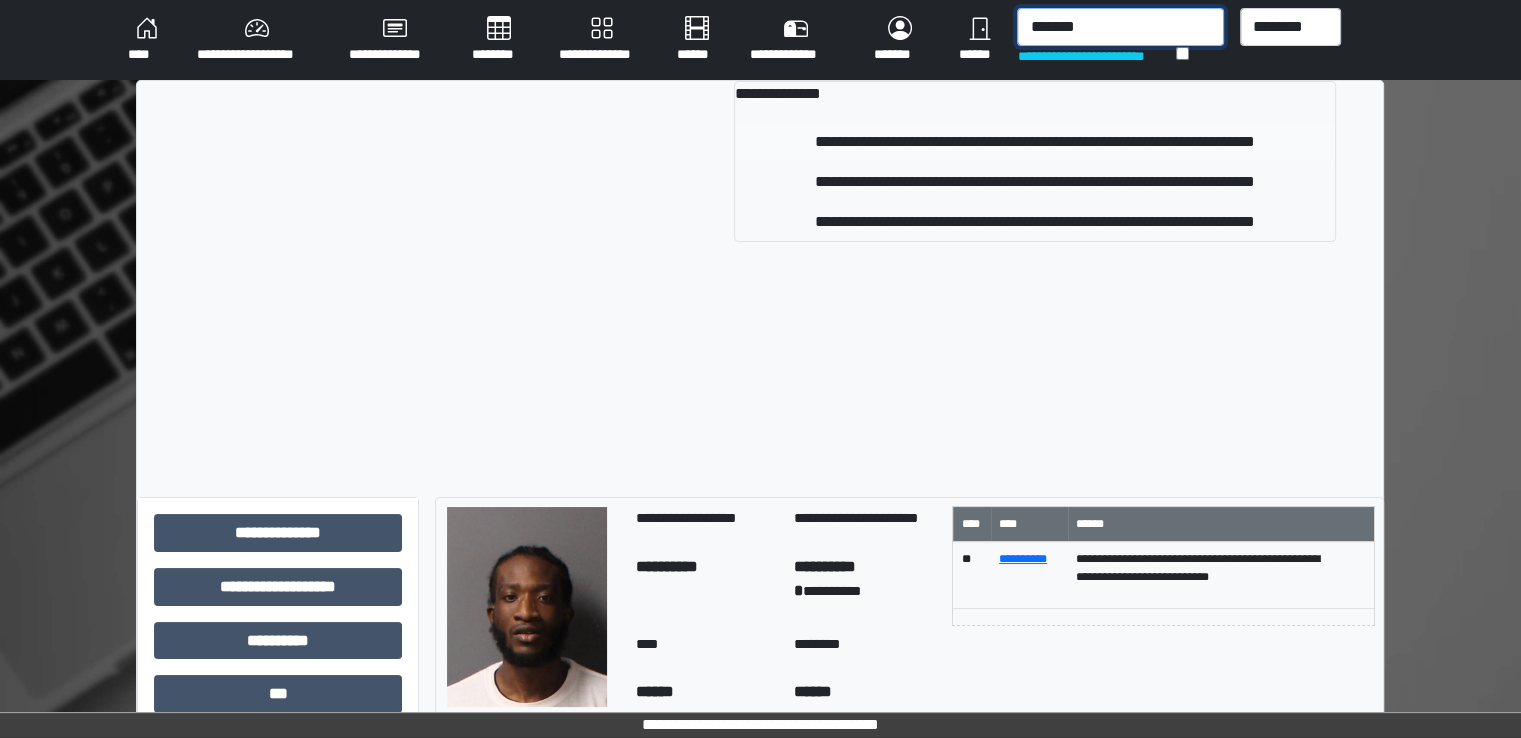 type on "*******" 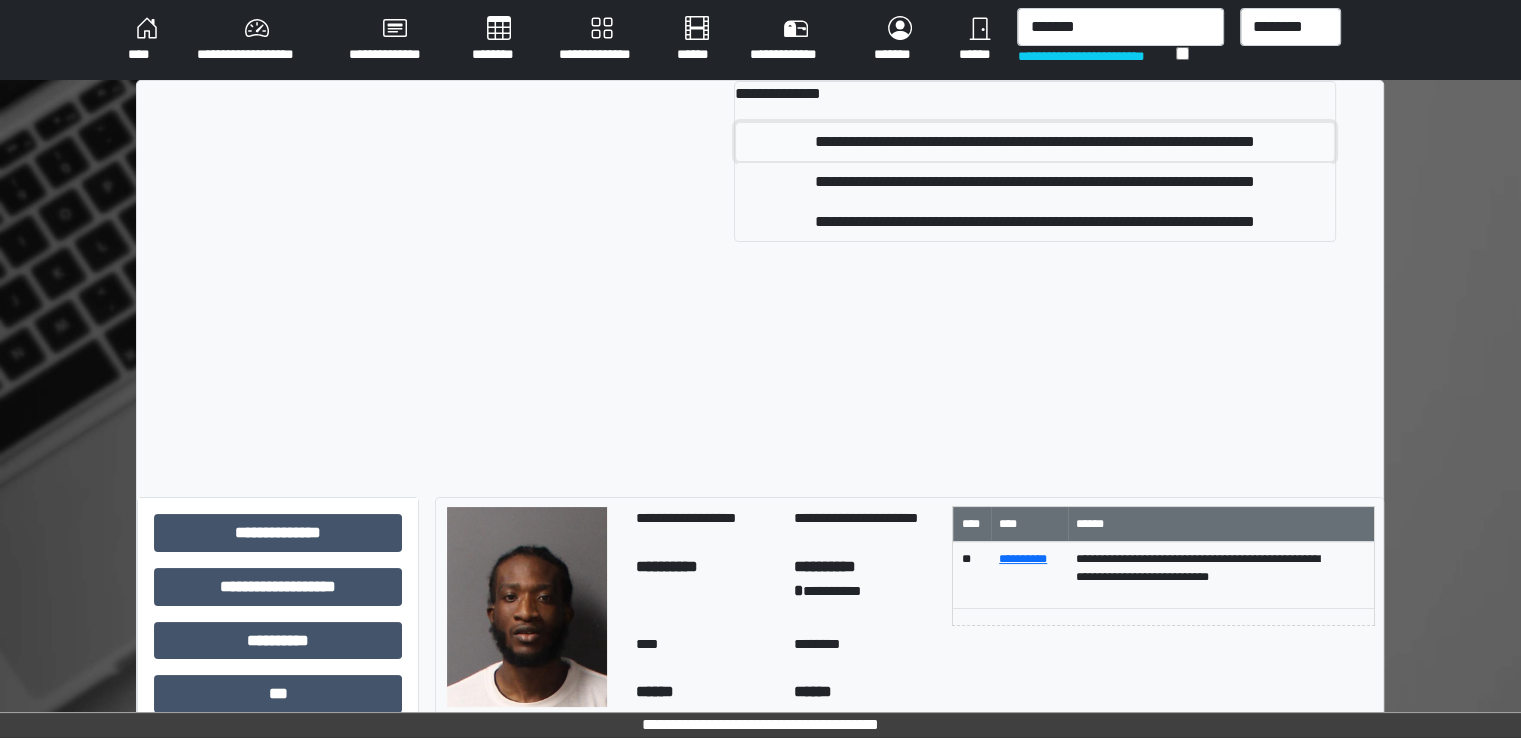 click on "**********" at bounding box center [1035, 142] 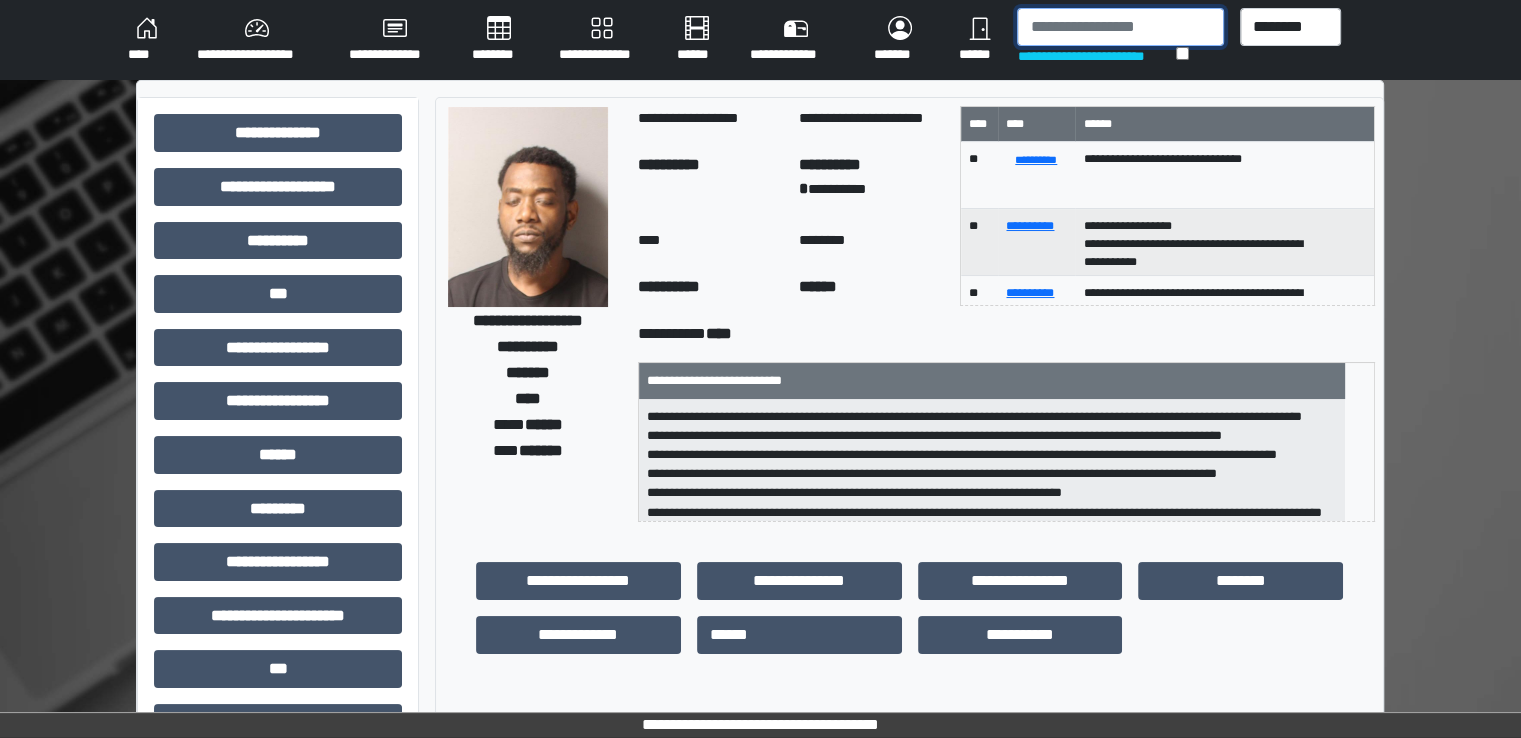 click at bounding box center [1120, 27] 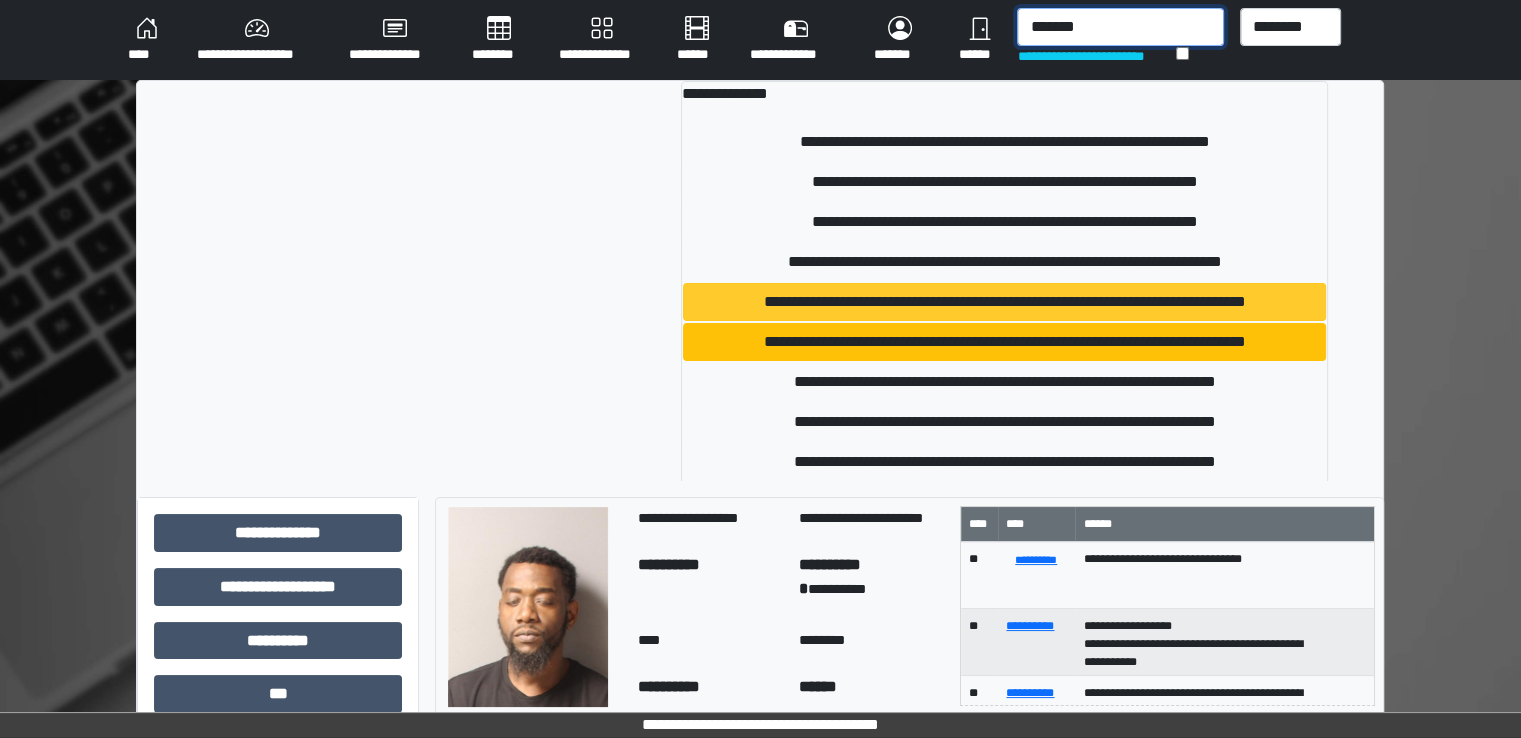 type on "*******" 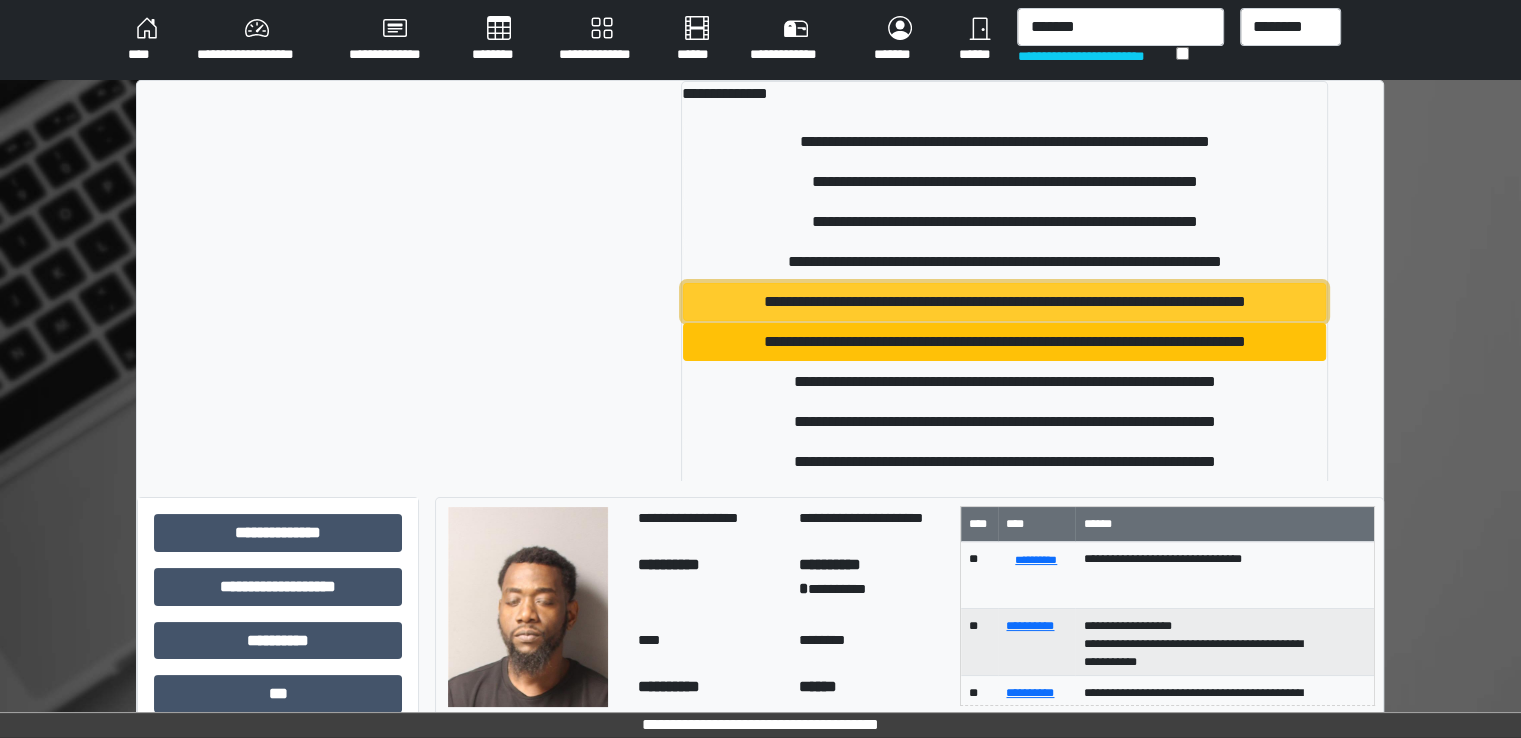 click on "**********" at bounding box center (1004, 302) 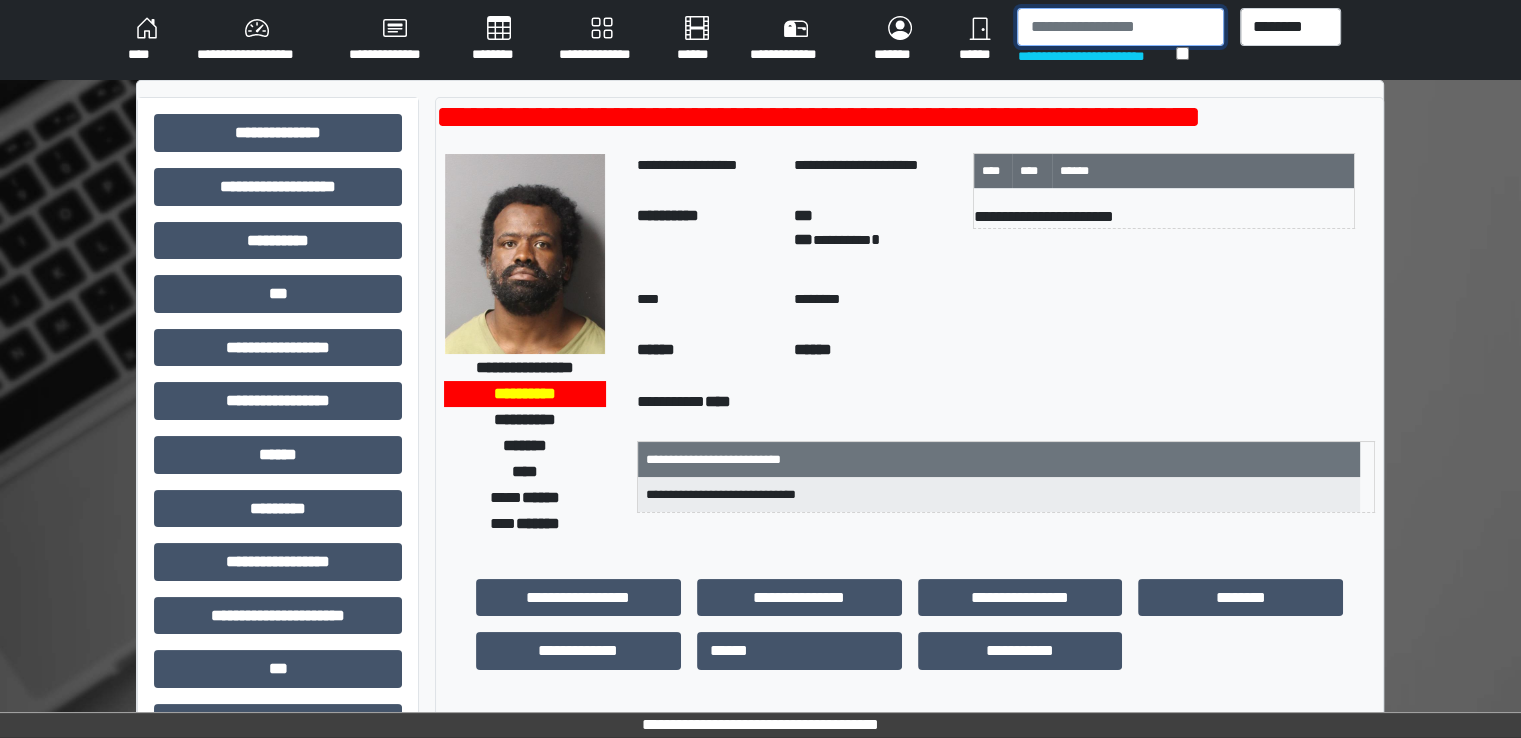 click at bounding box center [1120, 27] 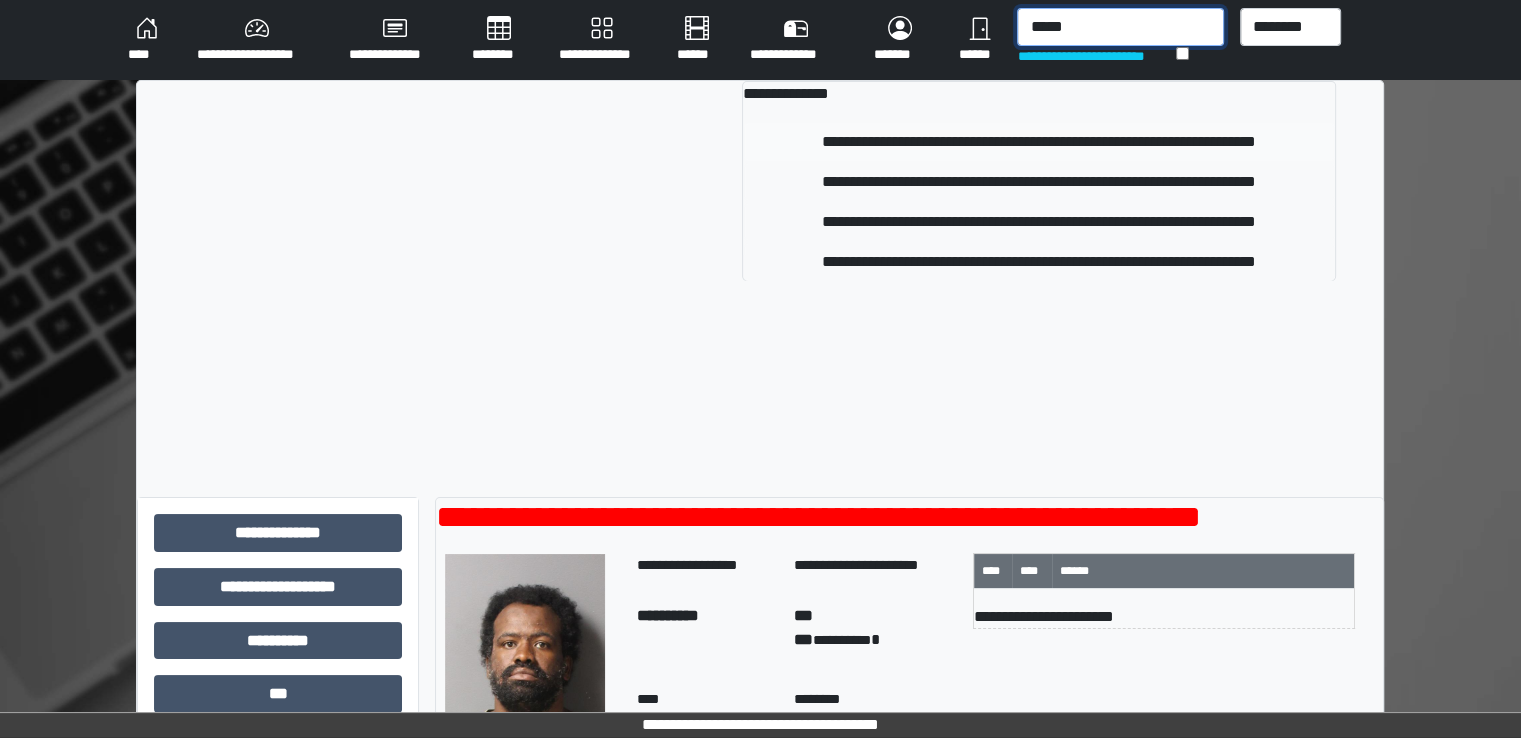 type on "*****" 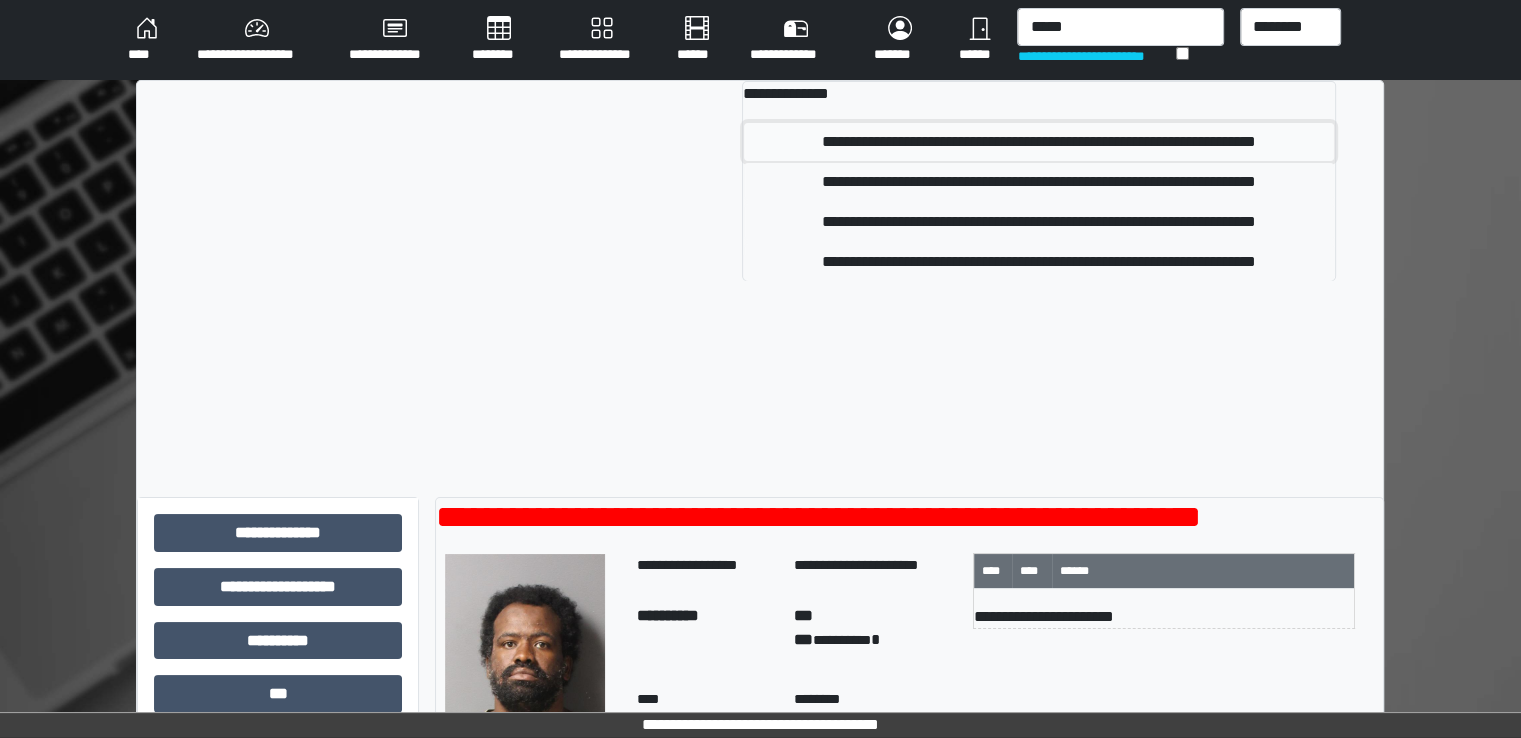 click on "**********" at bounding box center [1039, 142] 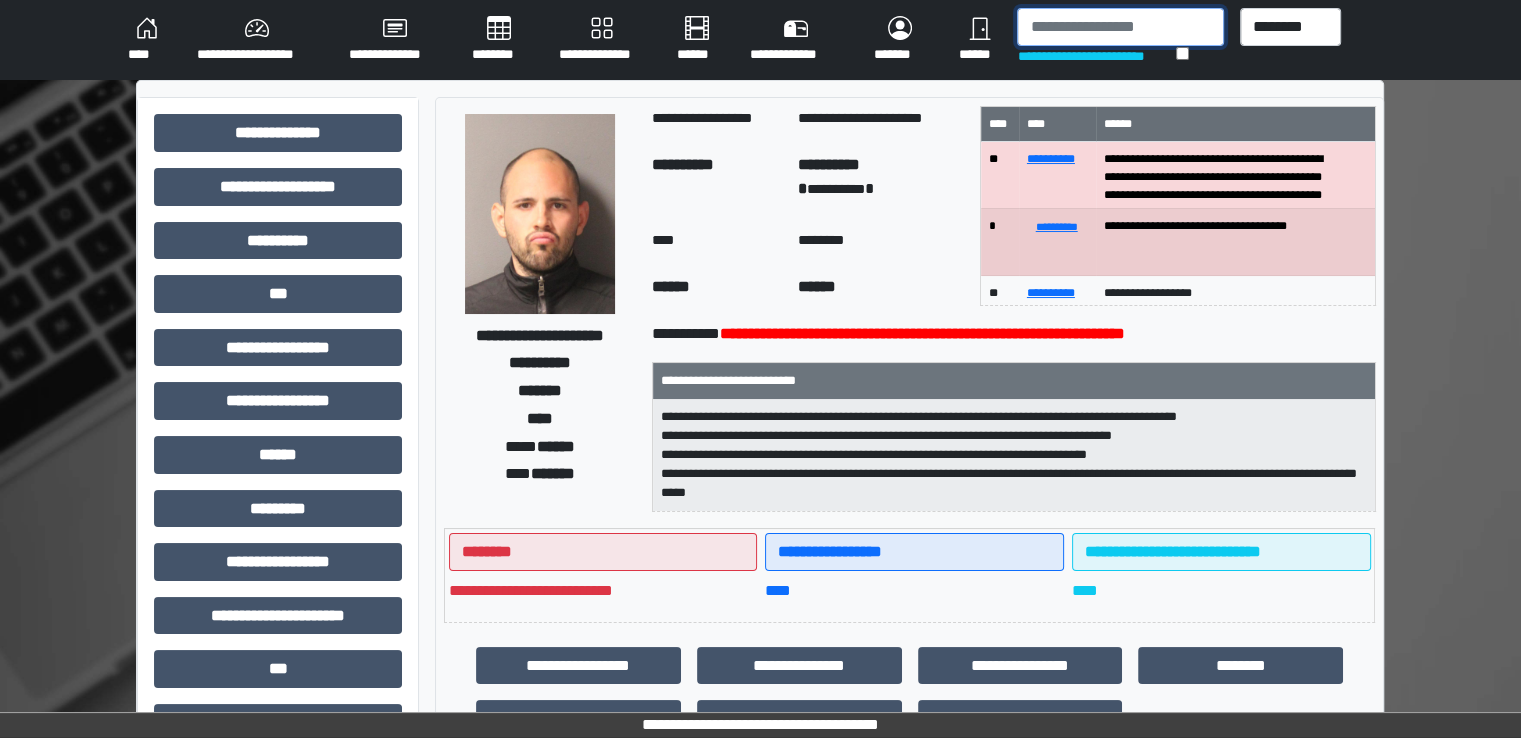 click at bounding box center [1120, 27] 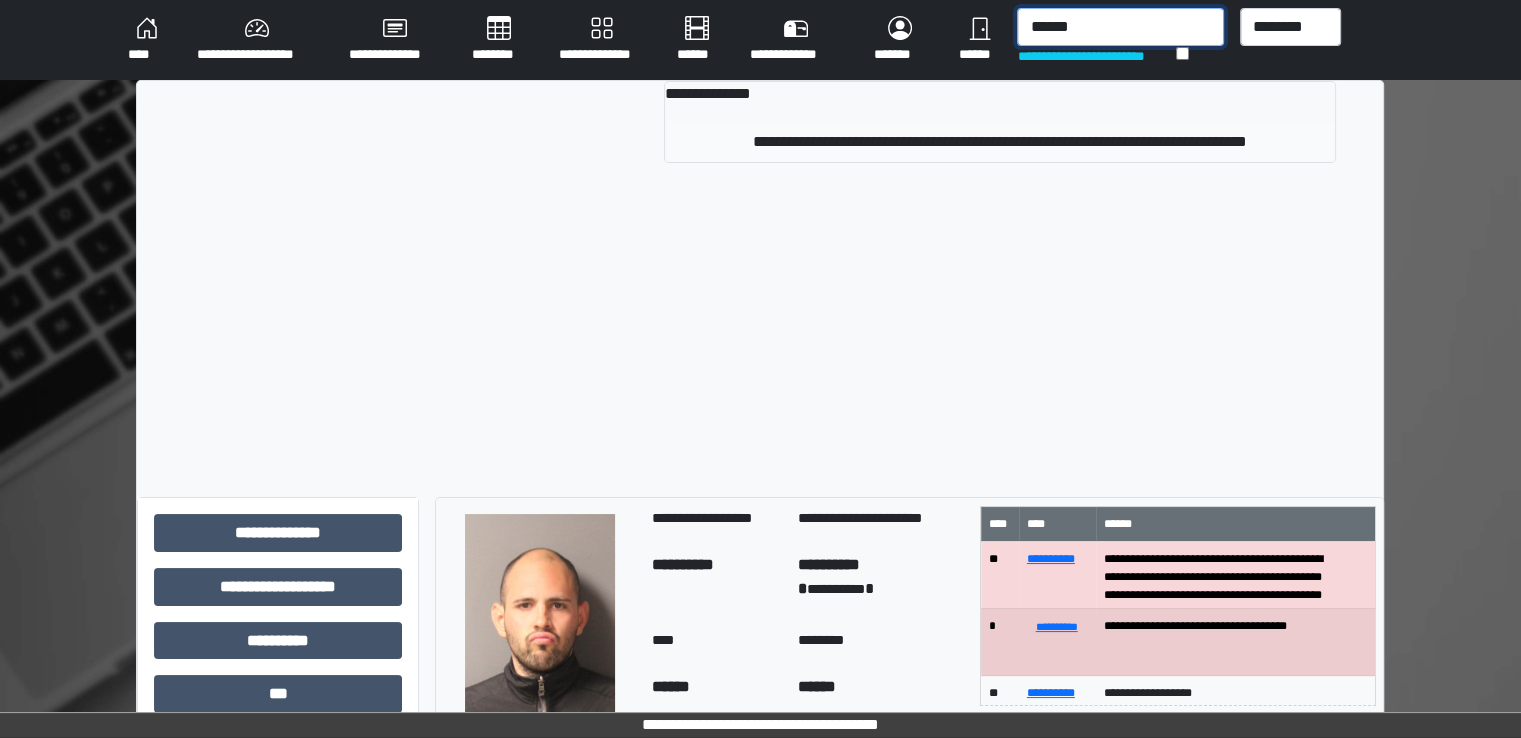 type on "******" 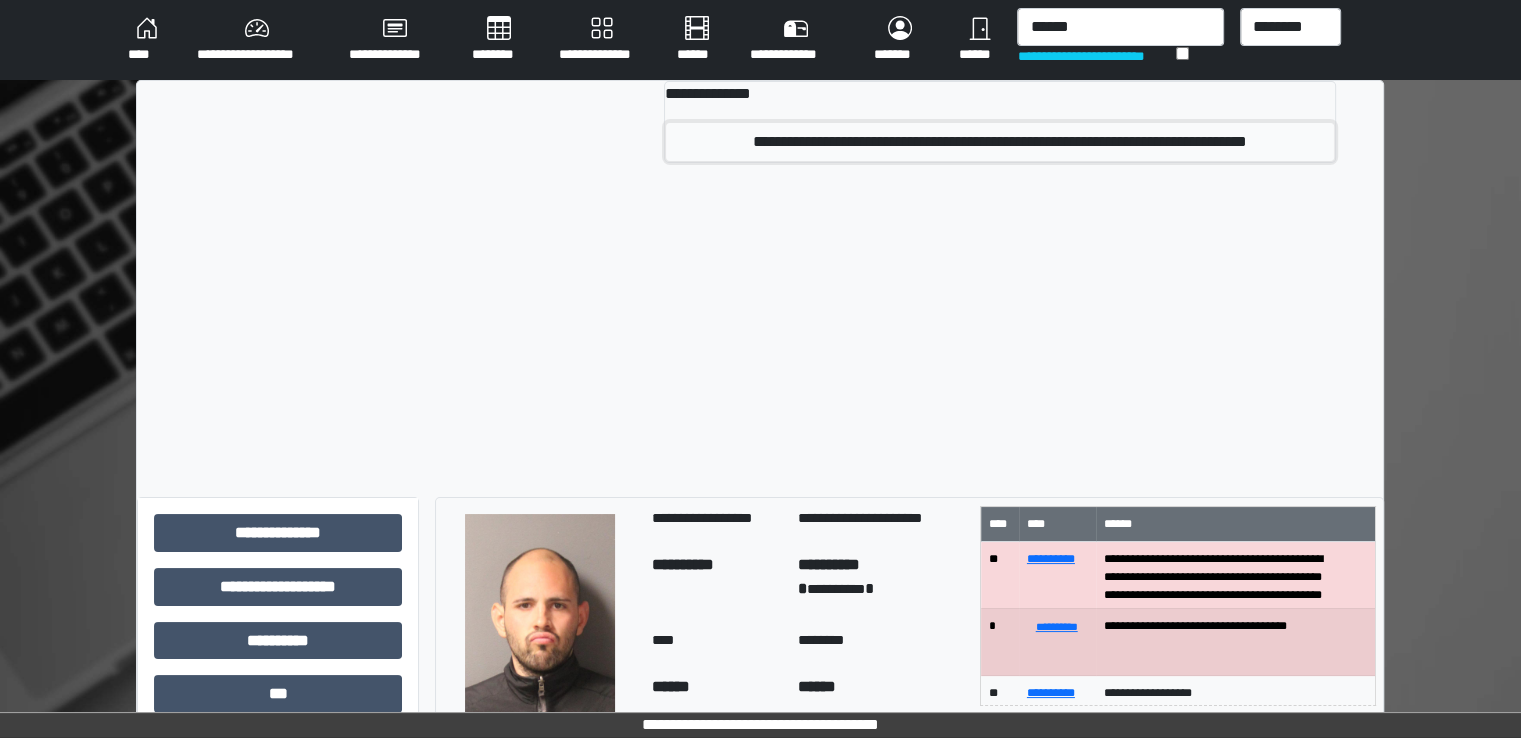 click on "**********" at bounding box center (1000, 142) 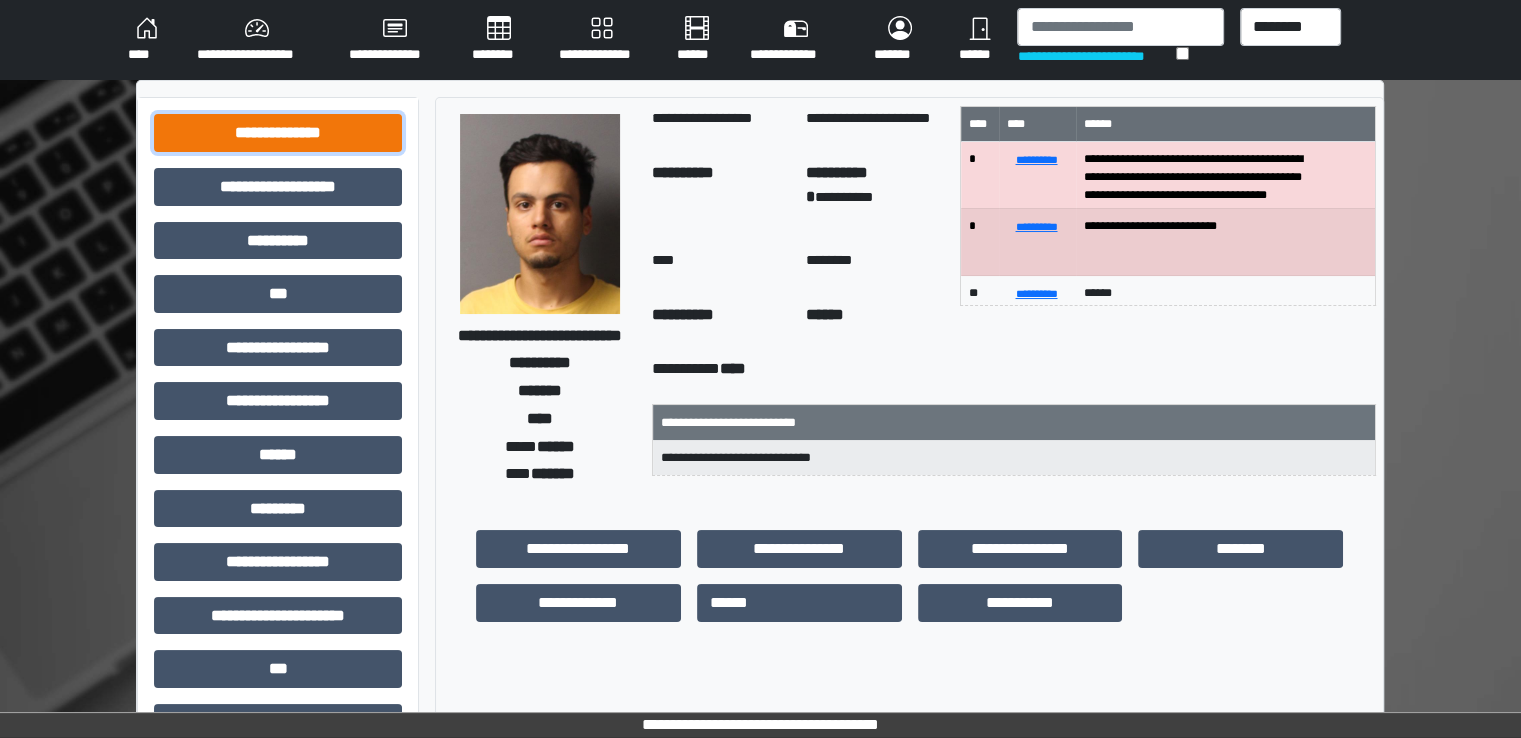 click on "**********" at bounding box center [278, 133] 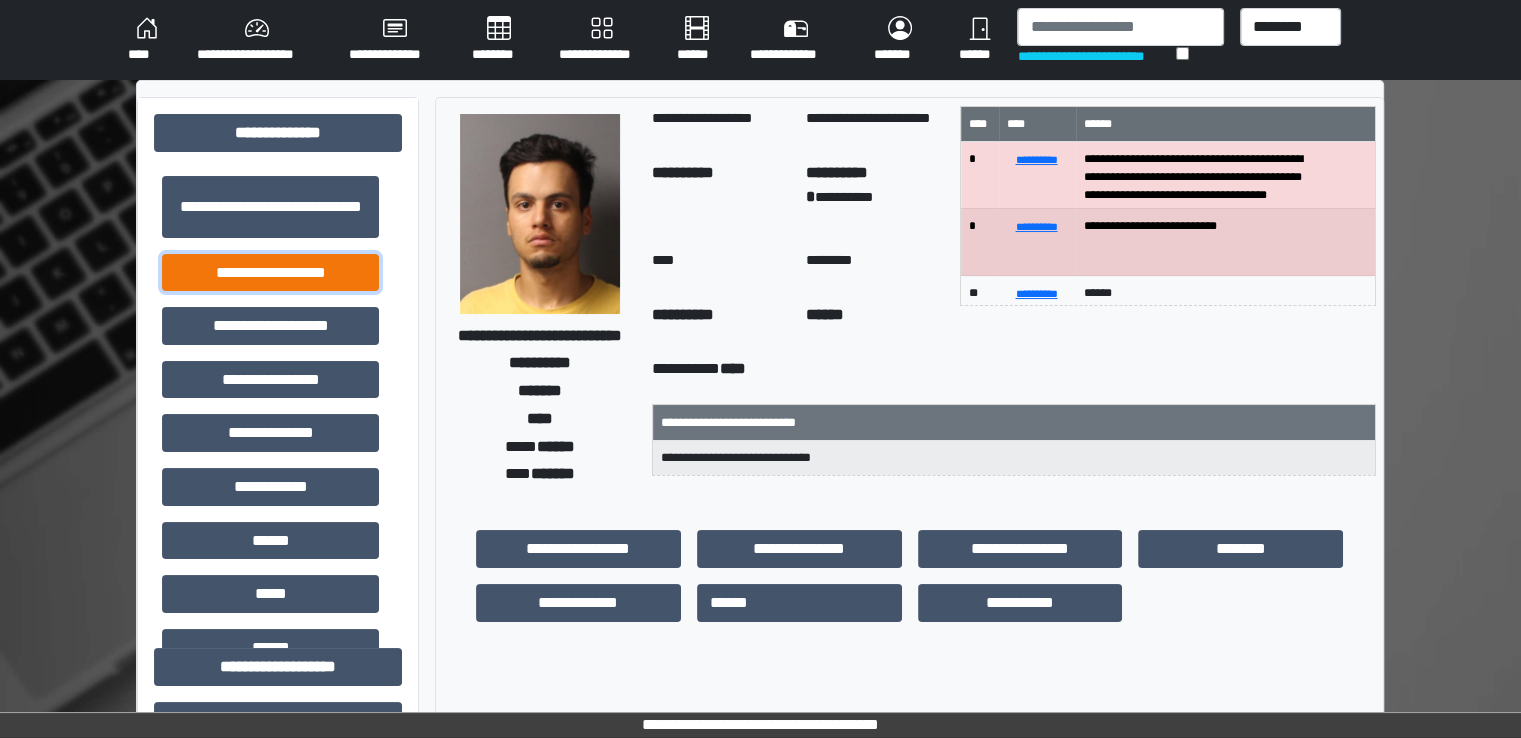 click on "**********" at bounding box center (270, 273) 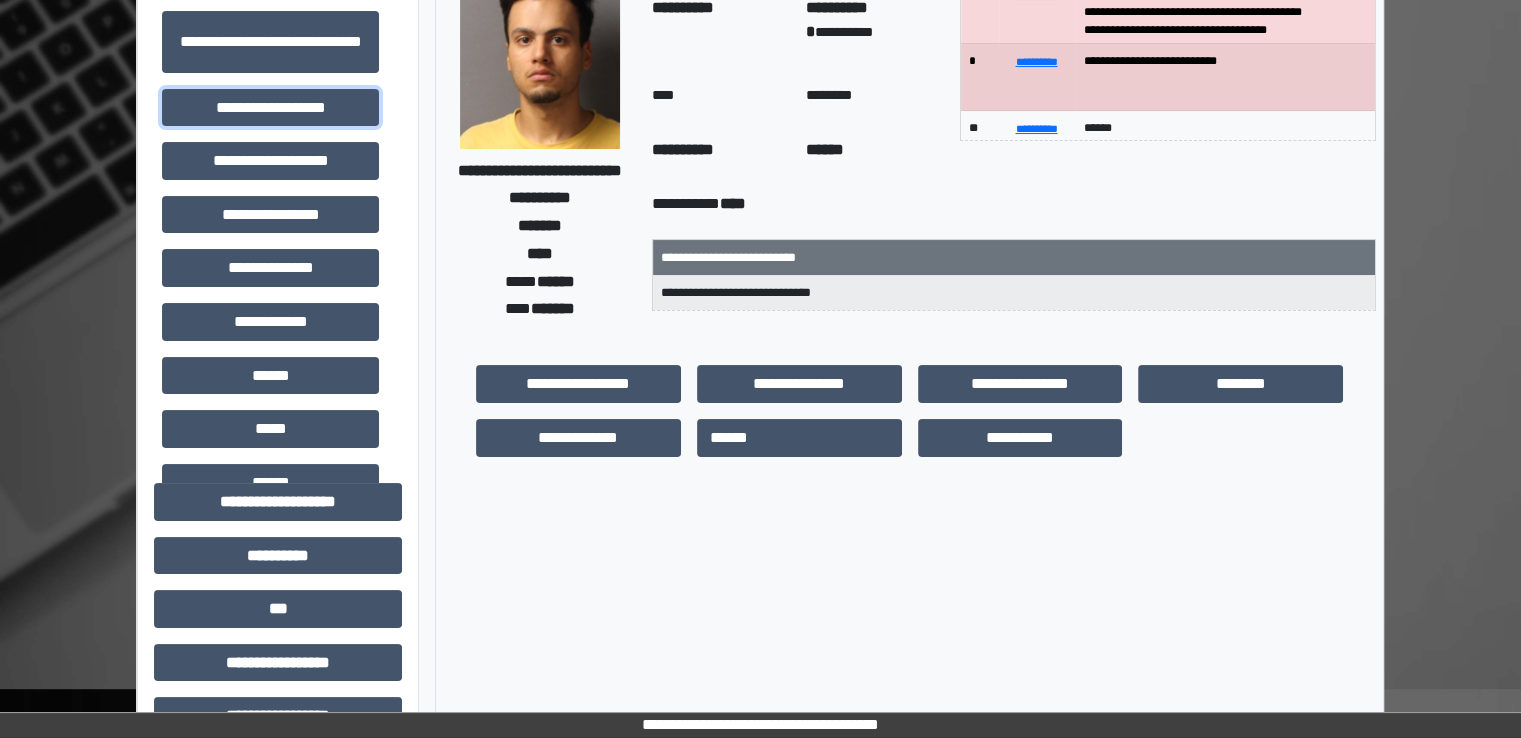 scroll, scrollTop: 200, scrollLeft: 0, axis: vertical 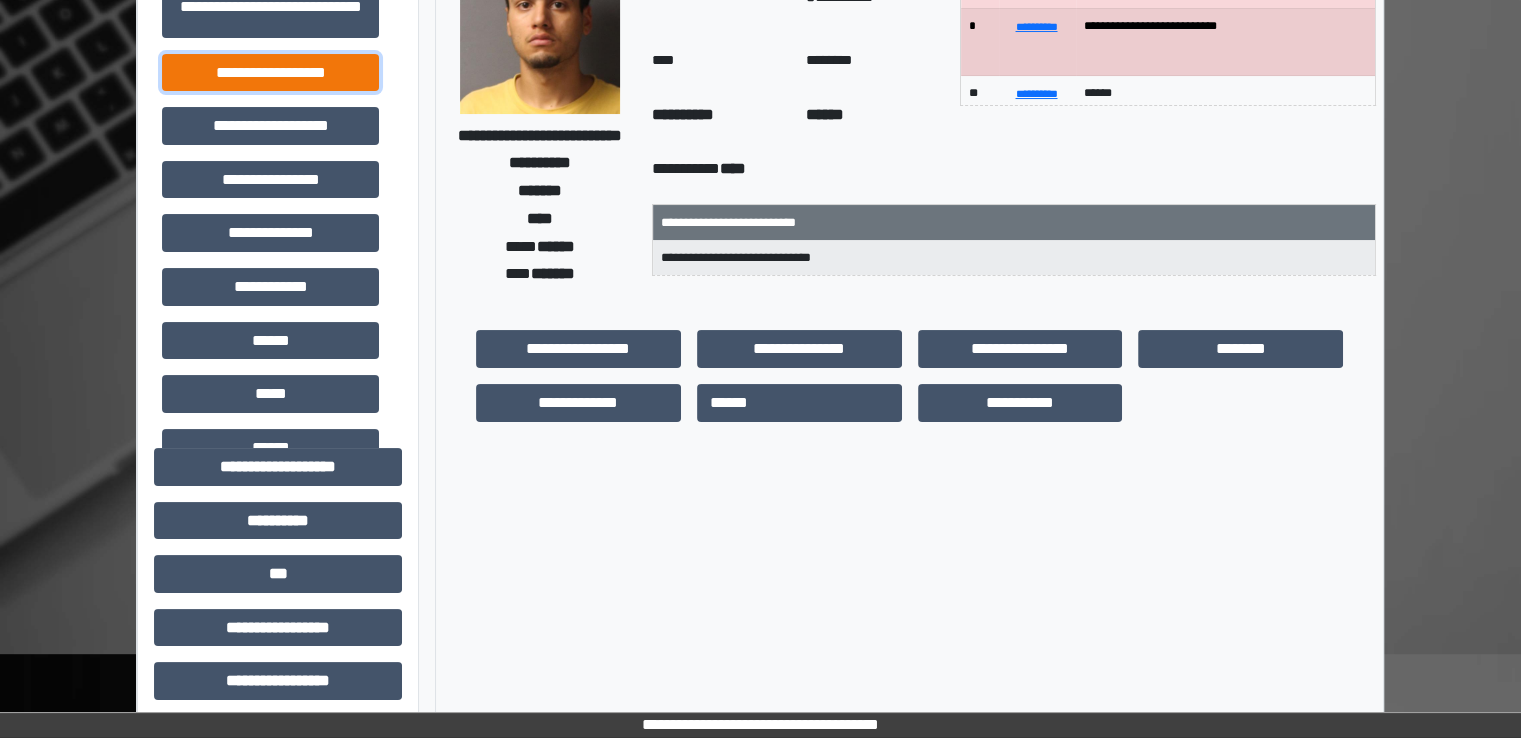 click on "**********" at bounding box center [270, 73] 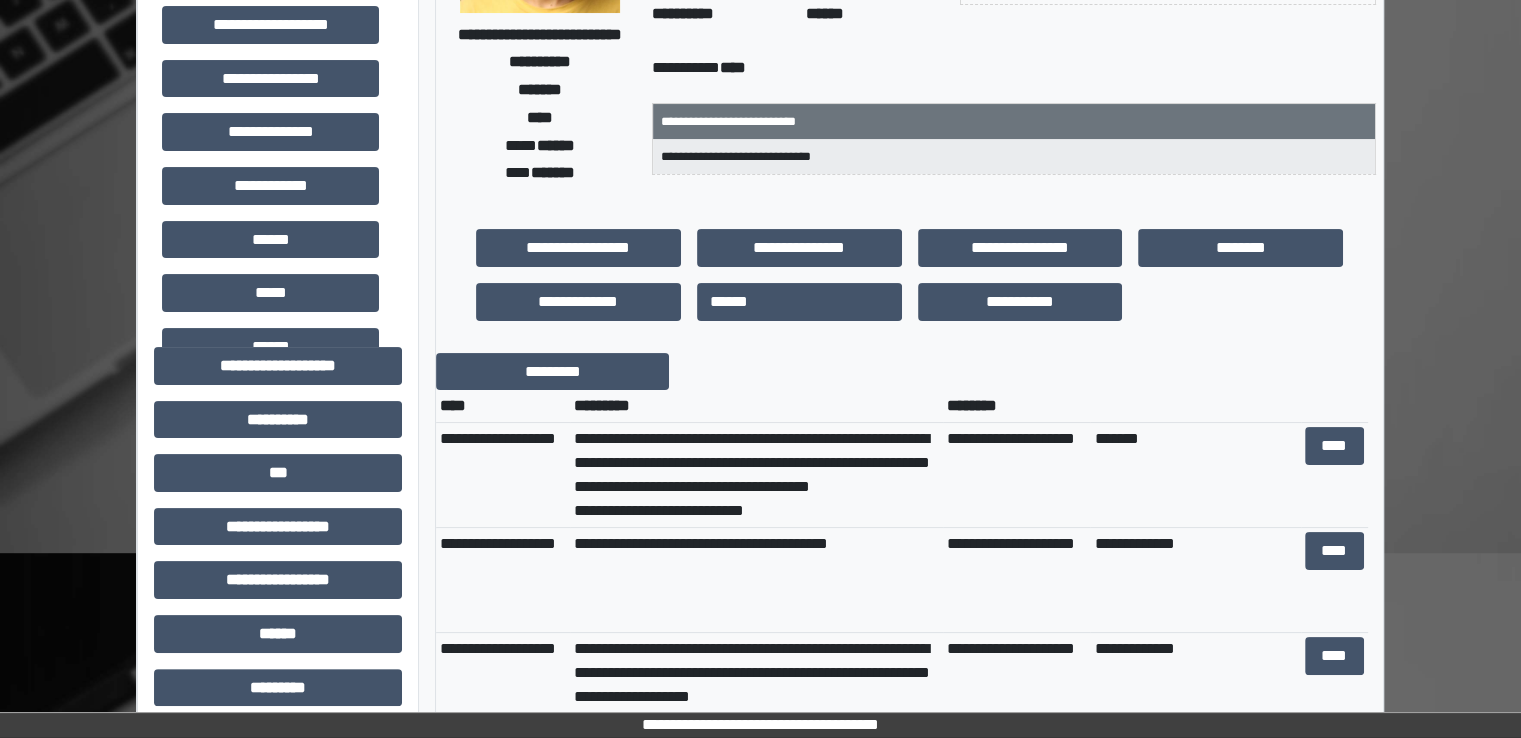 scroll, scrollTop: 500, scrollLeft: 0, axis: vertical 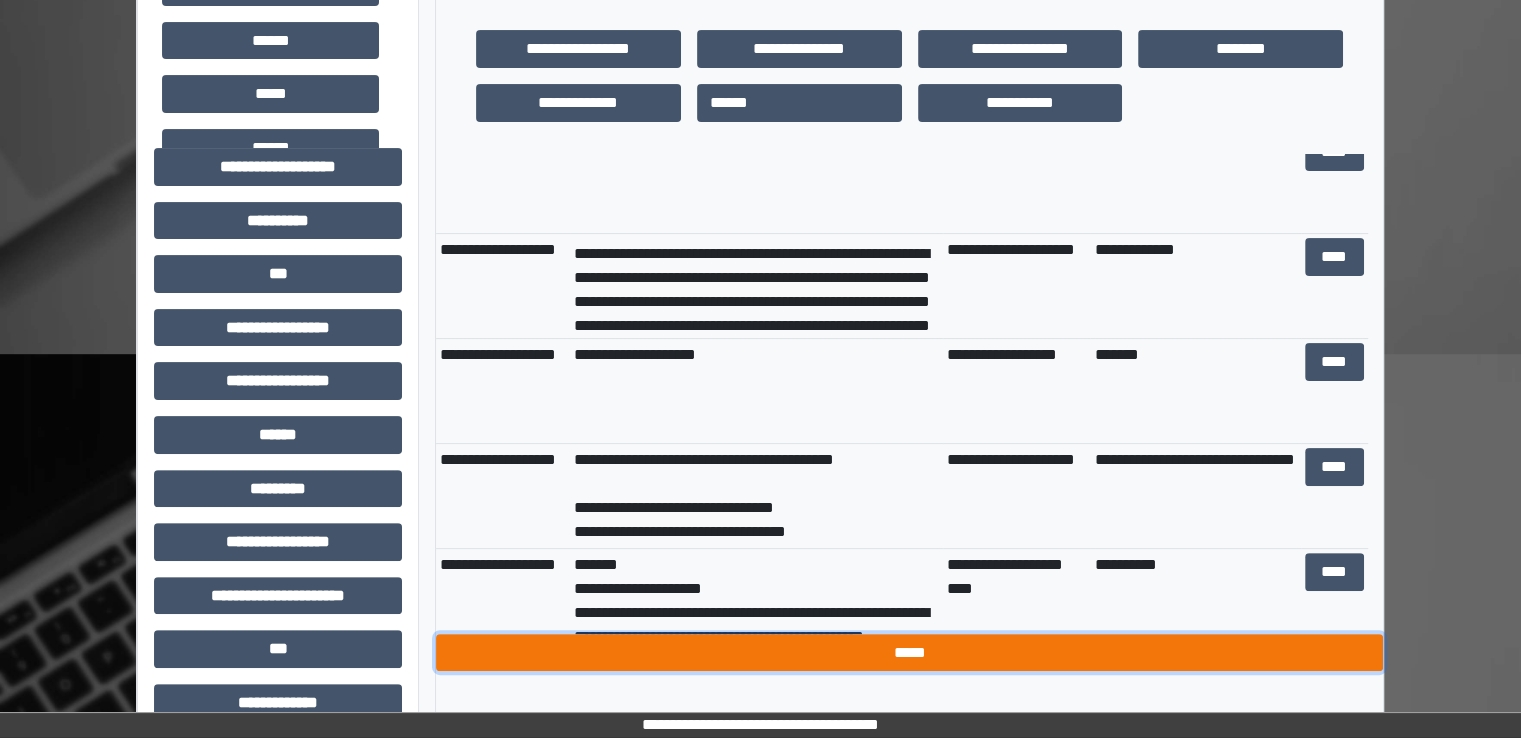 click on "*****" at bounding box center (909, 653) 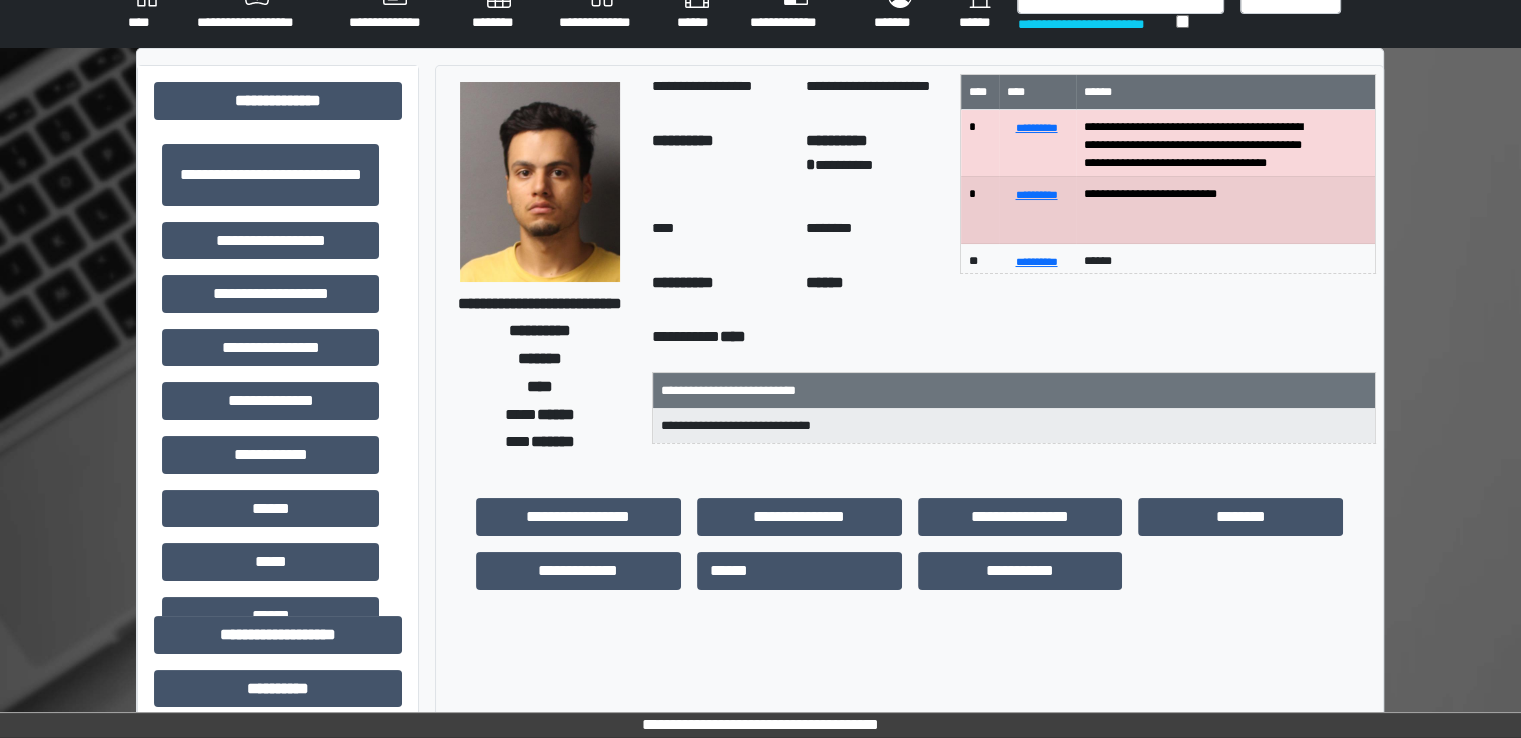 scroll, scrollTop: 0, scrollLeft: 0, axis: both 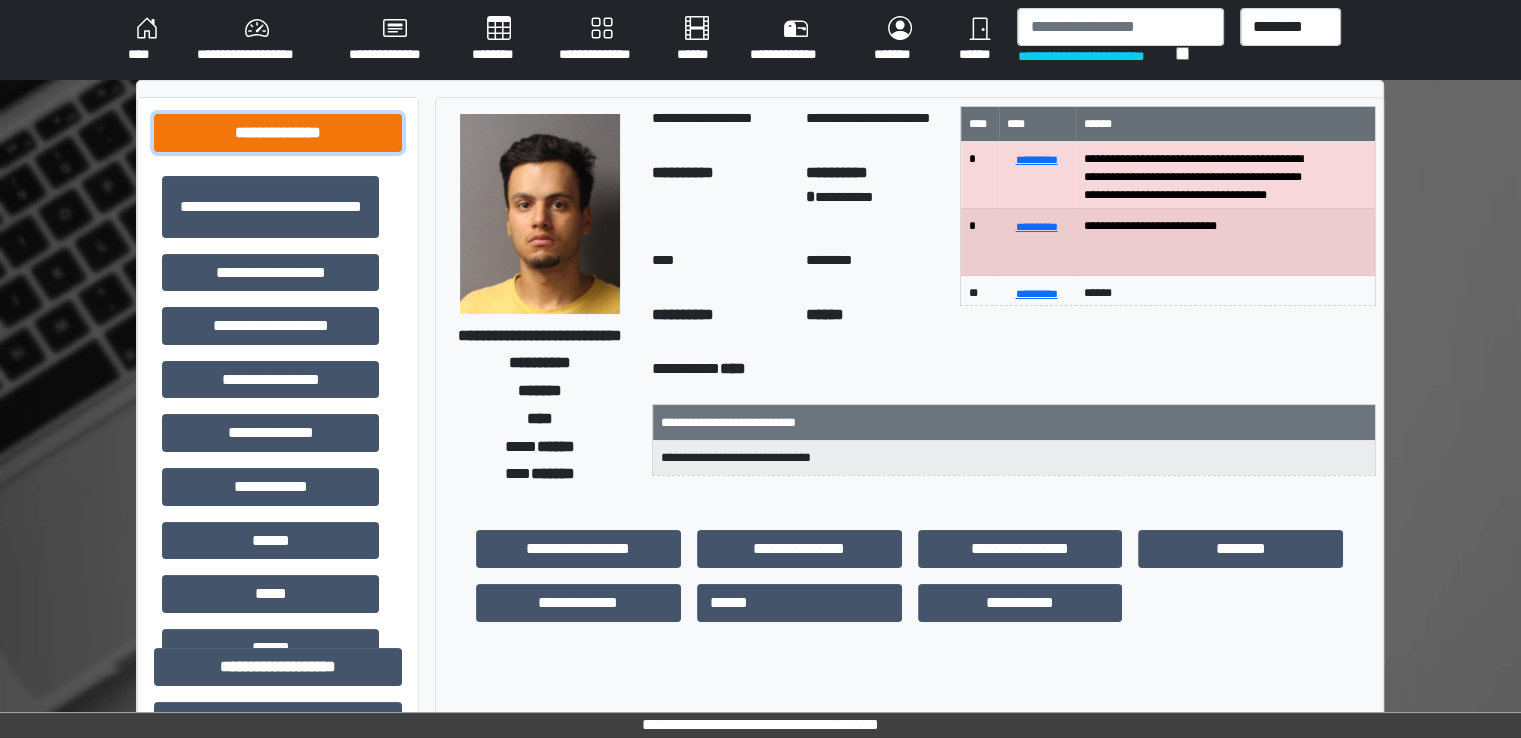 click on "**********" at bounding box center [278, 133] 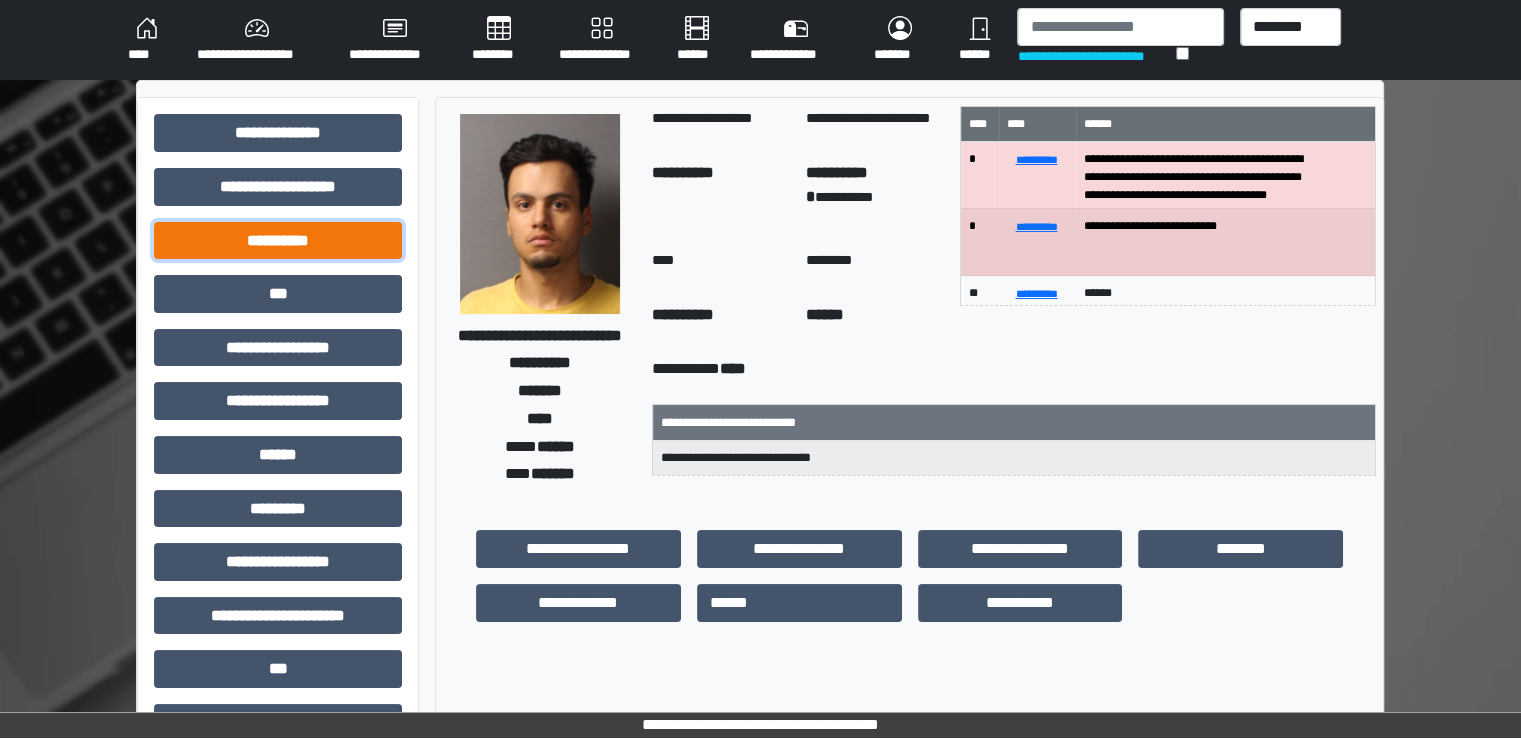 click on "**********" at bounding box center (278, 241) 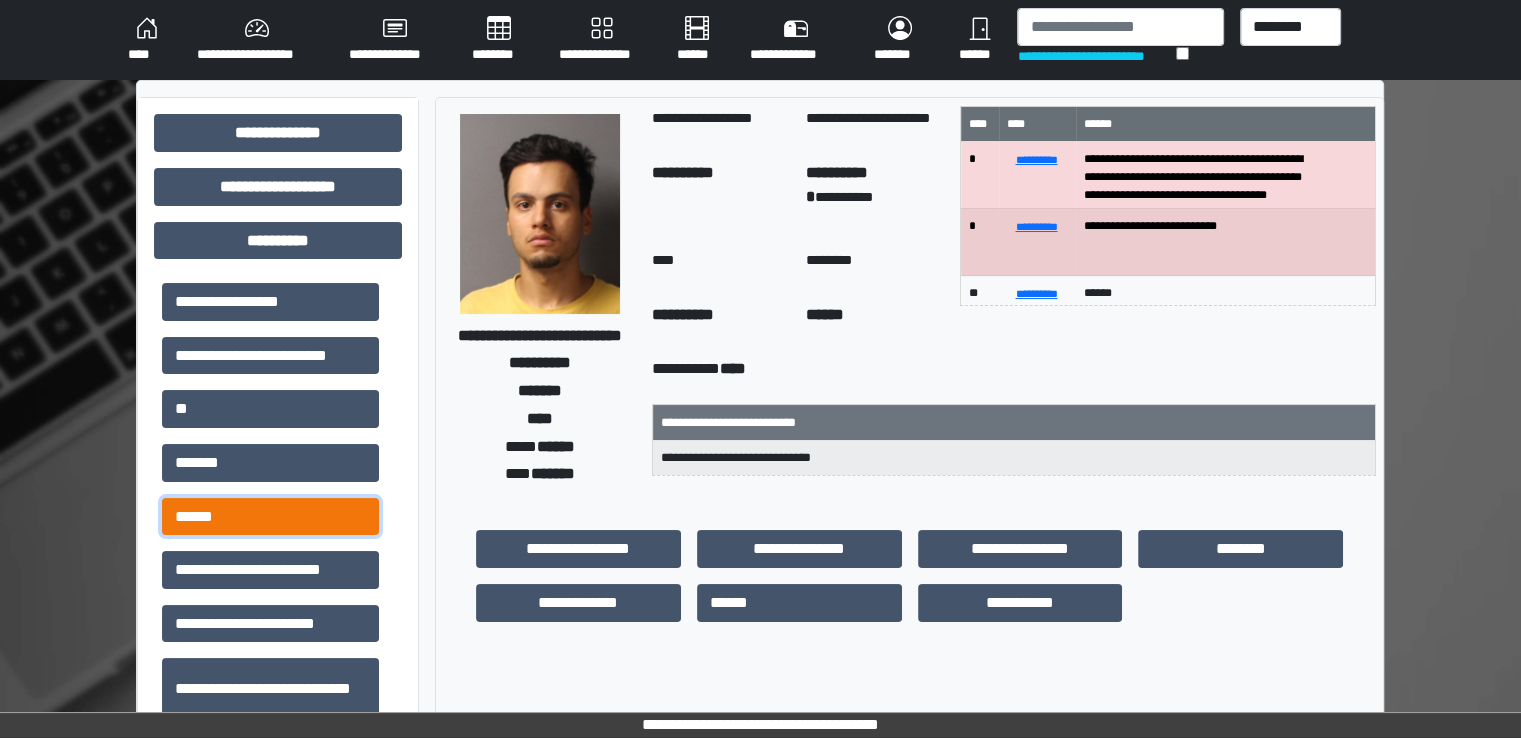 click on "******" at bounding box center (270, 517) 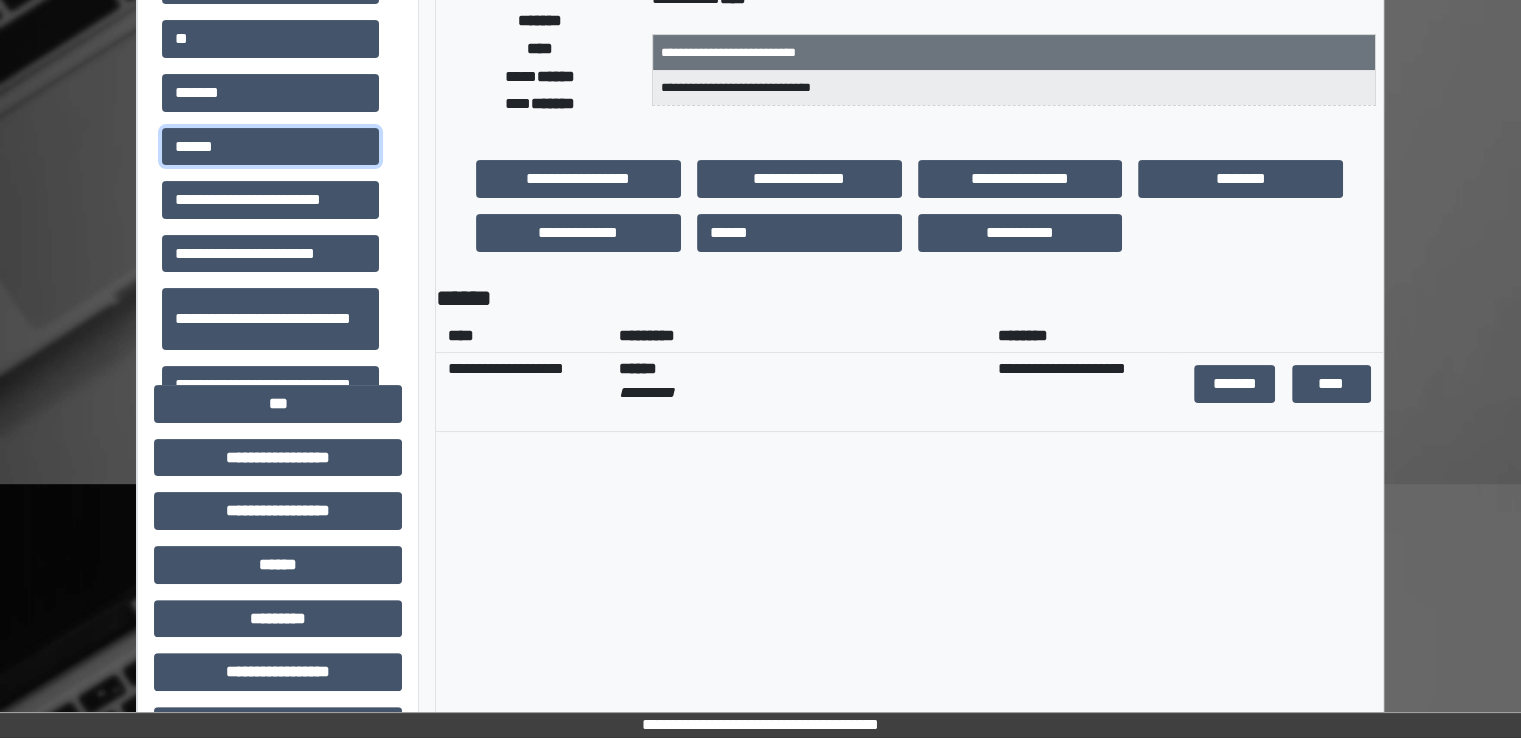 scroll, scrollTop: 400, scrollLeft: 0, axis: vertical 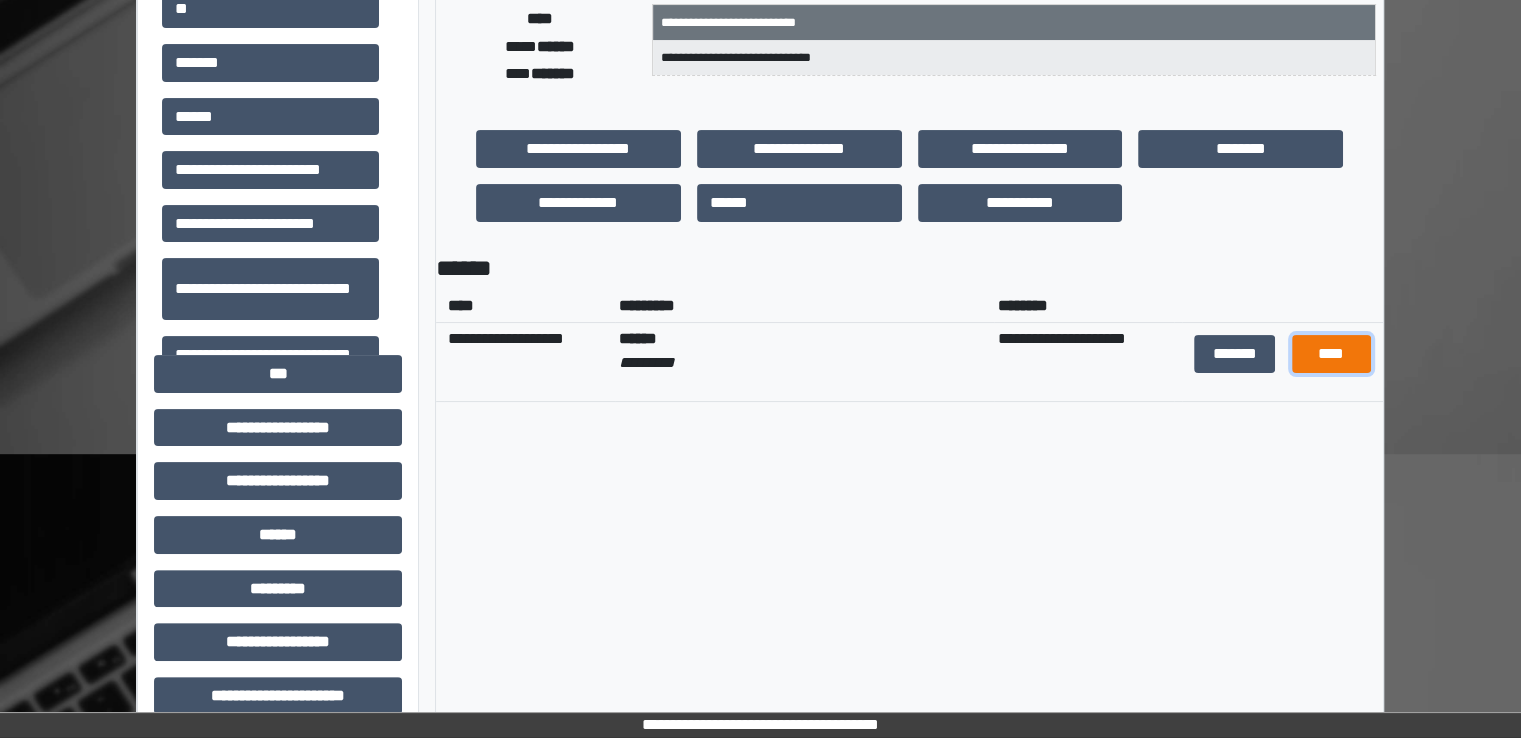 click on "****" at bounding box center [1331, 354] 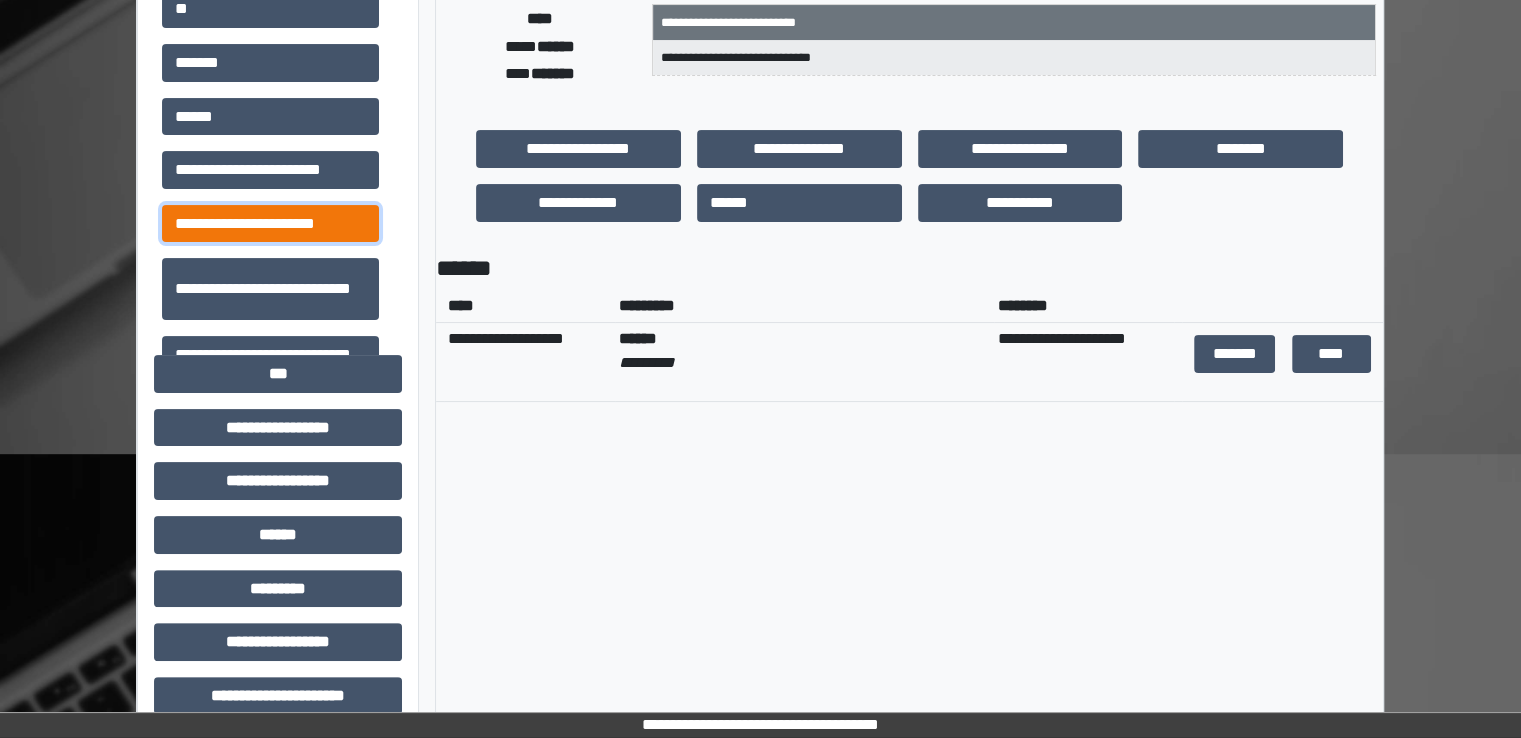 click on "**********" at bounding box center [270, 224] 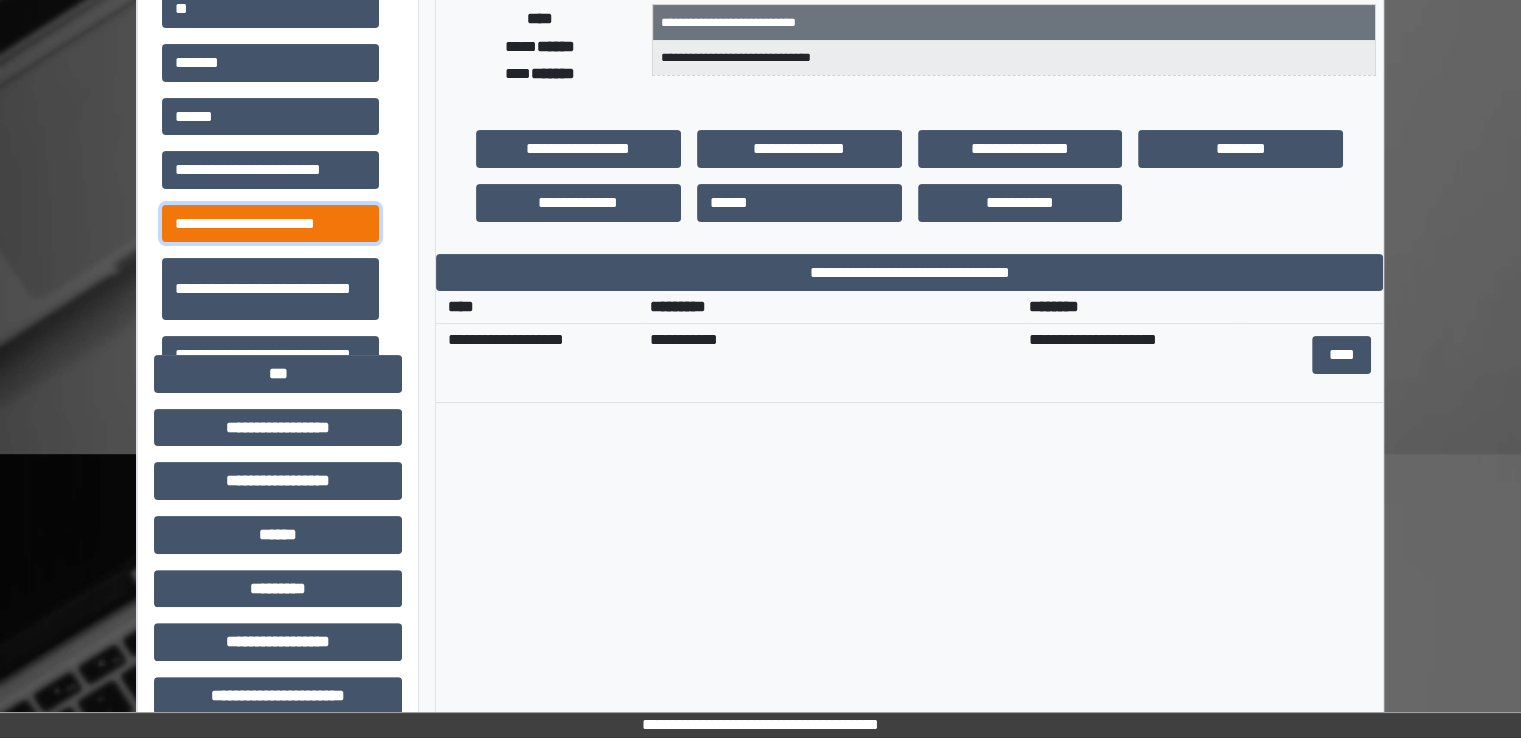 click on "**********" at bounding box center (270, 224) 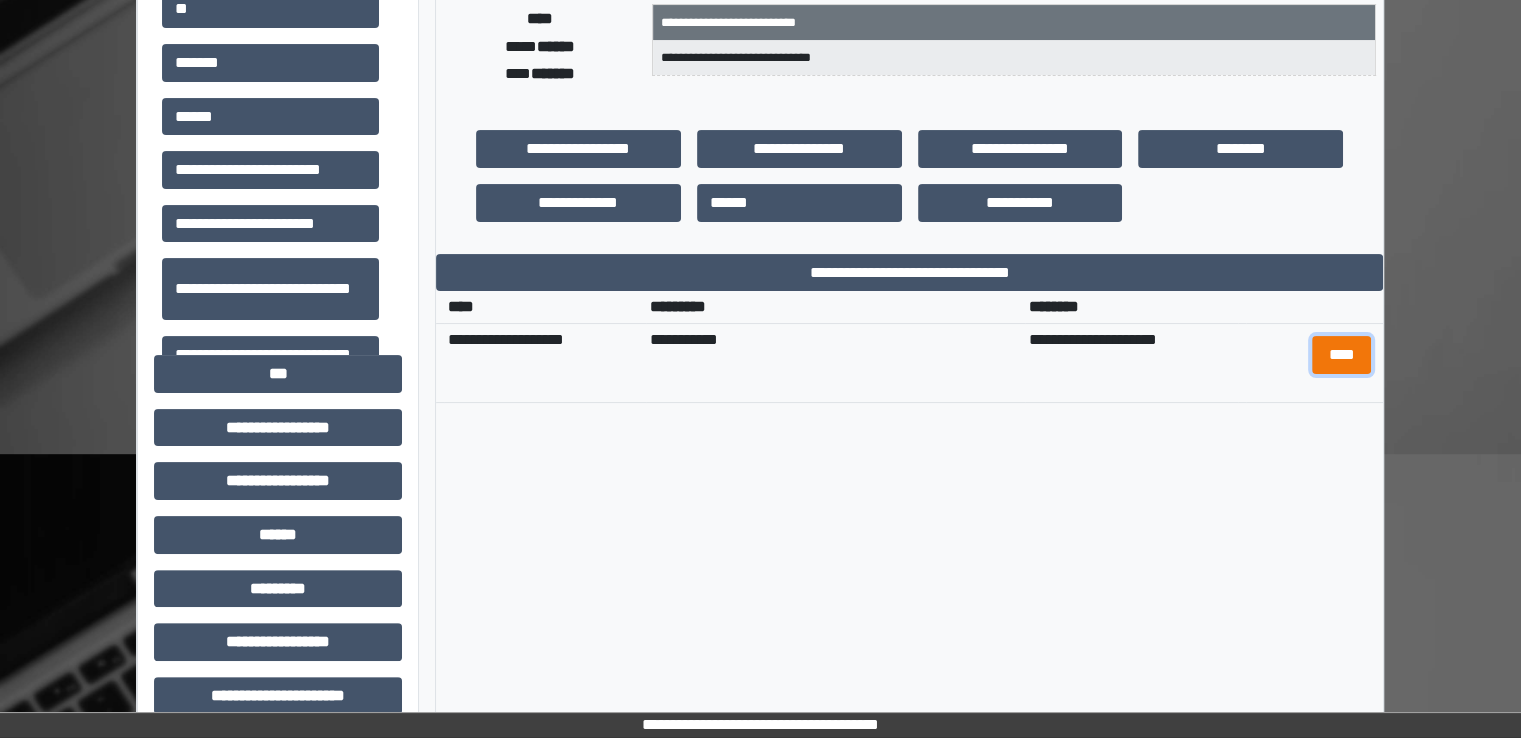 click on "****" at bounding box center (1341, 355) 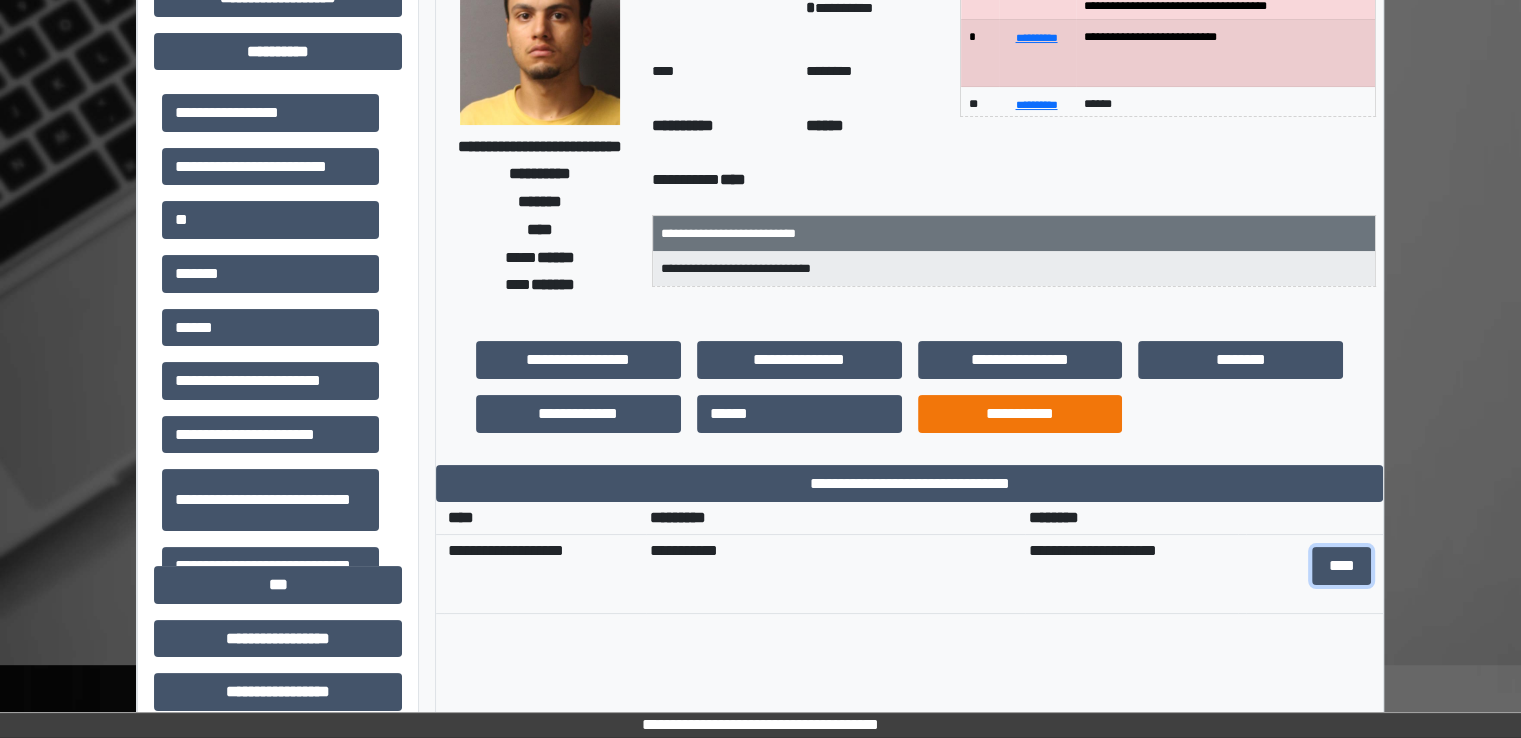 scroll, scrollTop: 0, scrollLeft: 0, axis: both 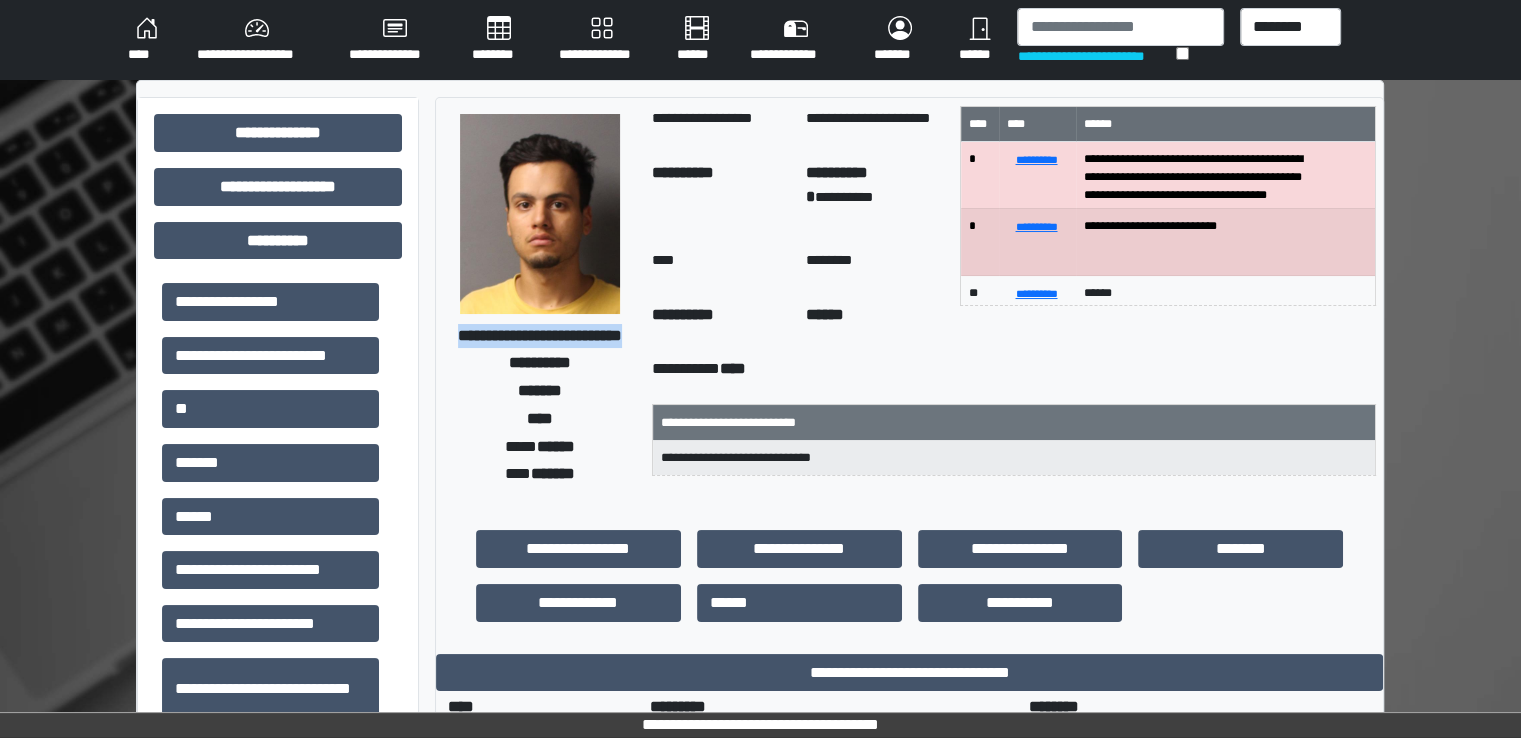 drag, startPoint x: 451, startPoint y: 318, endPoint x: 603, endPoint y: 347, distance: 154.74171 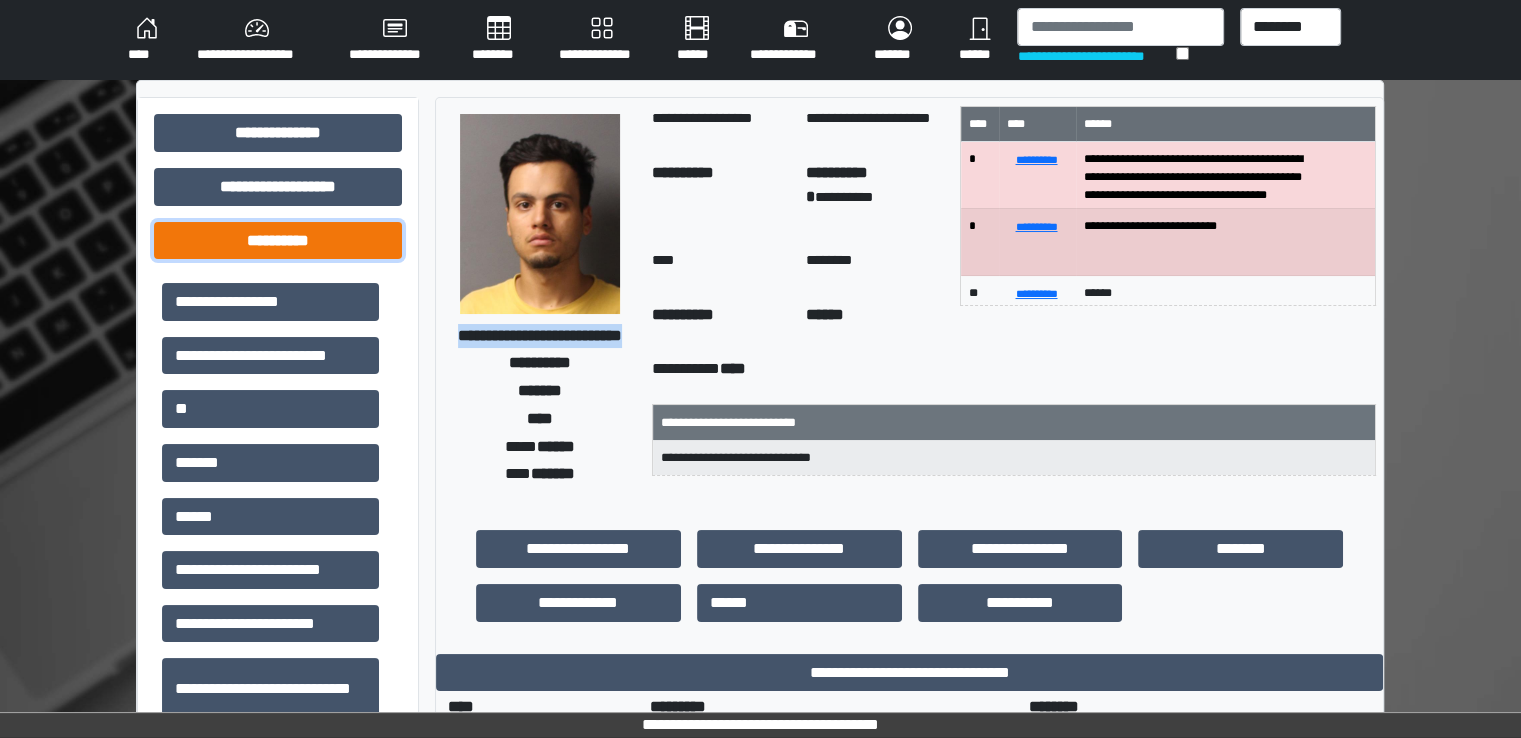 click on "**********" at bounding box center [278, 241] 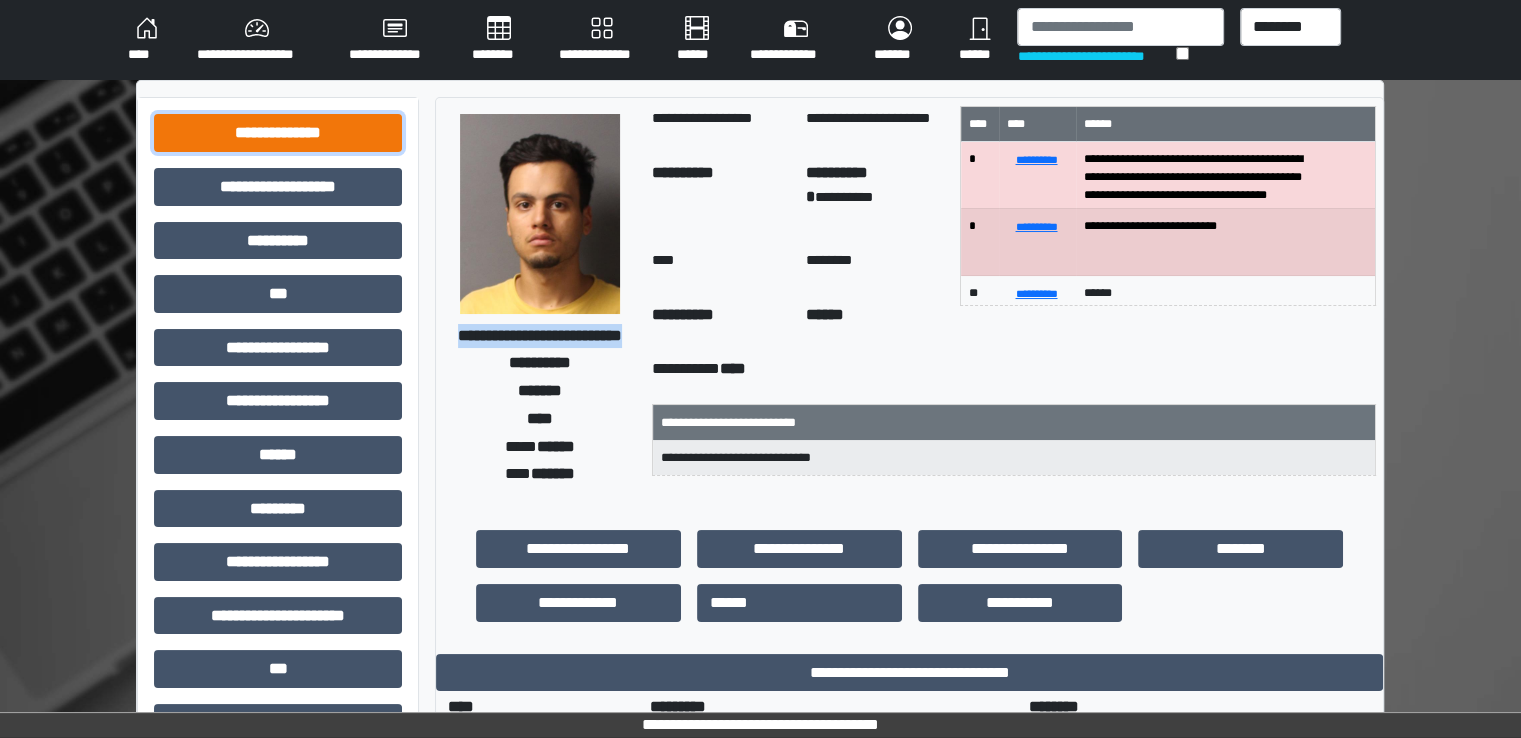 click on "**********" at bounding box center (278, 133) 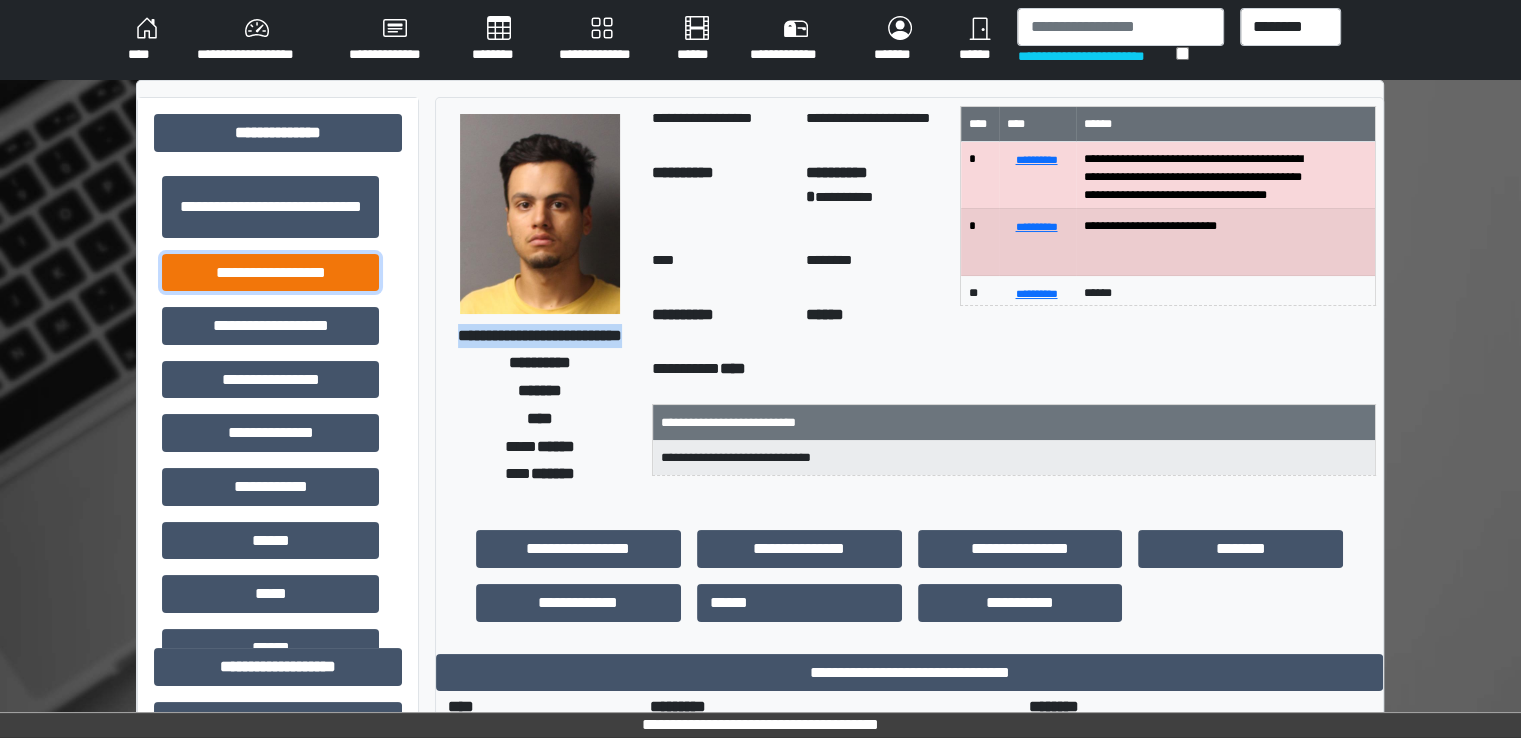 click on "**********" at bounding box center [270, 273] 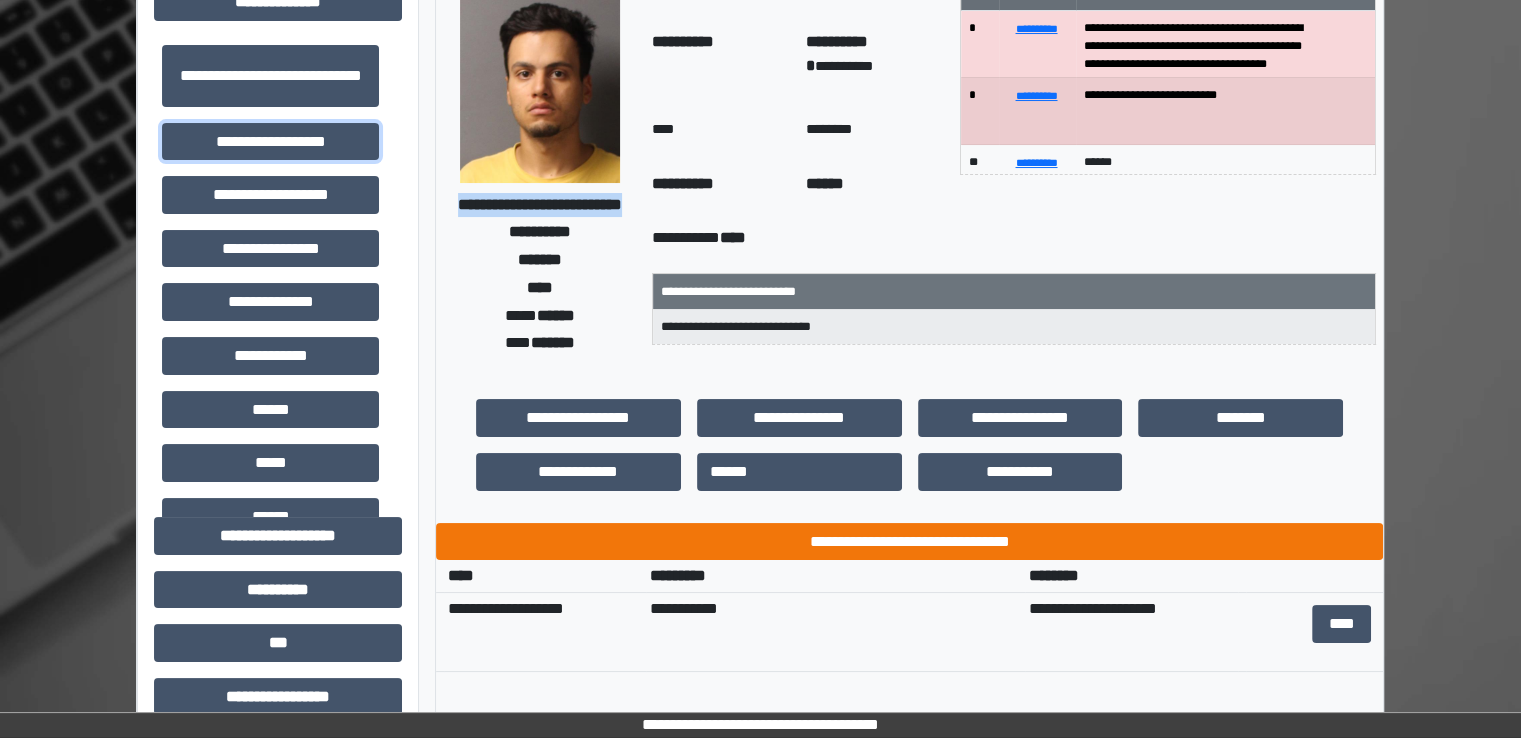 scroll, scrollTop: 300, scrollLeft: 0, axis: vertical 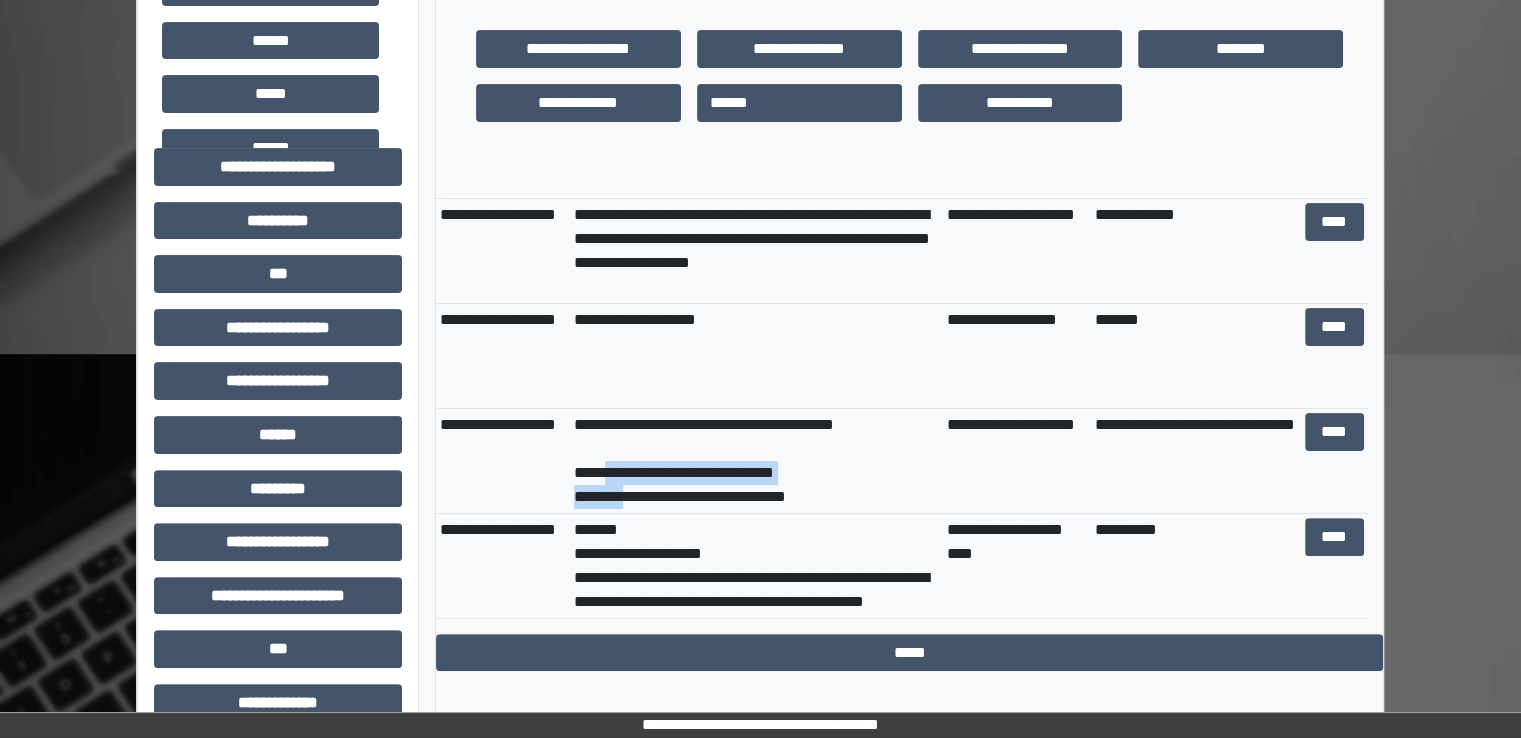 drag, startPoint x: 612, startPoint y: 473, endPoint x: 643, endPoint y: 498, distance: 39.824615 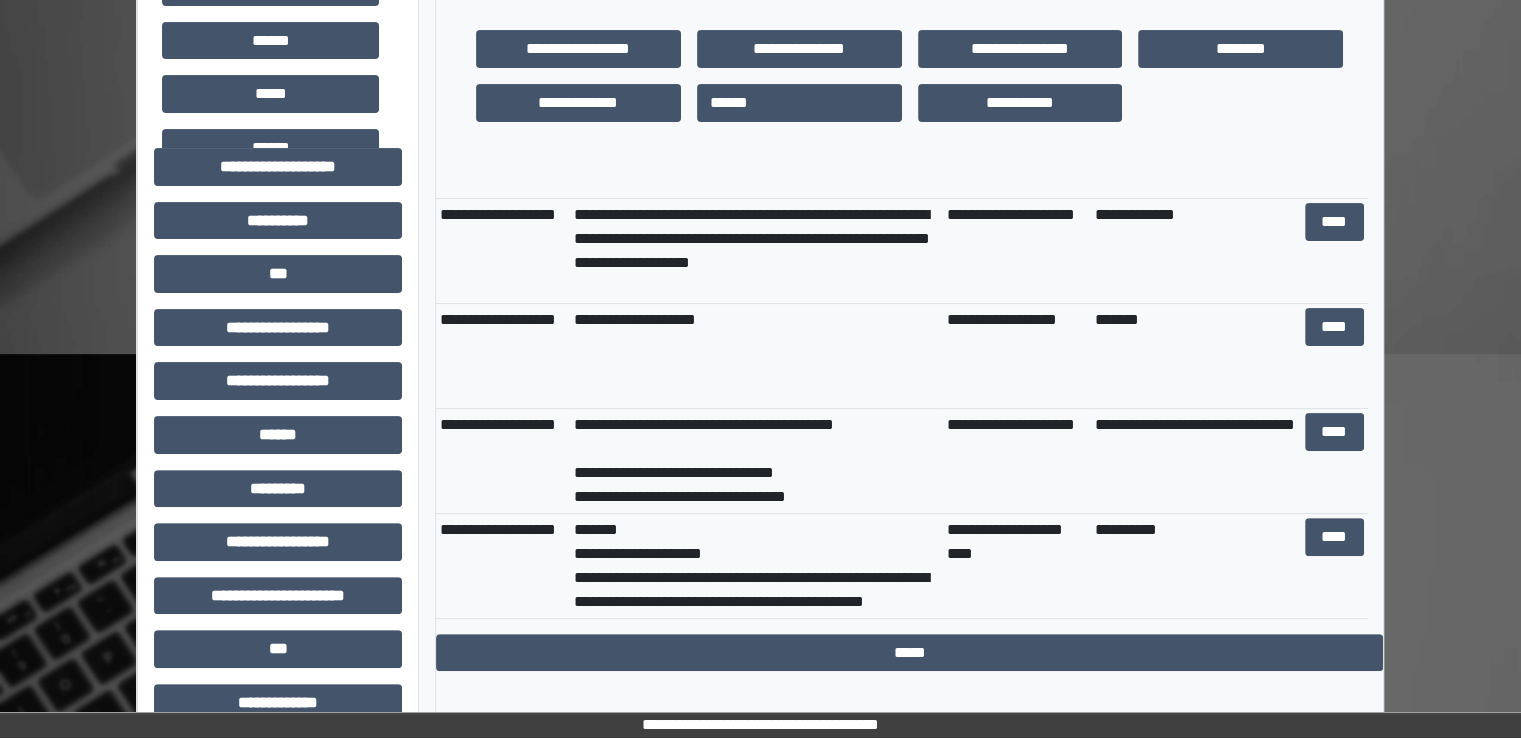 click on "**********" at bounding box center [1016, 461] 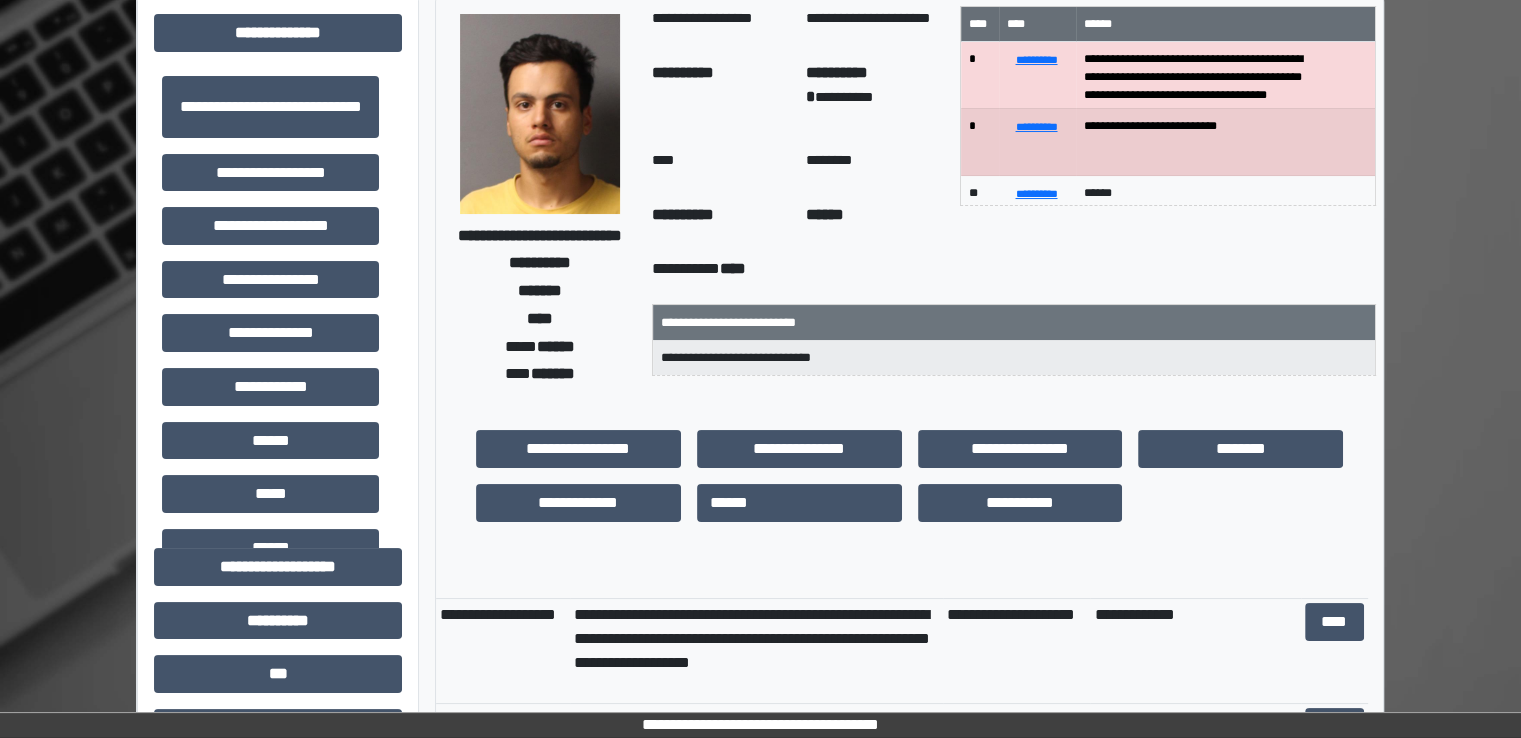 scroll, scrollTop: 0, scrollLeft: 0, axis: both 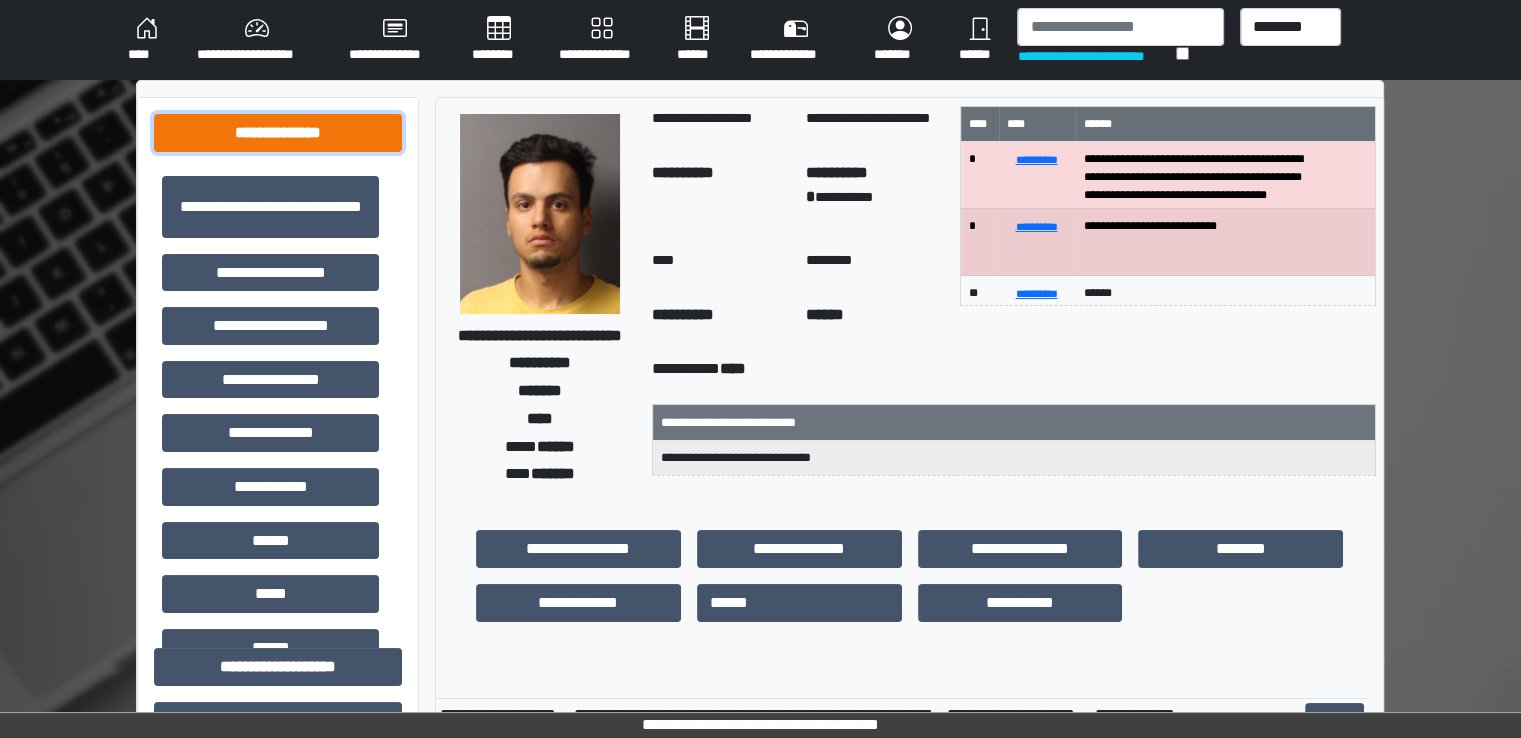 click on "**********" at bounding box center [278, 133] 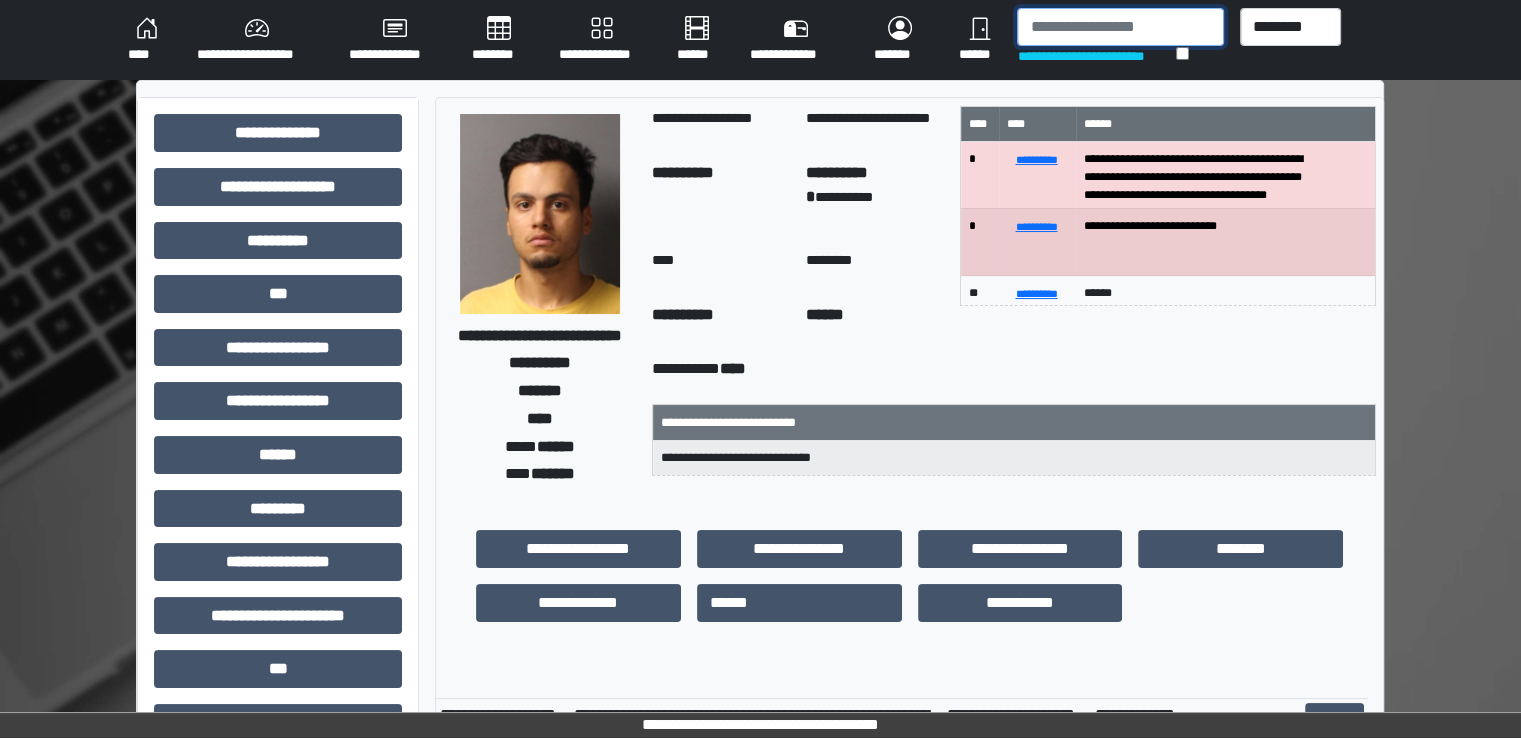 click at bounding box center (1120, 27) 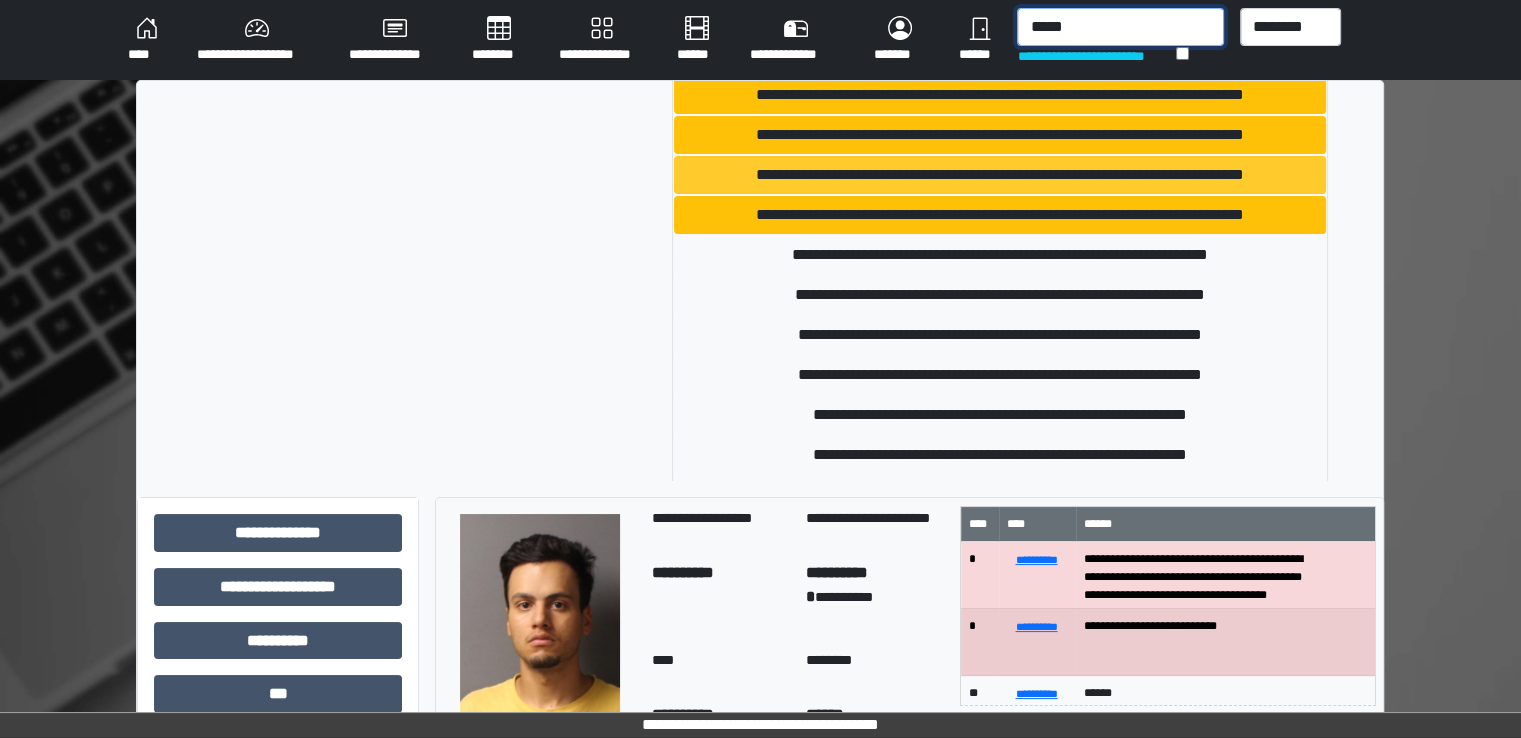 scroll, scrollTop: 200, scrollLeft: 0, axis: vertical 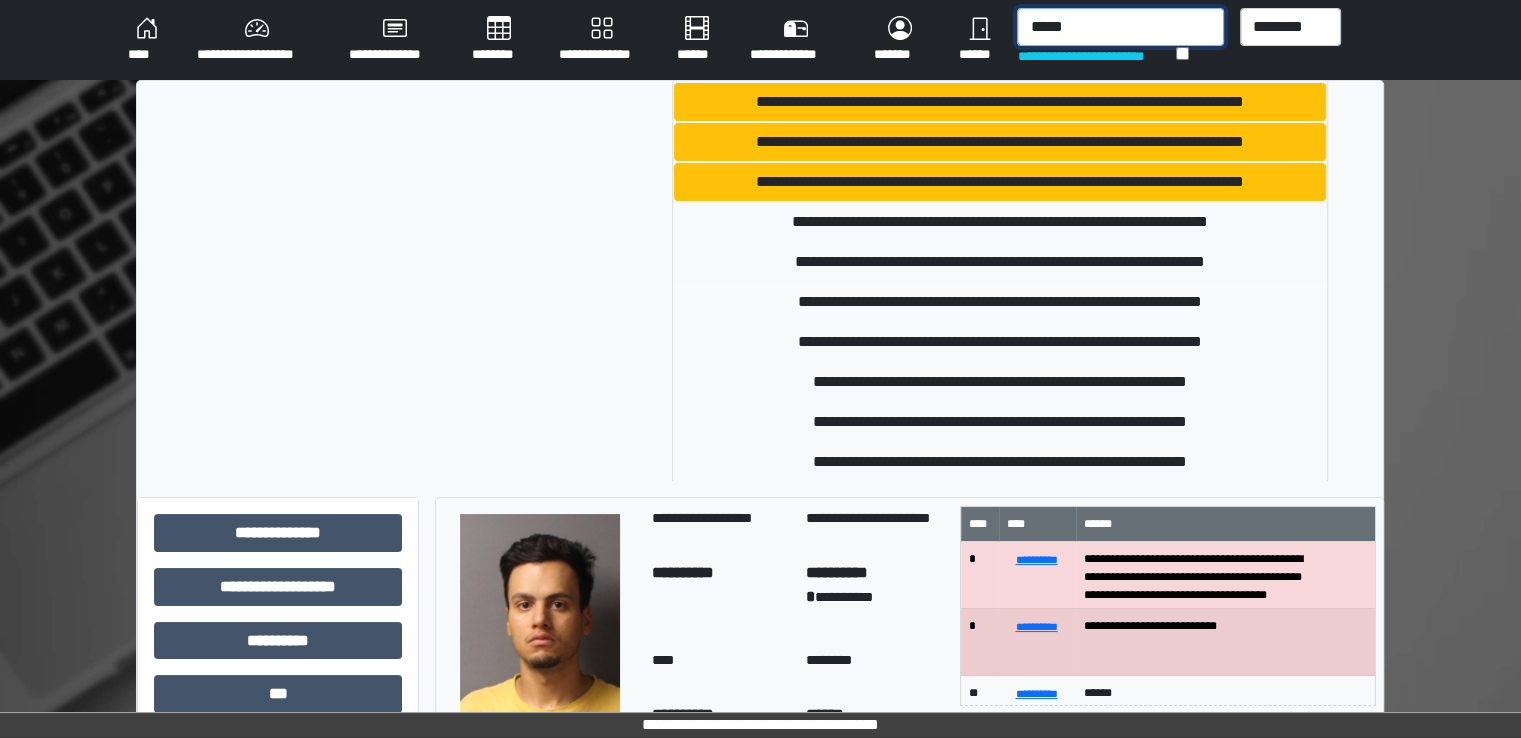 type on "*****" 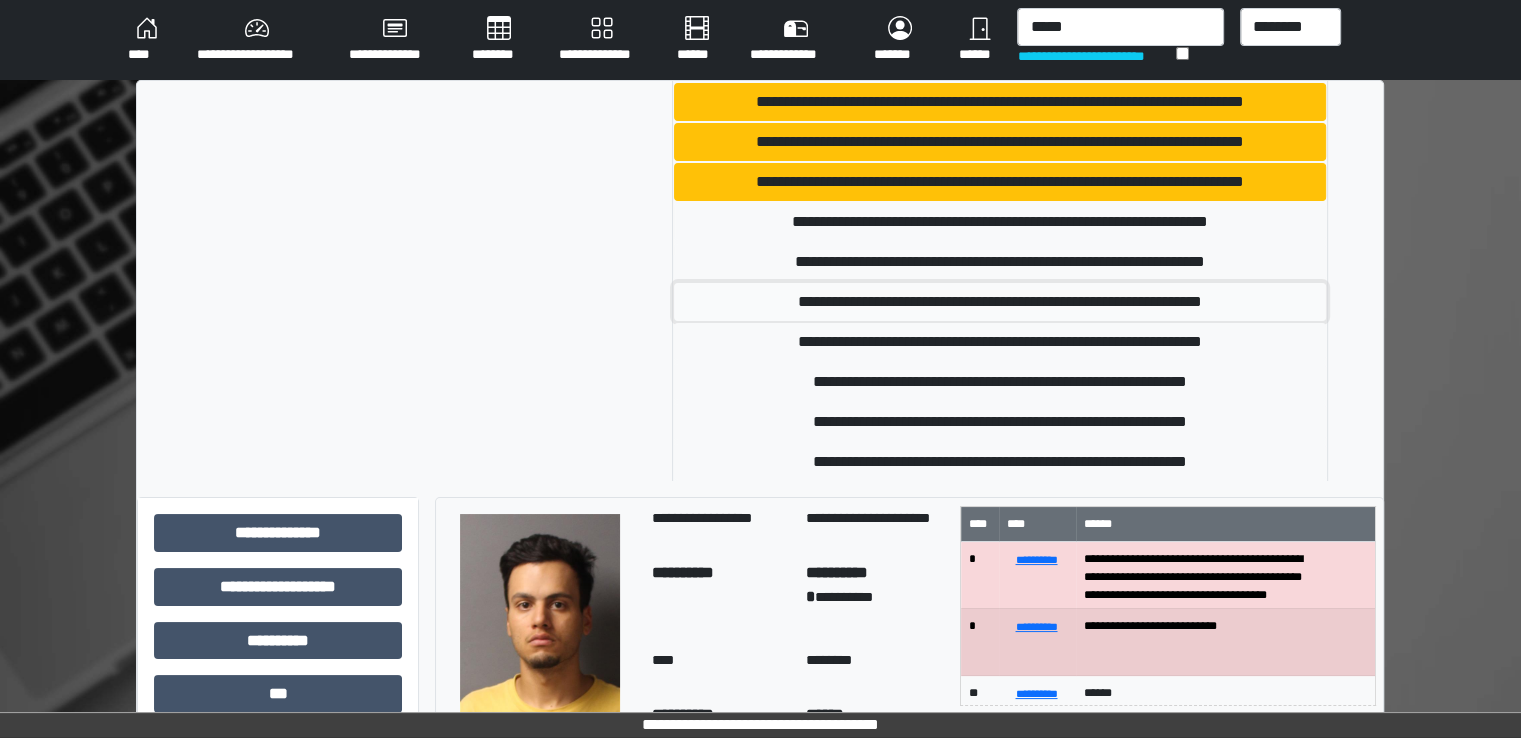 click on "**********" at bounding box center (1000, 302) 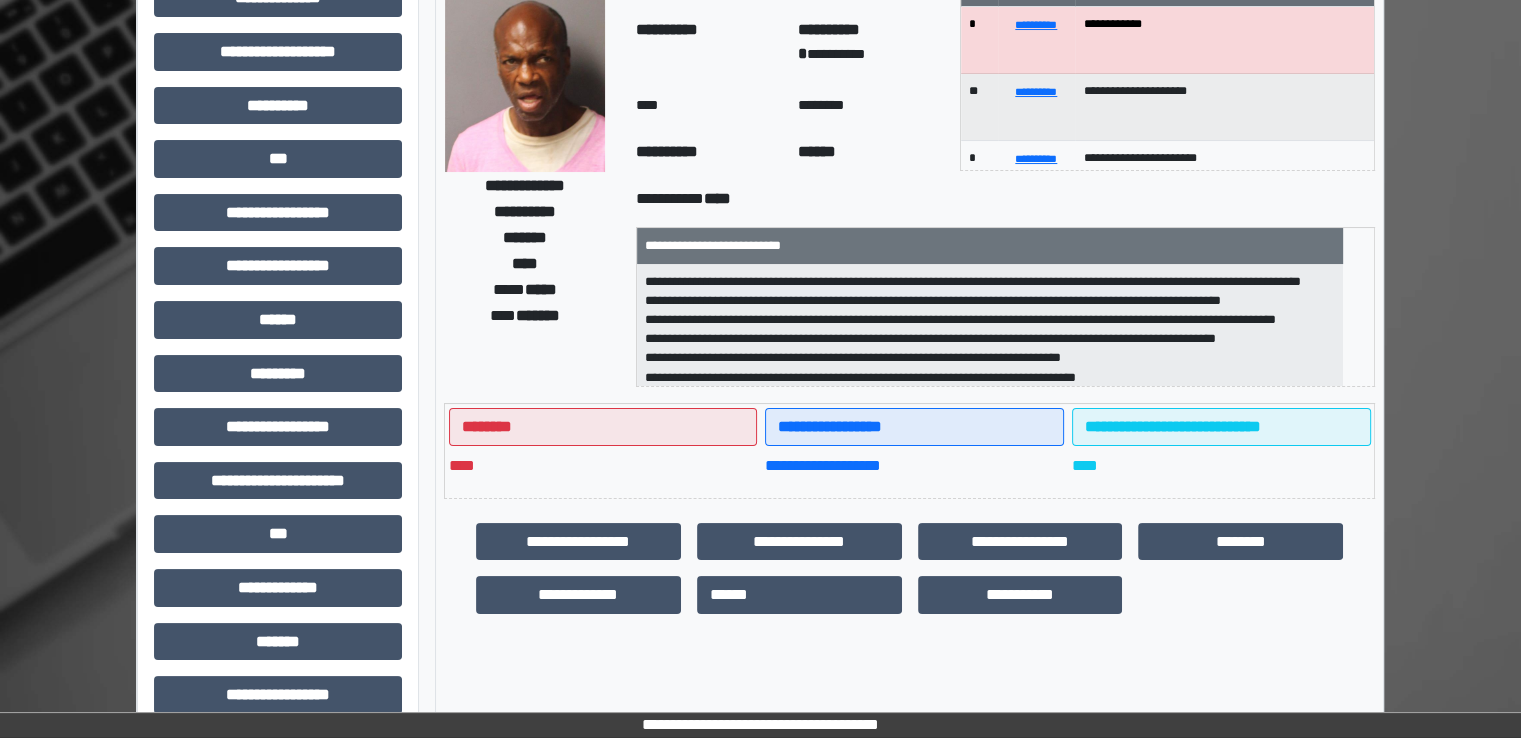 scroll, scrollTop: 400, scrollLeft: 0, axis: vertical 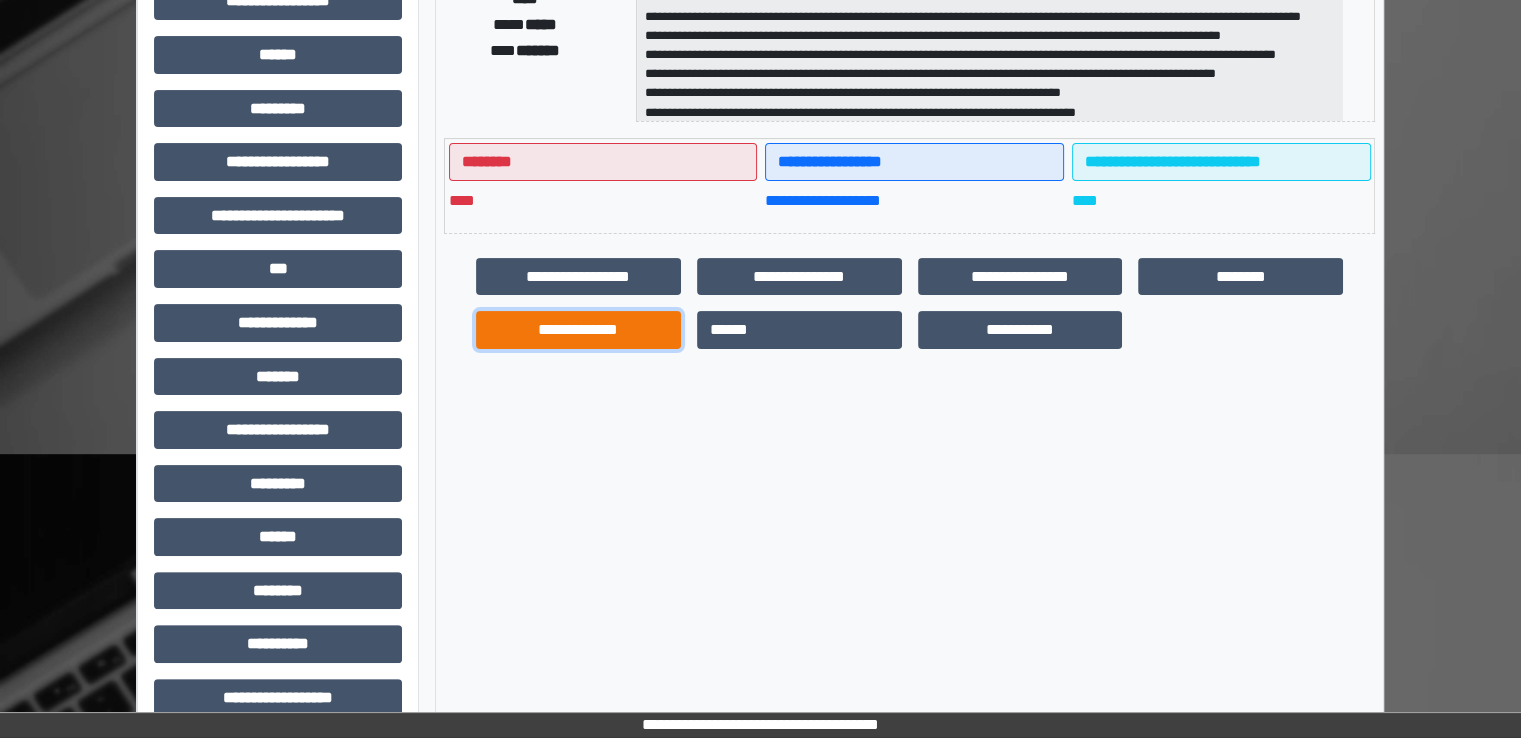click on "**********" at bounding box center [578, 330] 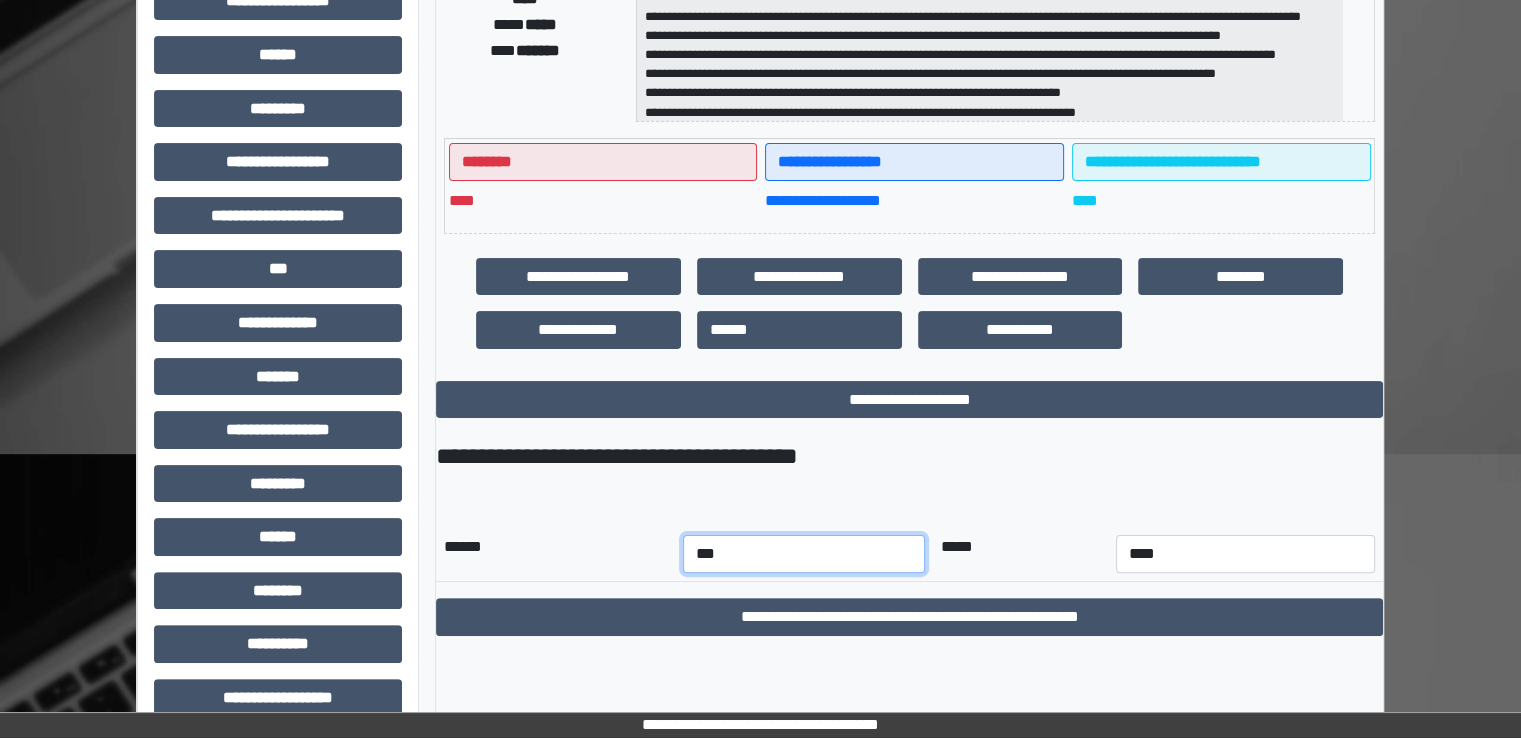click on "***
***
***
***
***
***
***
***
***
***
***
***" at bounding box center (804, 554) 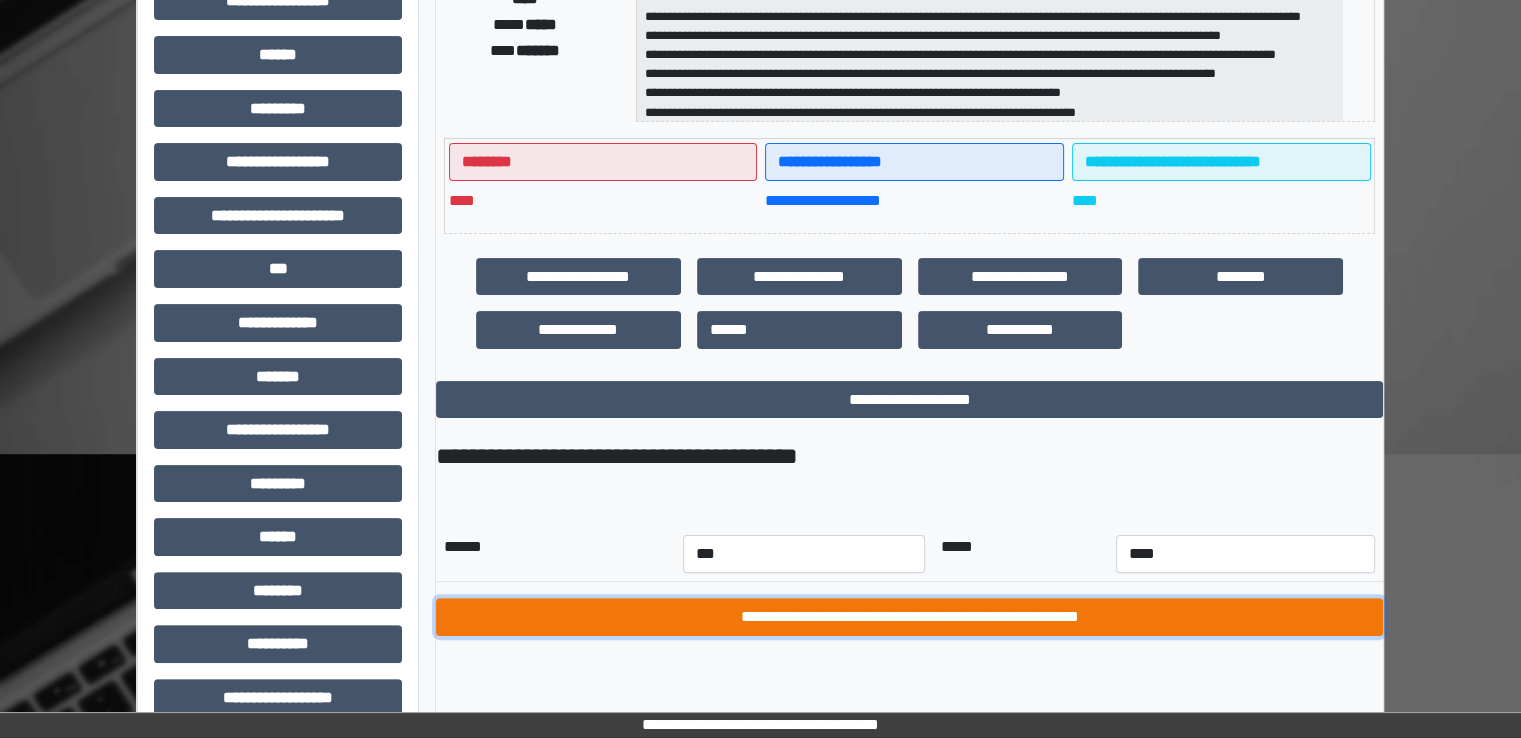 click on "**********" at bounding box center (909, 617) 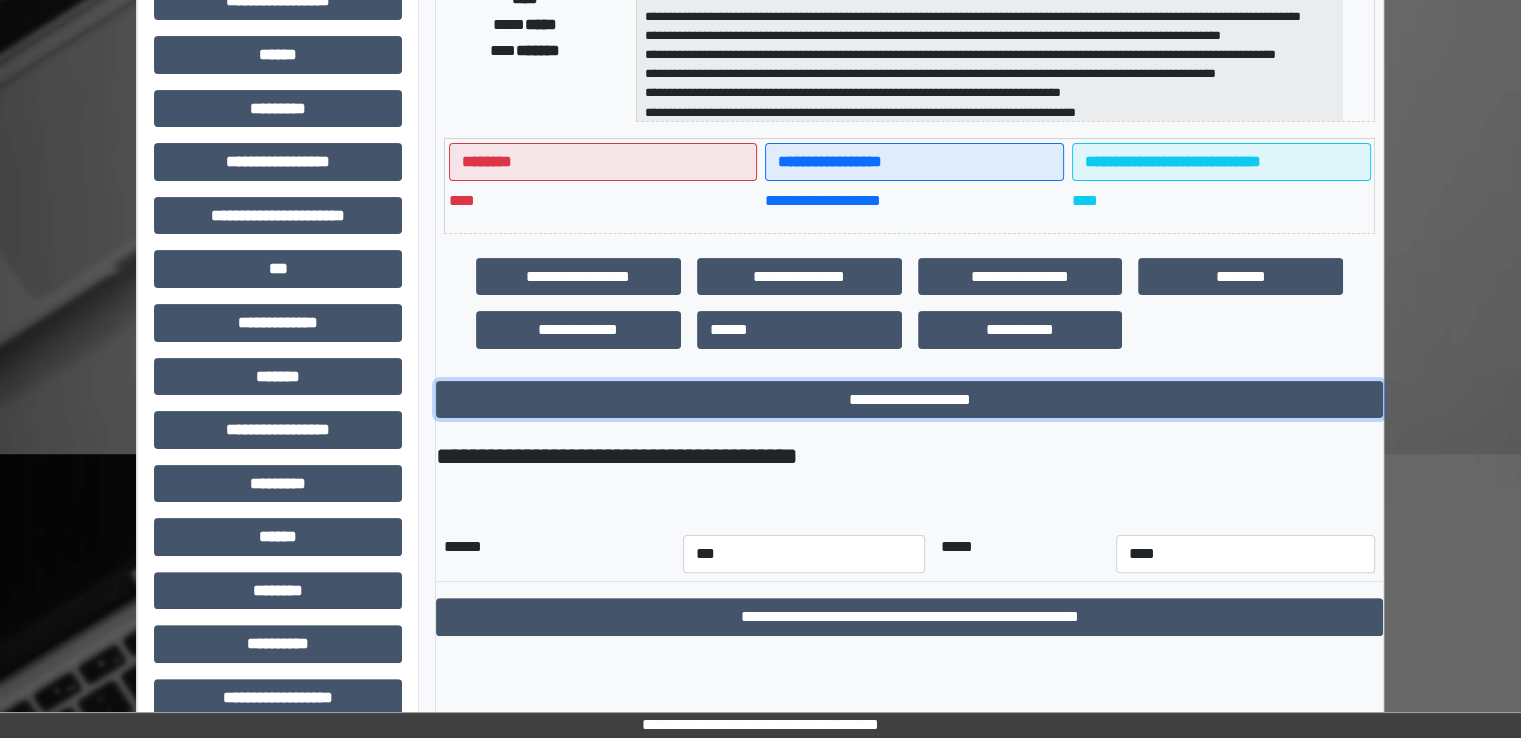 click on "**********" at bounding box center (909, 400) 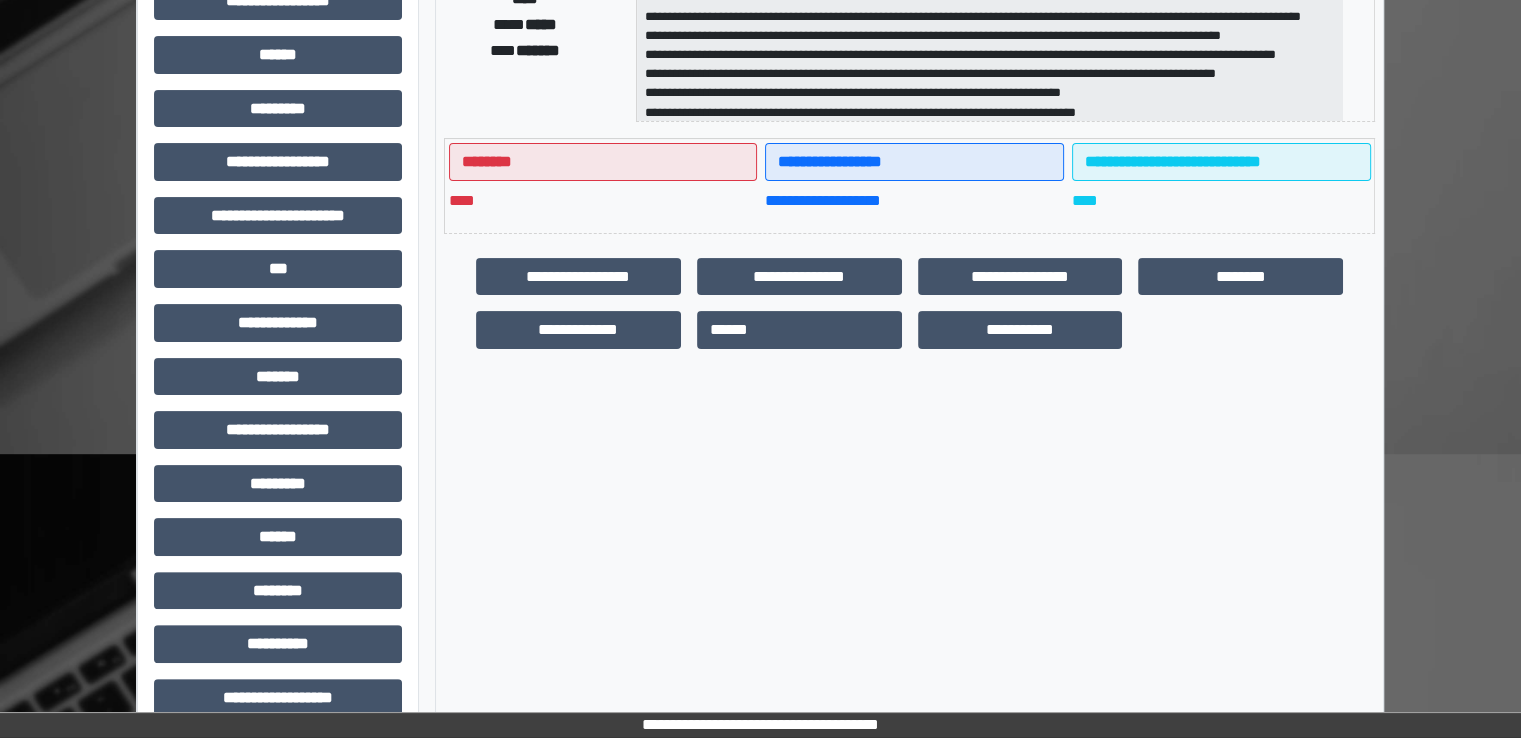 scroll, scrollTop: 0, scrollLeft: 0, axis: both 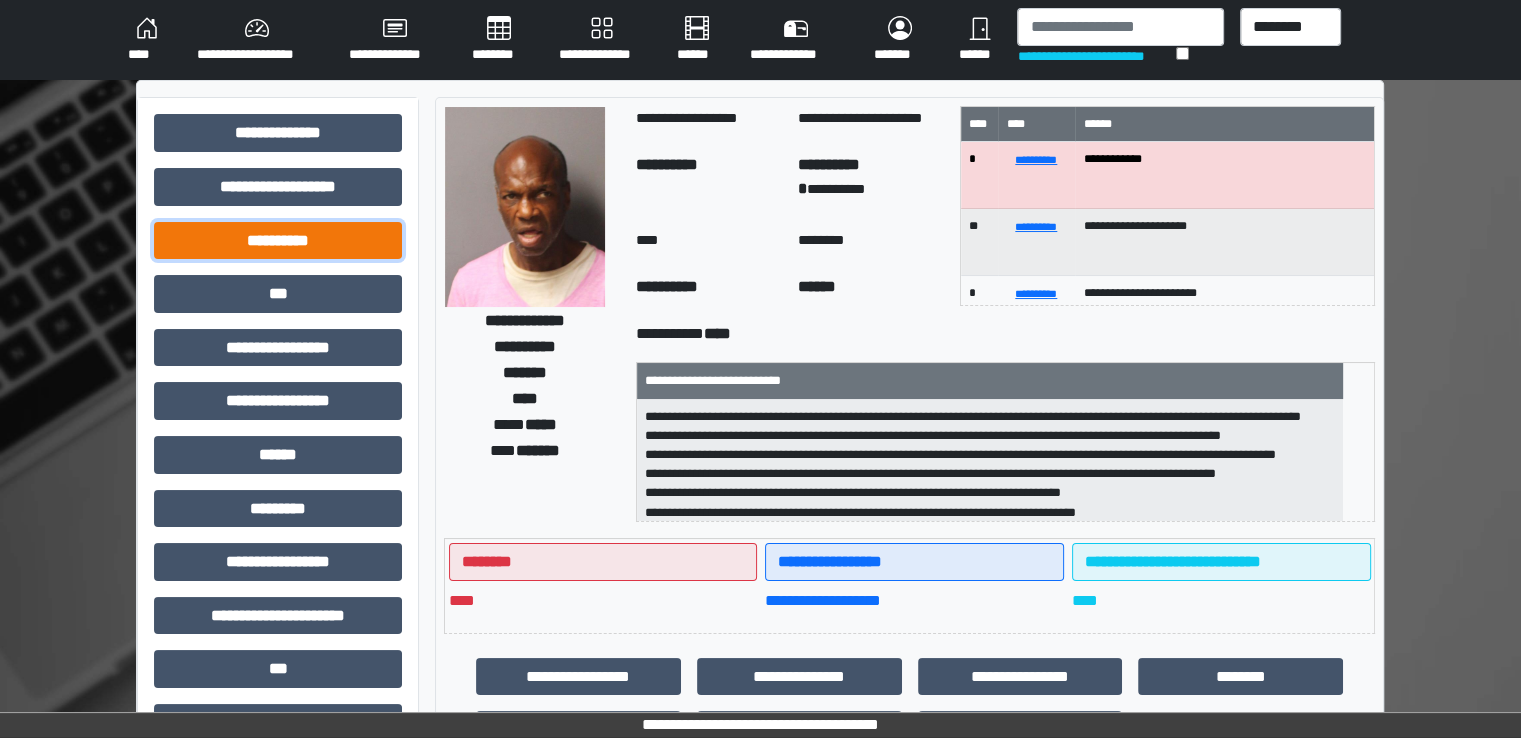 click on "**********" at bounding box center [278, 241] 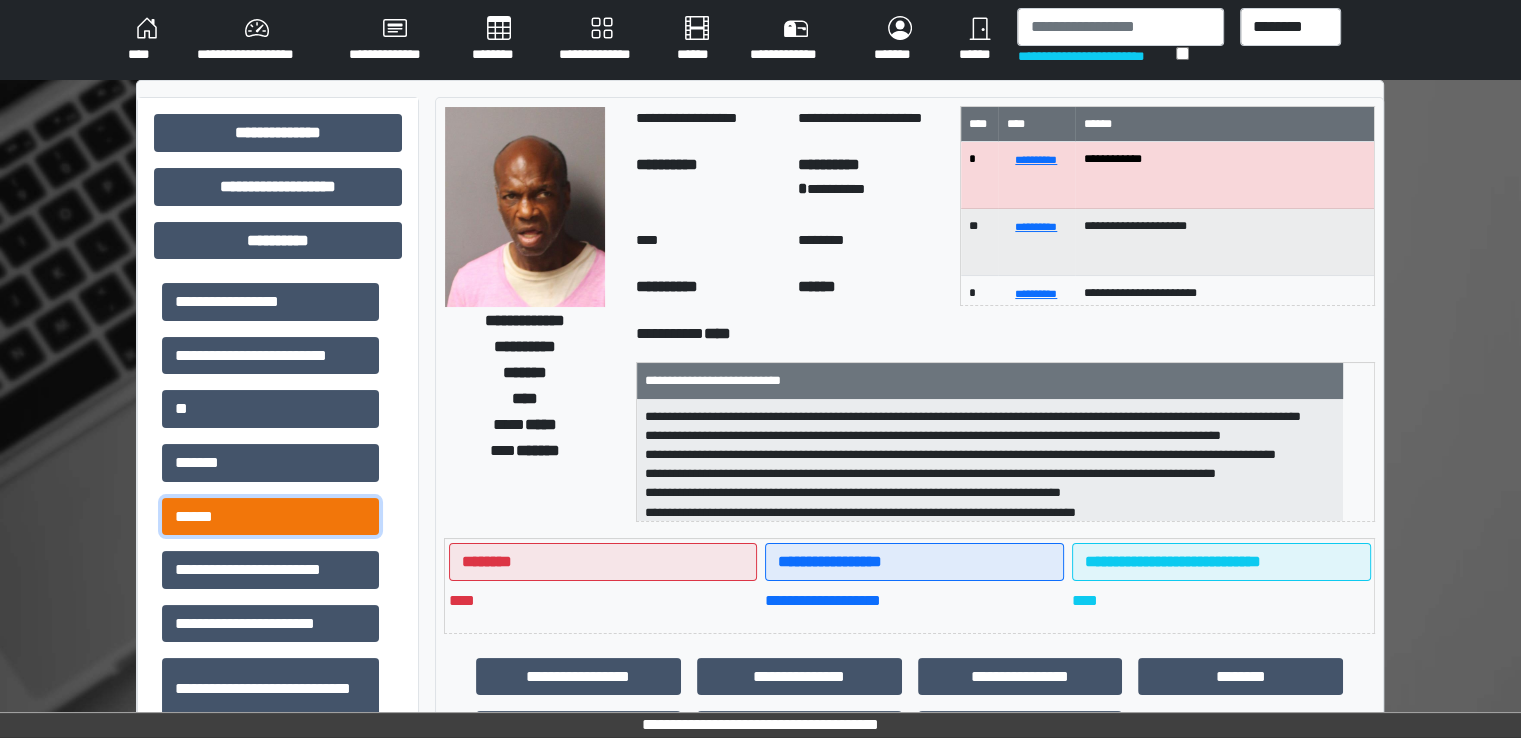 click on "******" at bounding box center (270, 517) 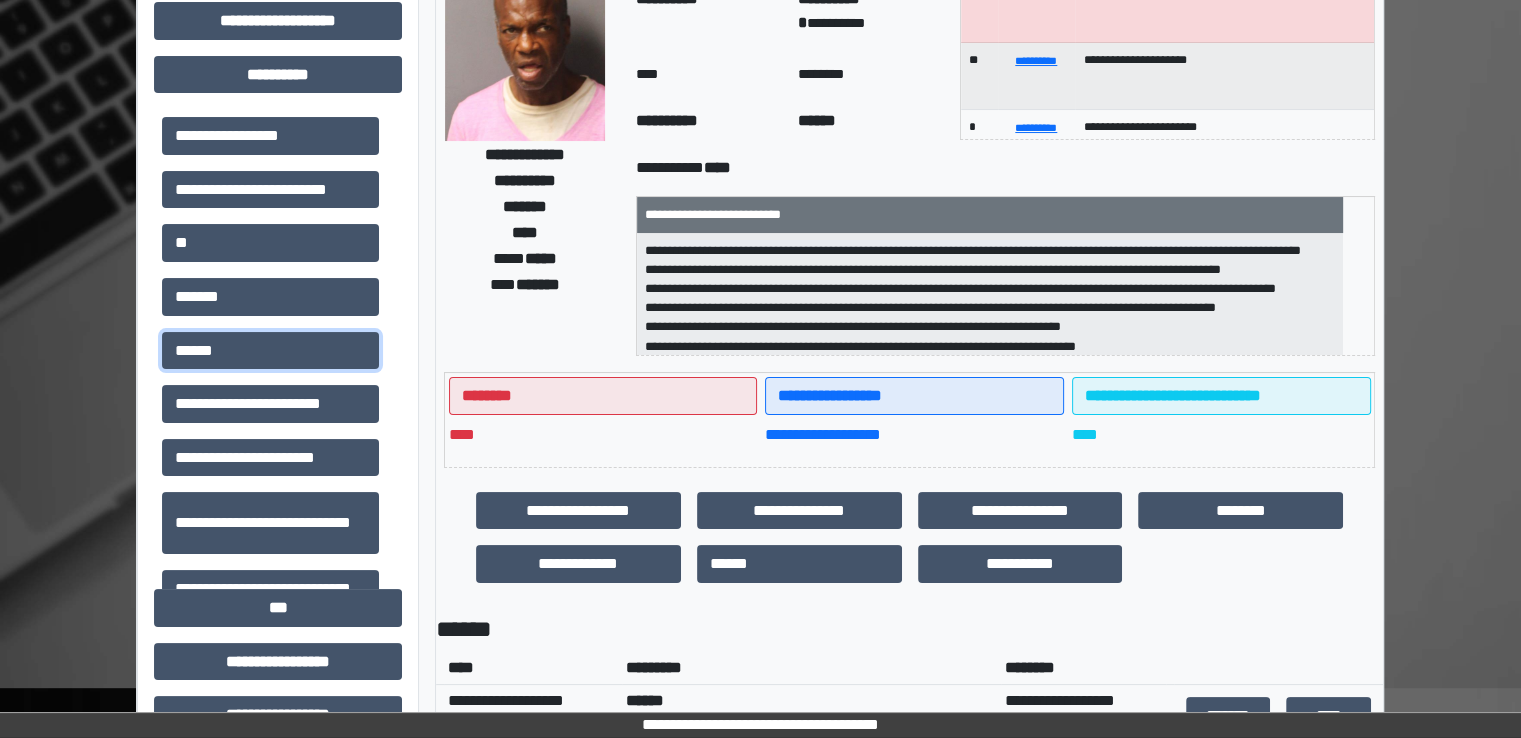 scroll, scrollTop: 400, scrollLeft: 0, axis: vertical 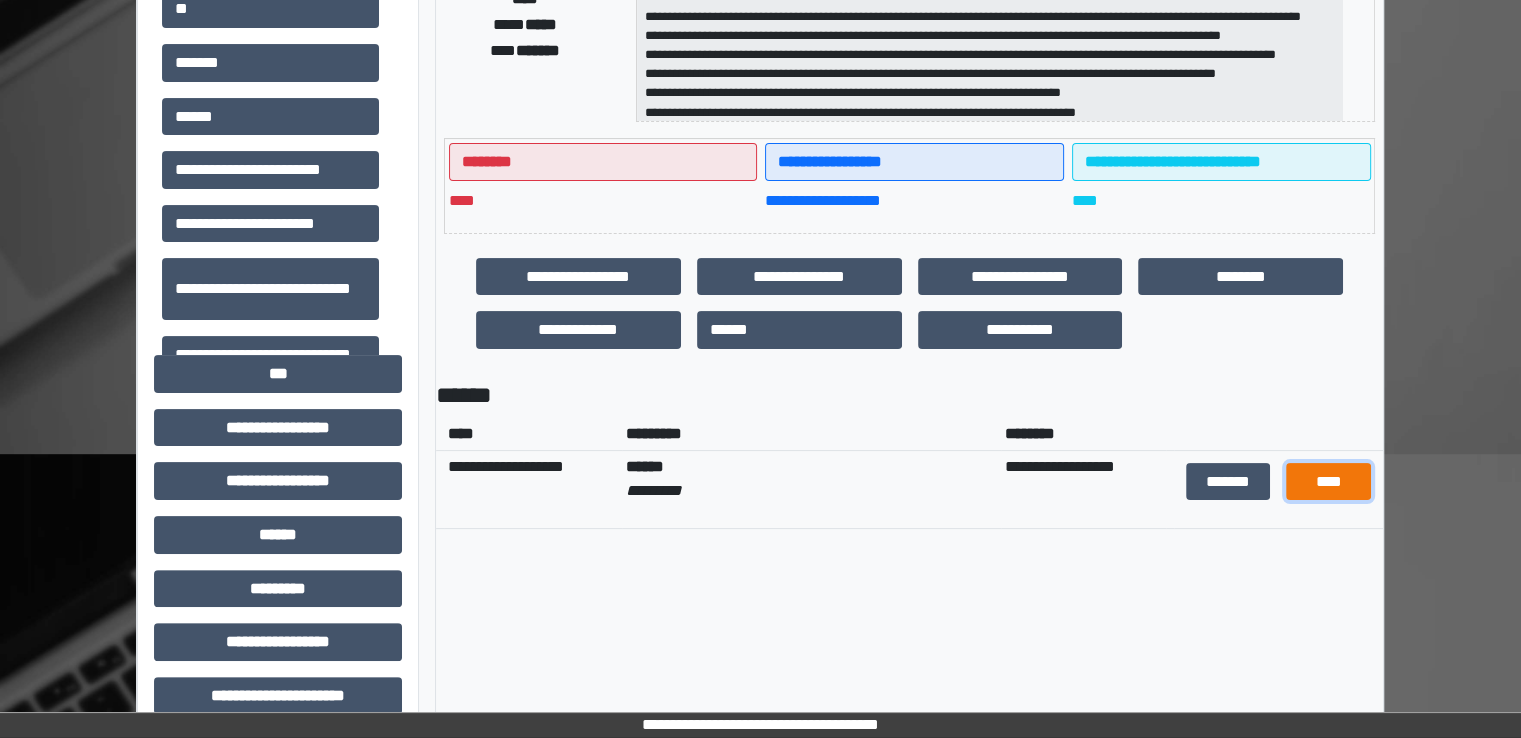 click on "****" at bounding box center [1328, 482] 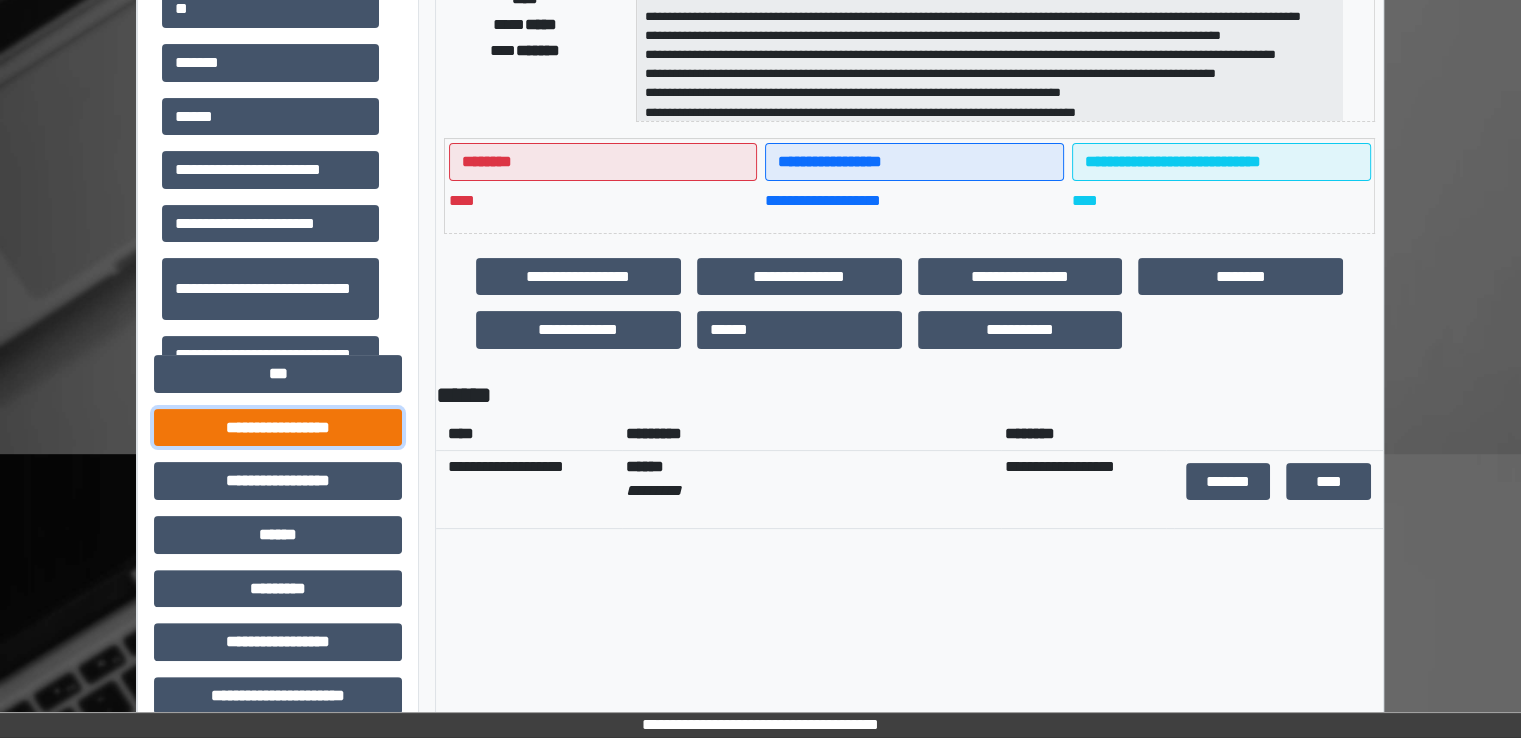 click on "**********" at bounding box center [278, 428] 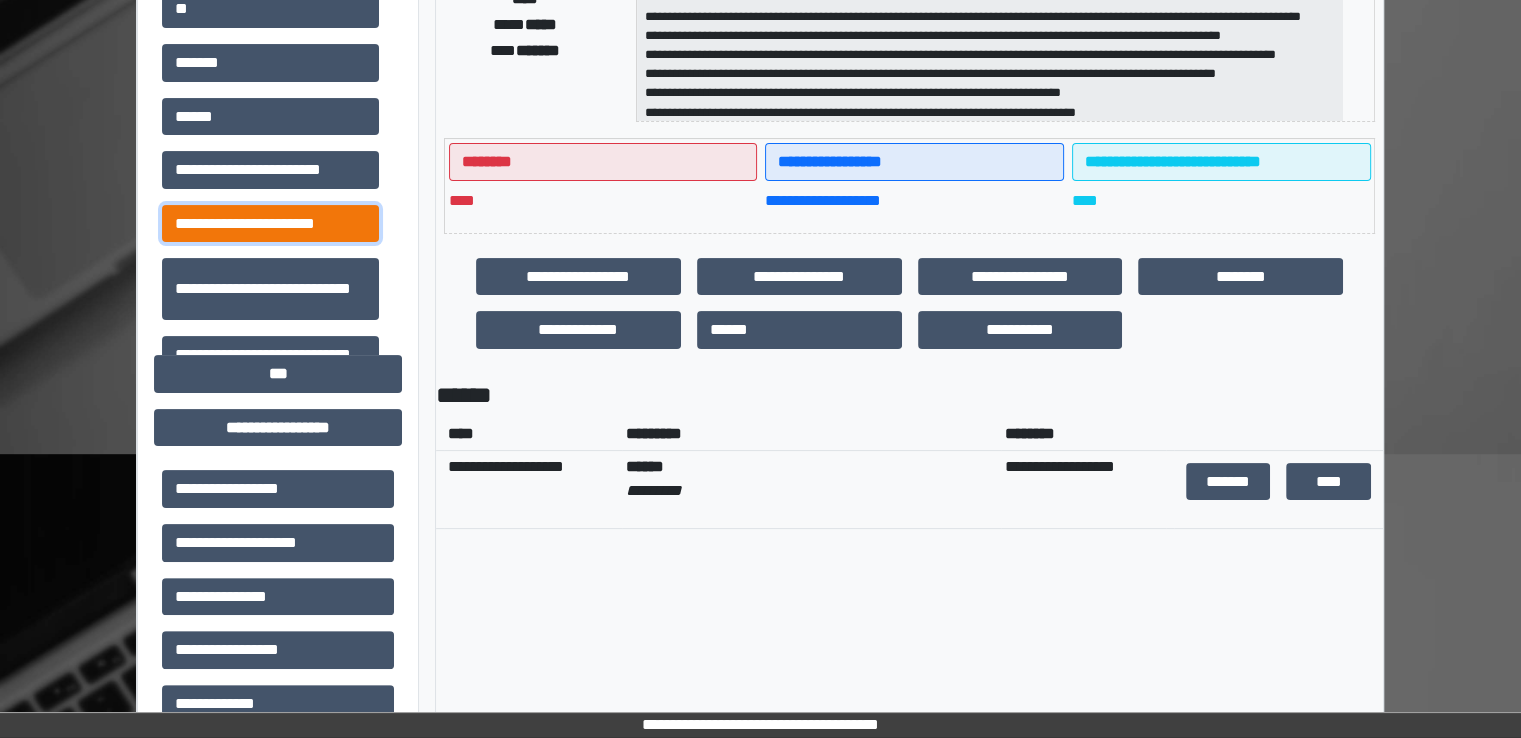click on "**********" at bounding box center (270, 224) 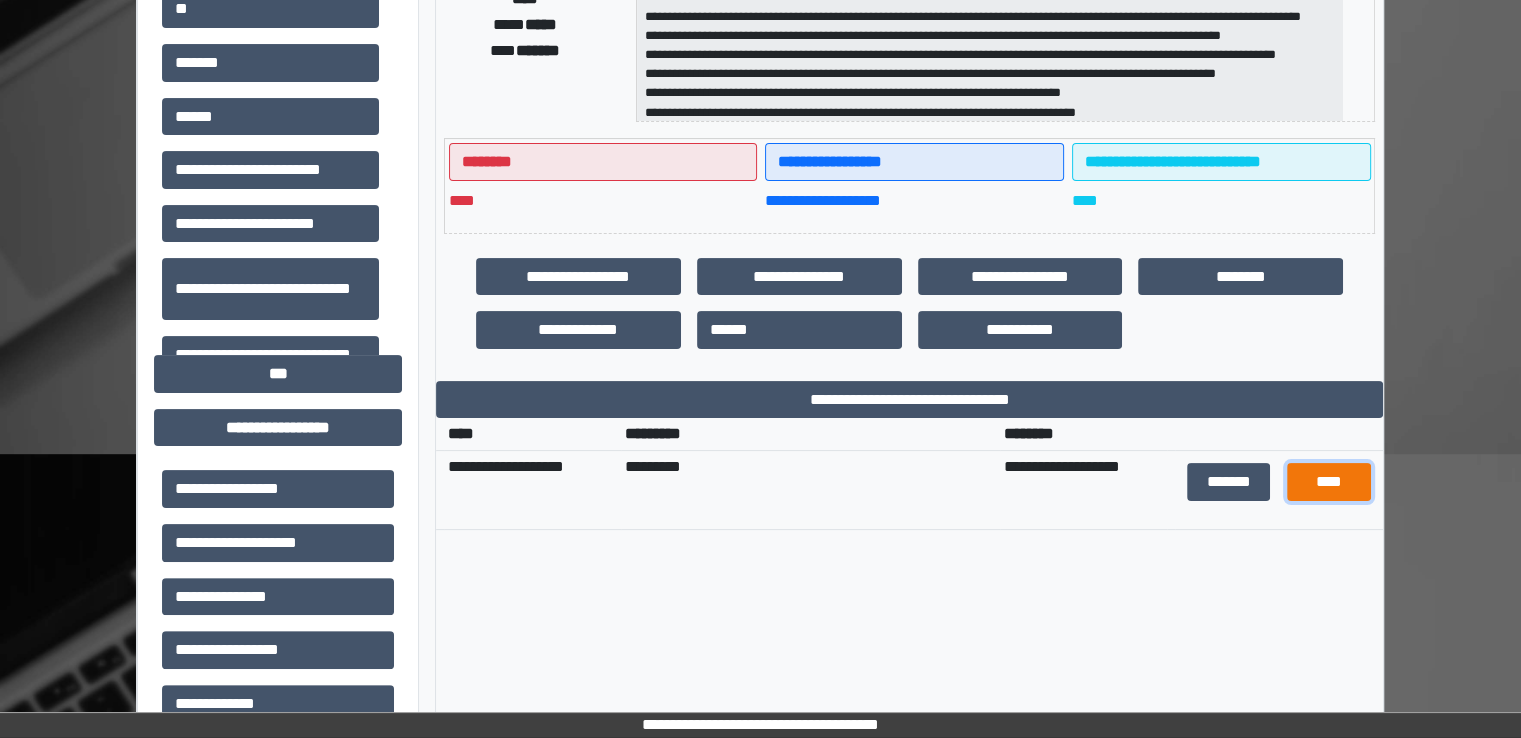 click on "****" at bounding box center [1329, 482] 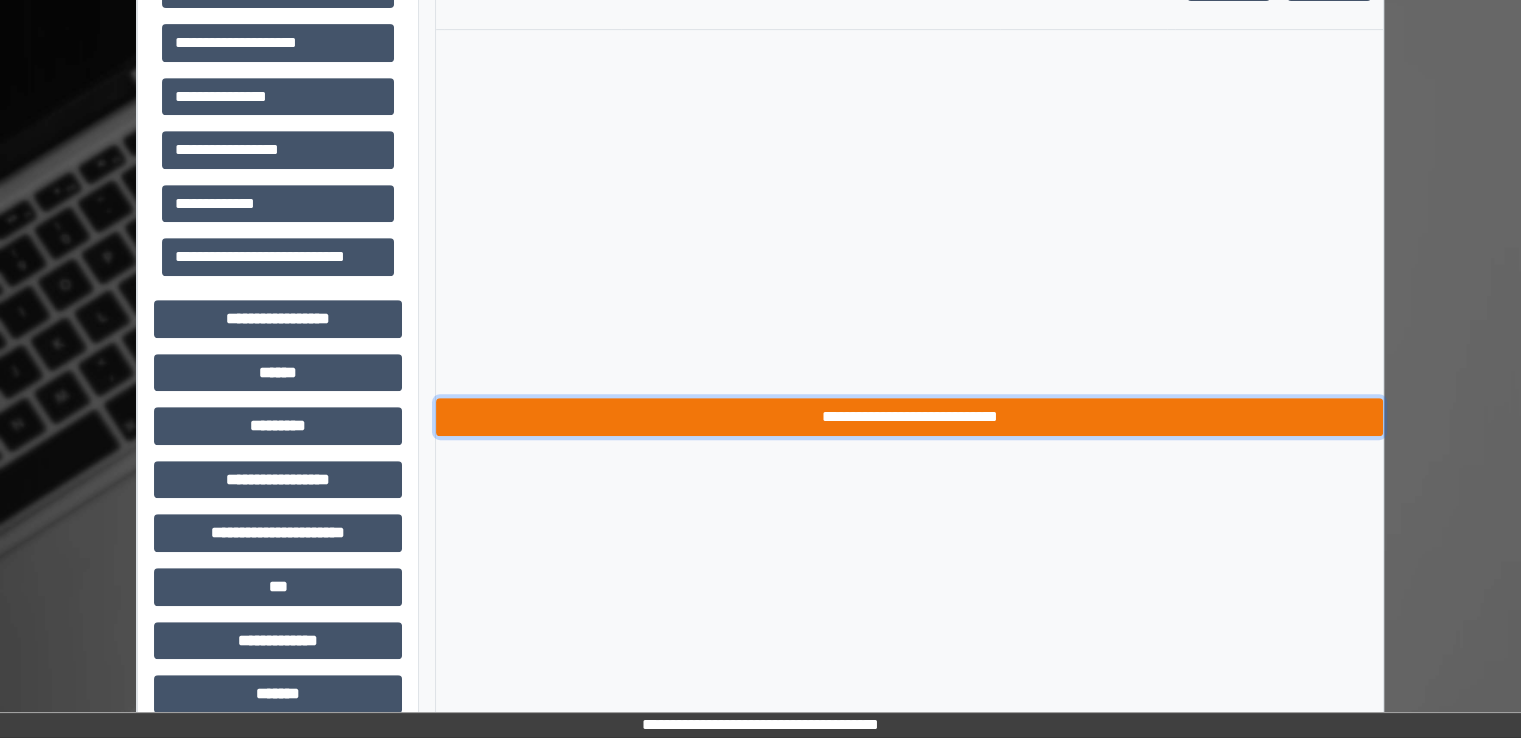 click on "**********" at bounding box center [909, 417] 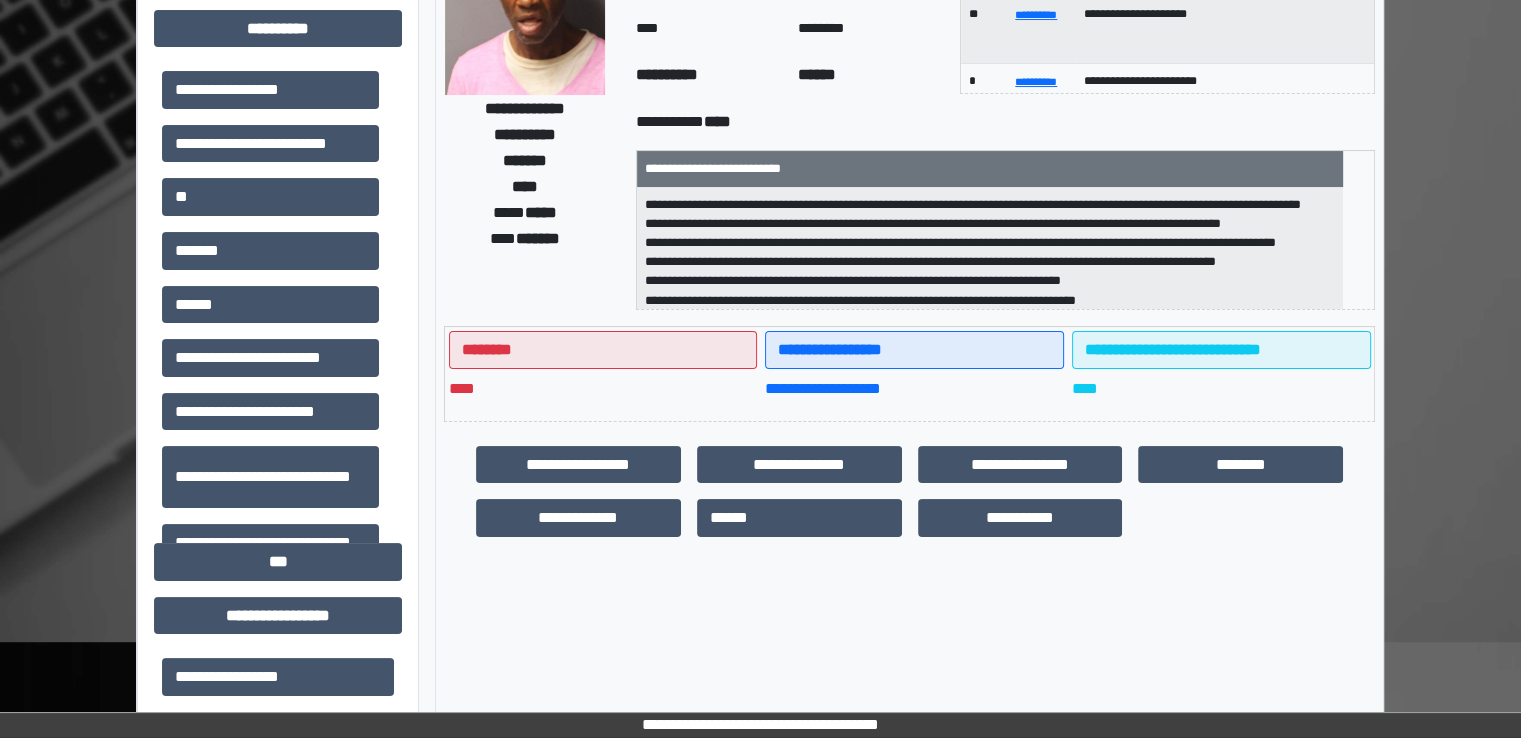 scroll, scrollTop: 0, scrollLeft: 0, axis: both 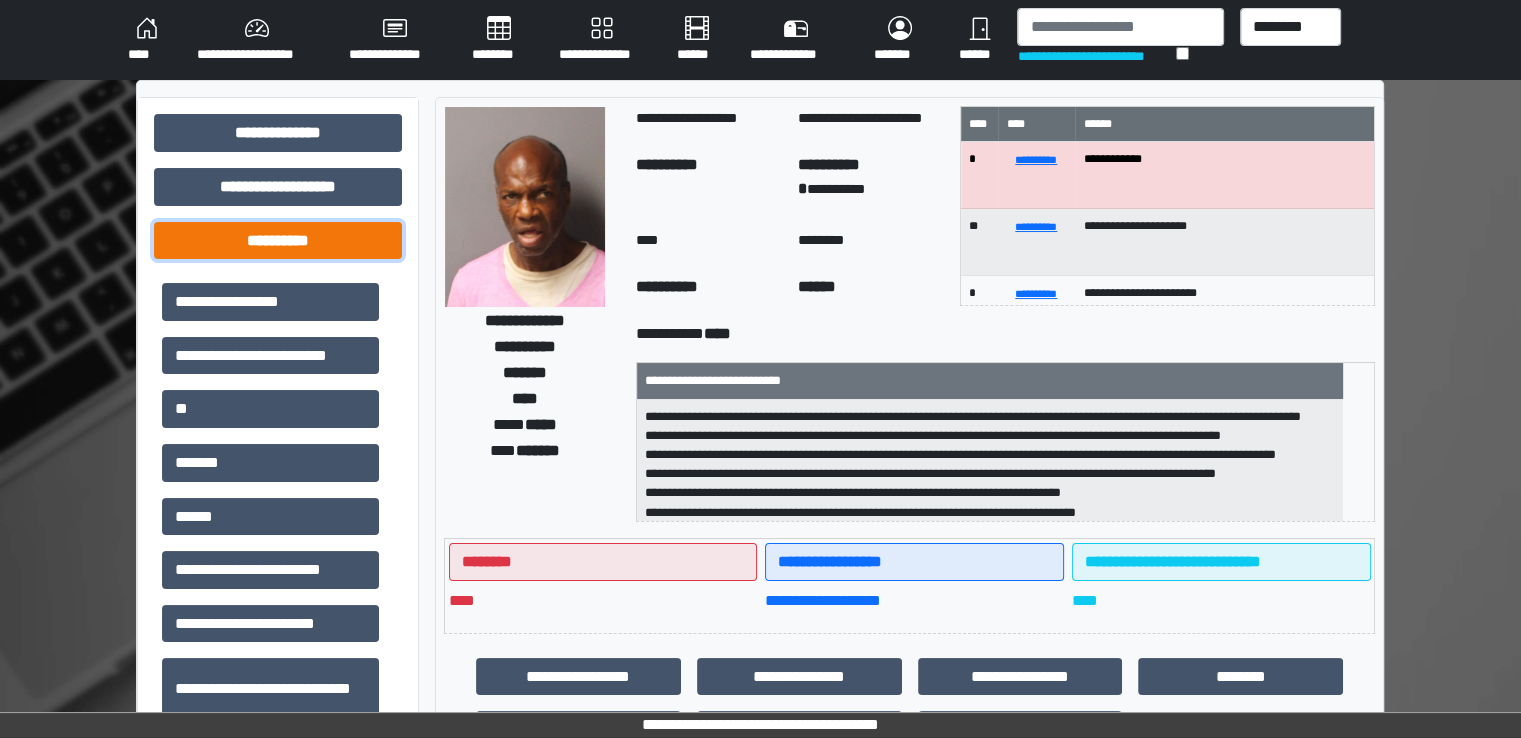 click on "**********" at bounding box center (278, 241) 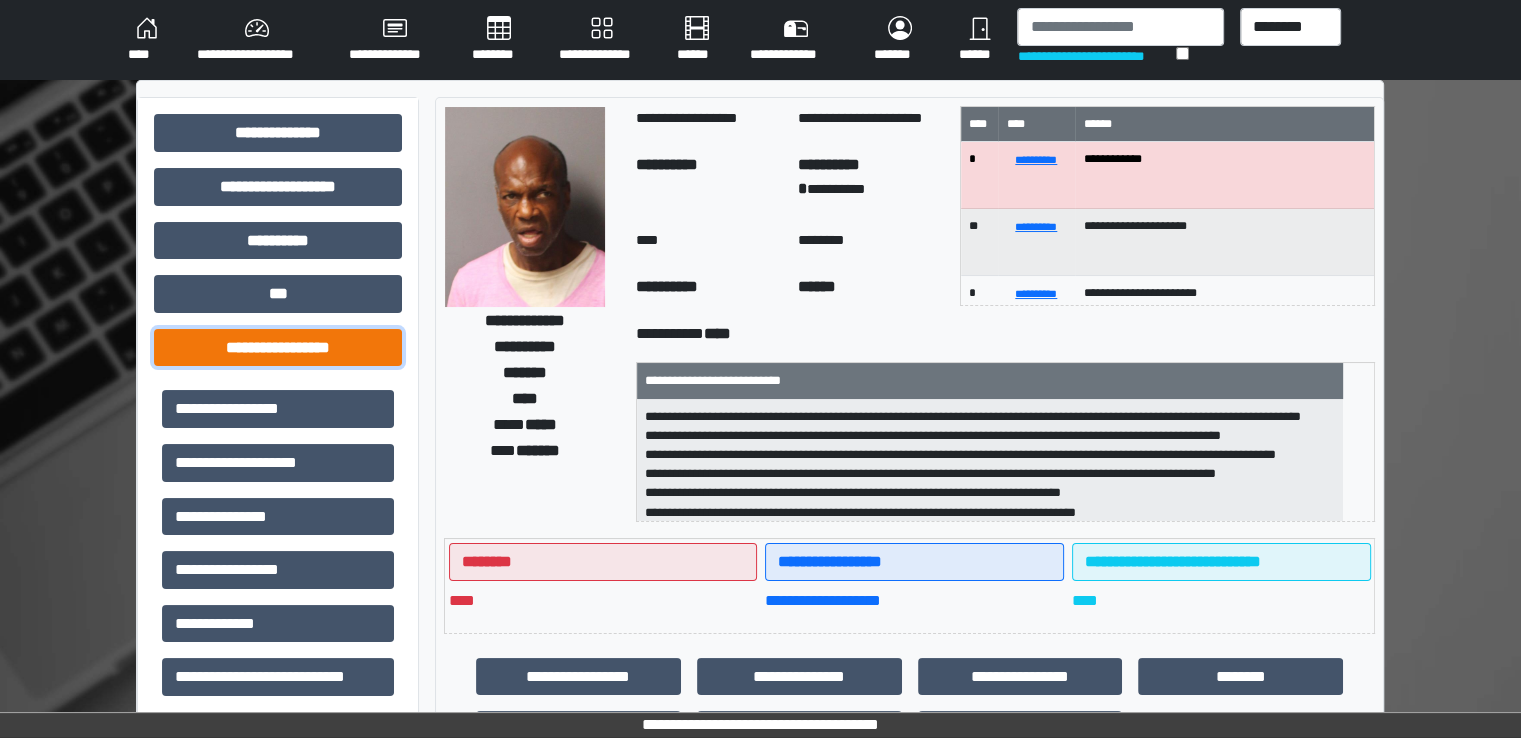 click on "**********" at bounding box center (278, 348) 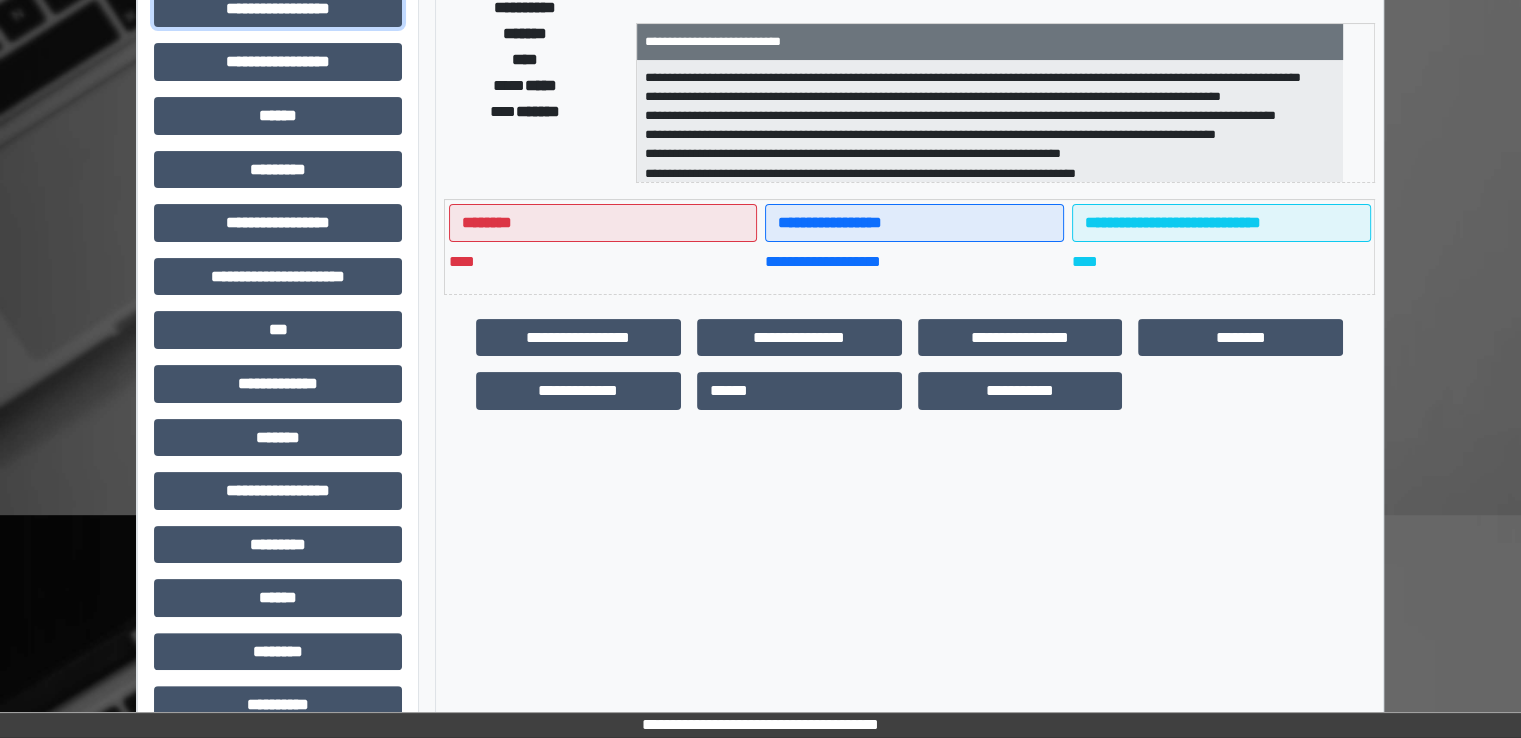 scroll, scrollTop: 428, scrollLeft: 0, axis: vertical 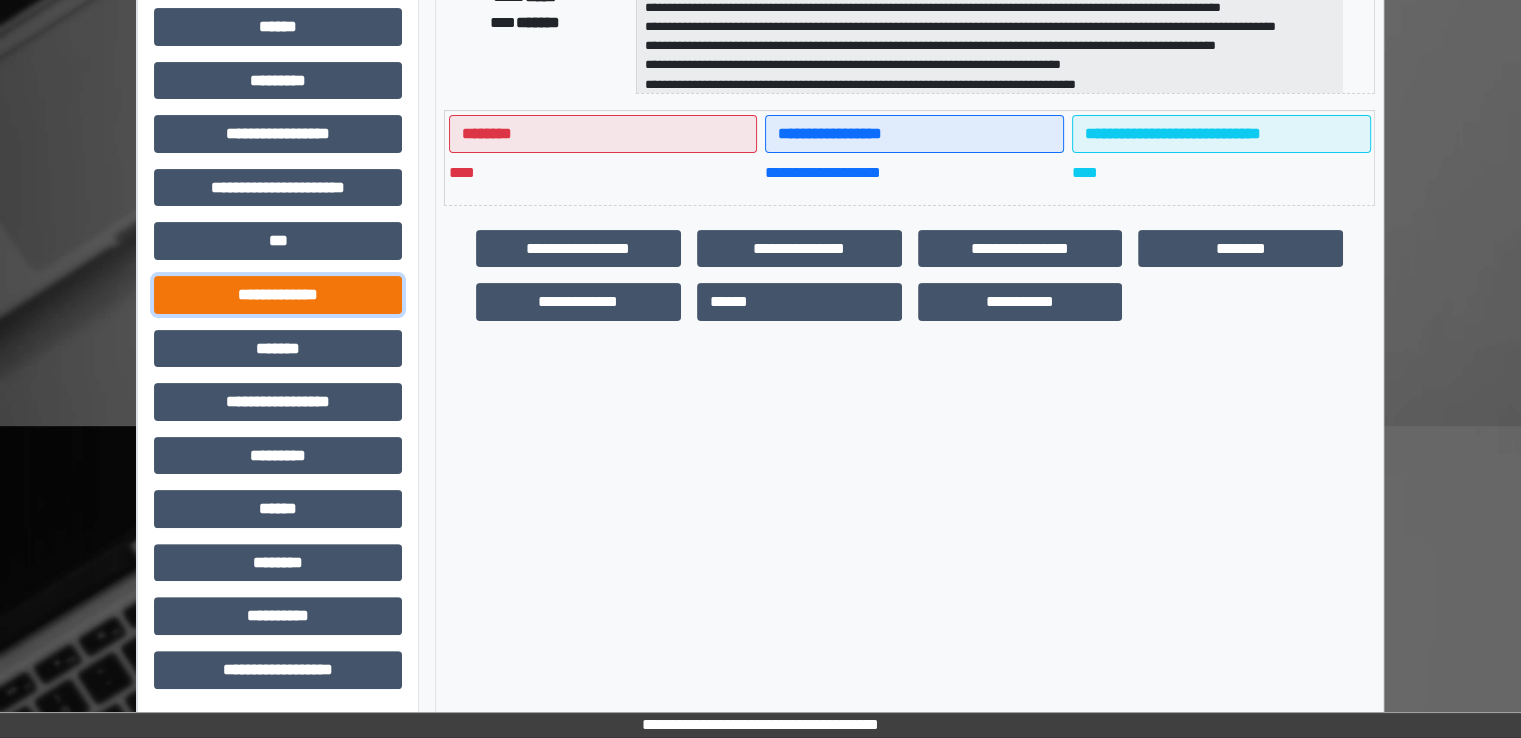 click on "**********" at bounding box center [278, 295] 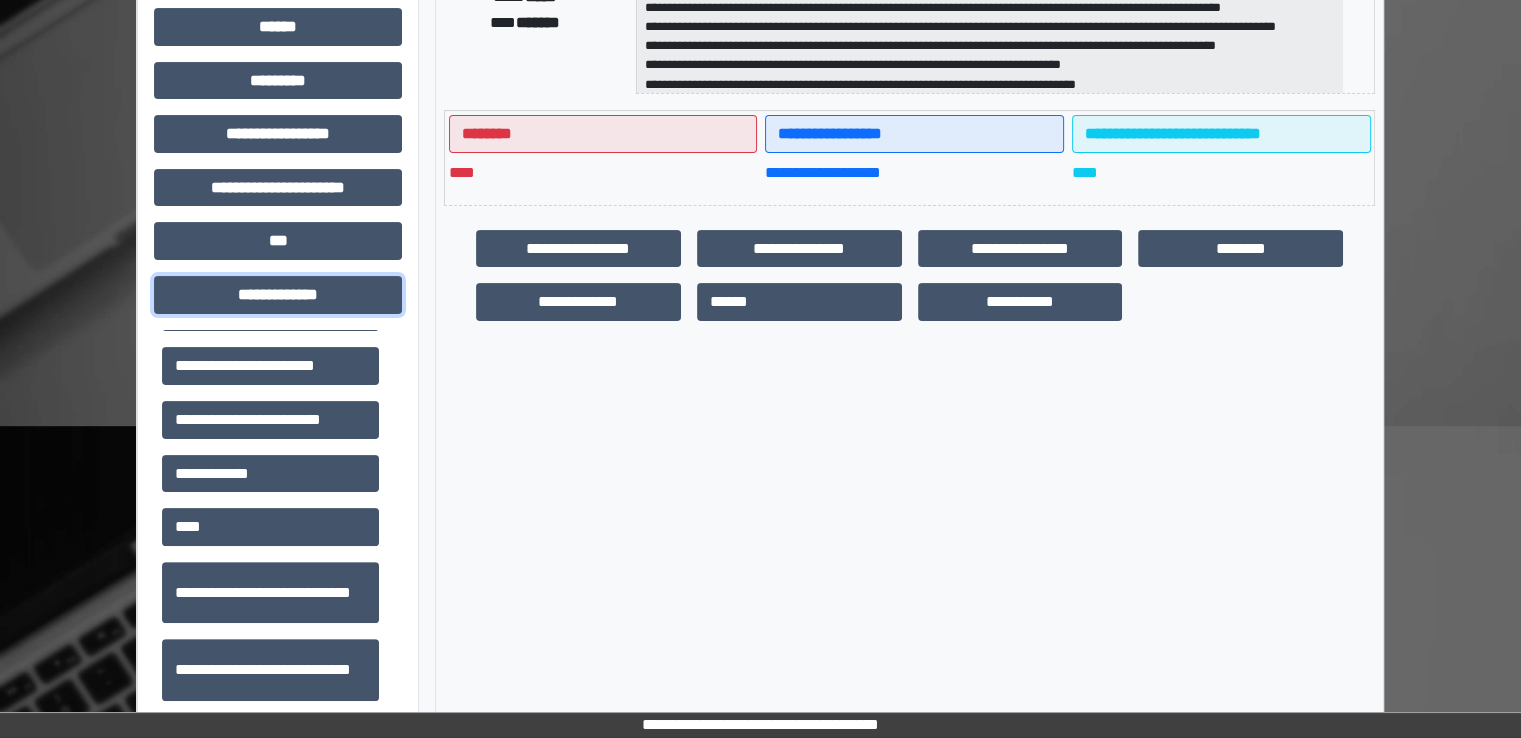 scroll, scrollTop: 500, scrollLeft: 0, axis: vertical 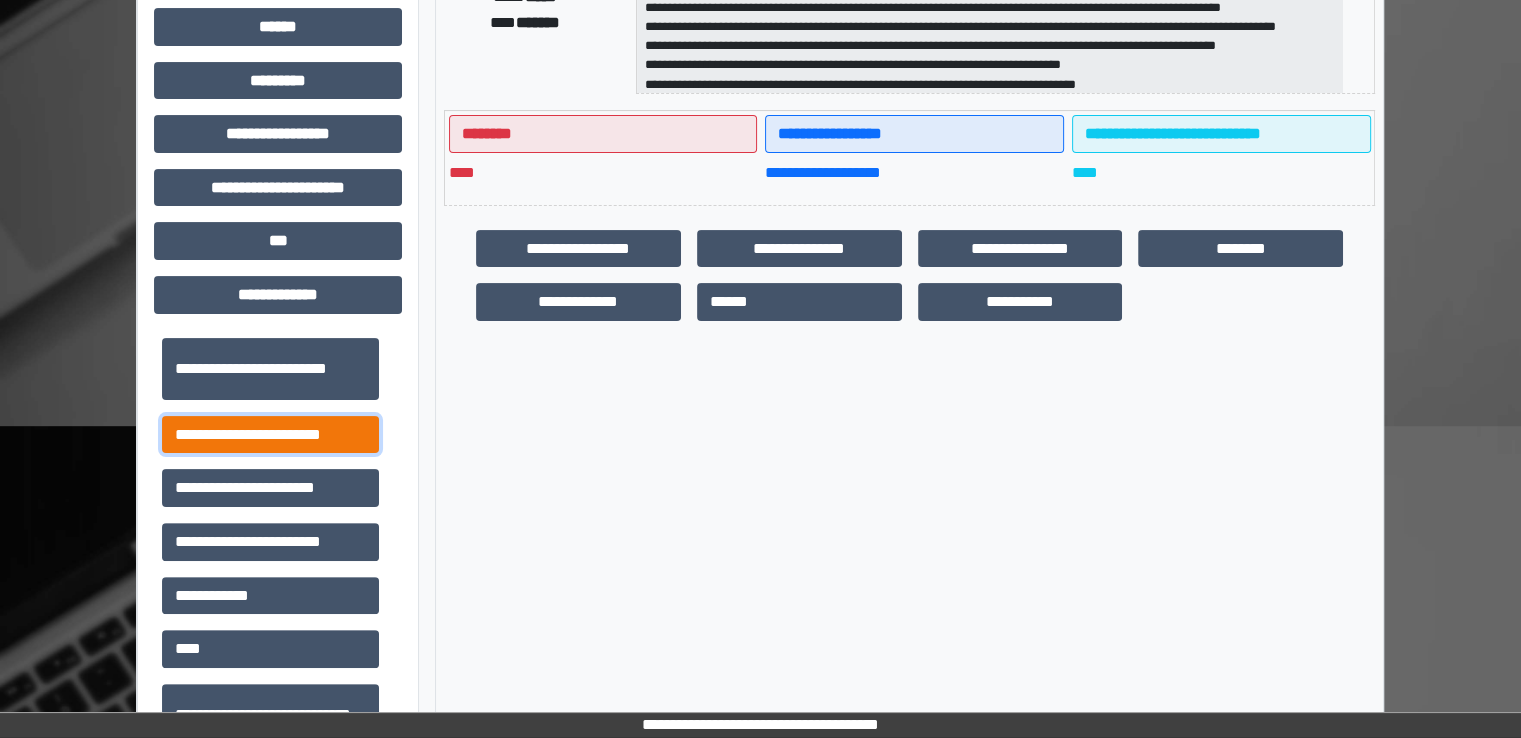 click on "**********" at bounding box center [270, 435] 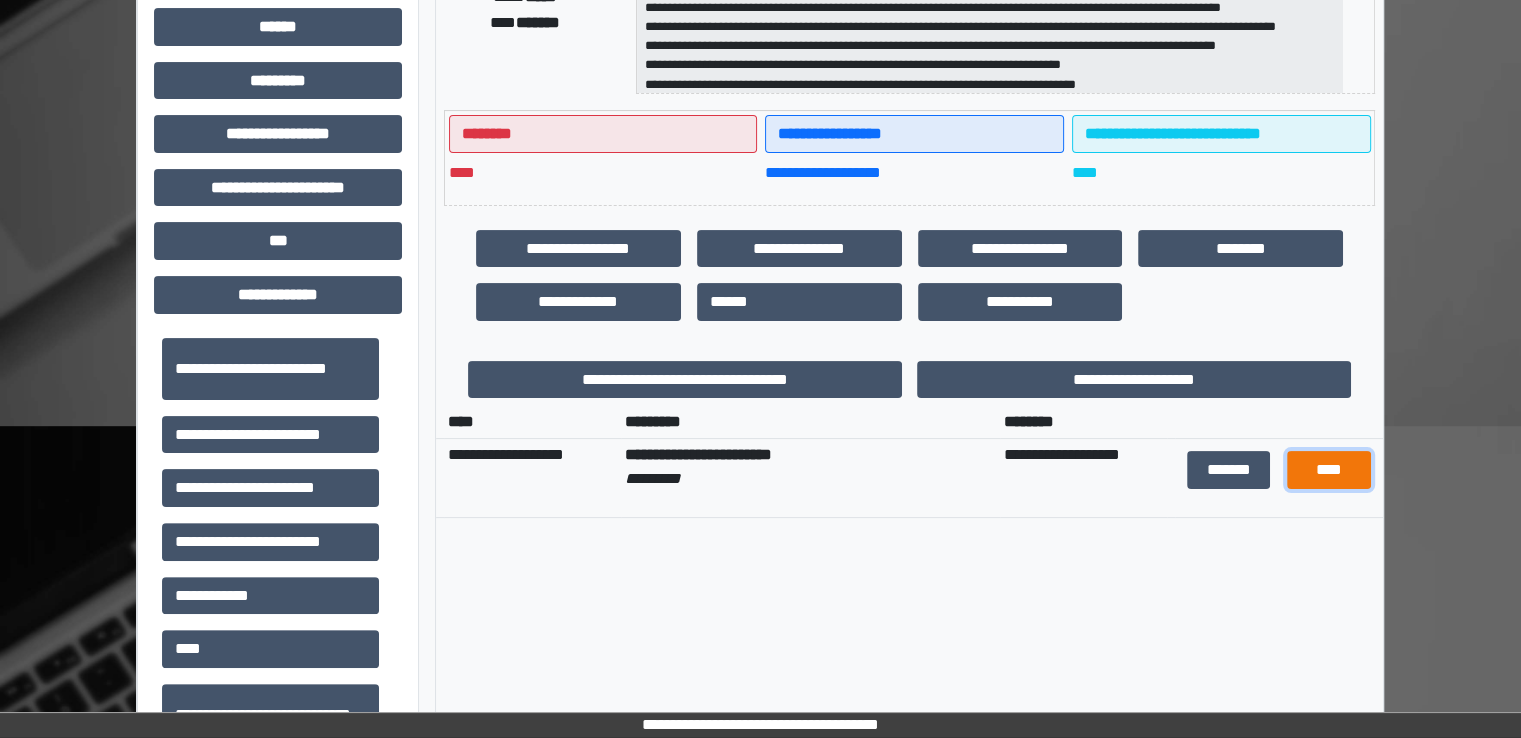 click on "****" at bounding box center [1329, 470] 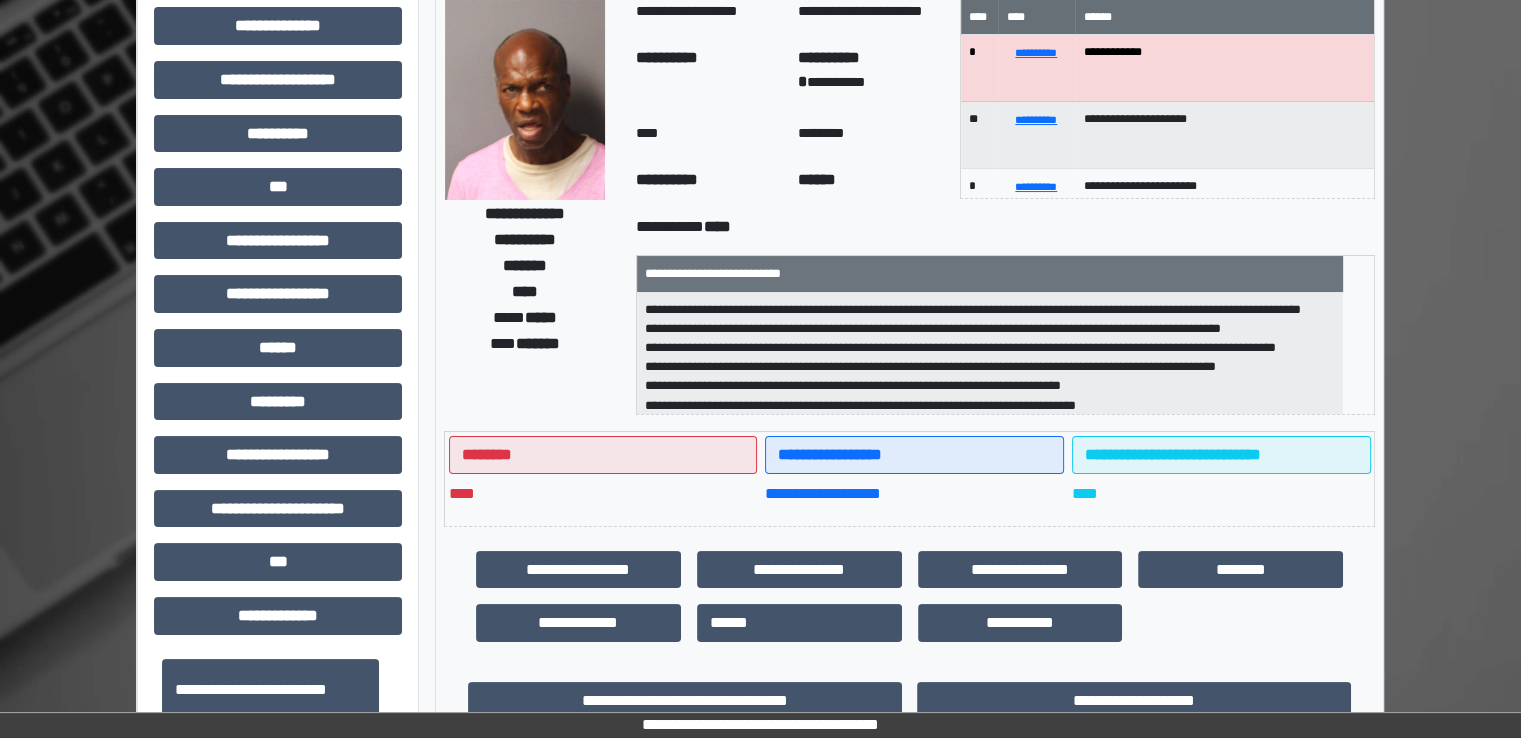 scroll, scrollTop: 0, scrollLeft: 0, axis: both 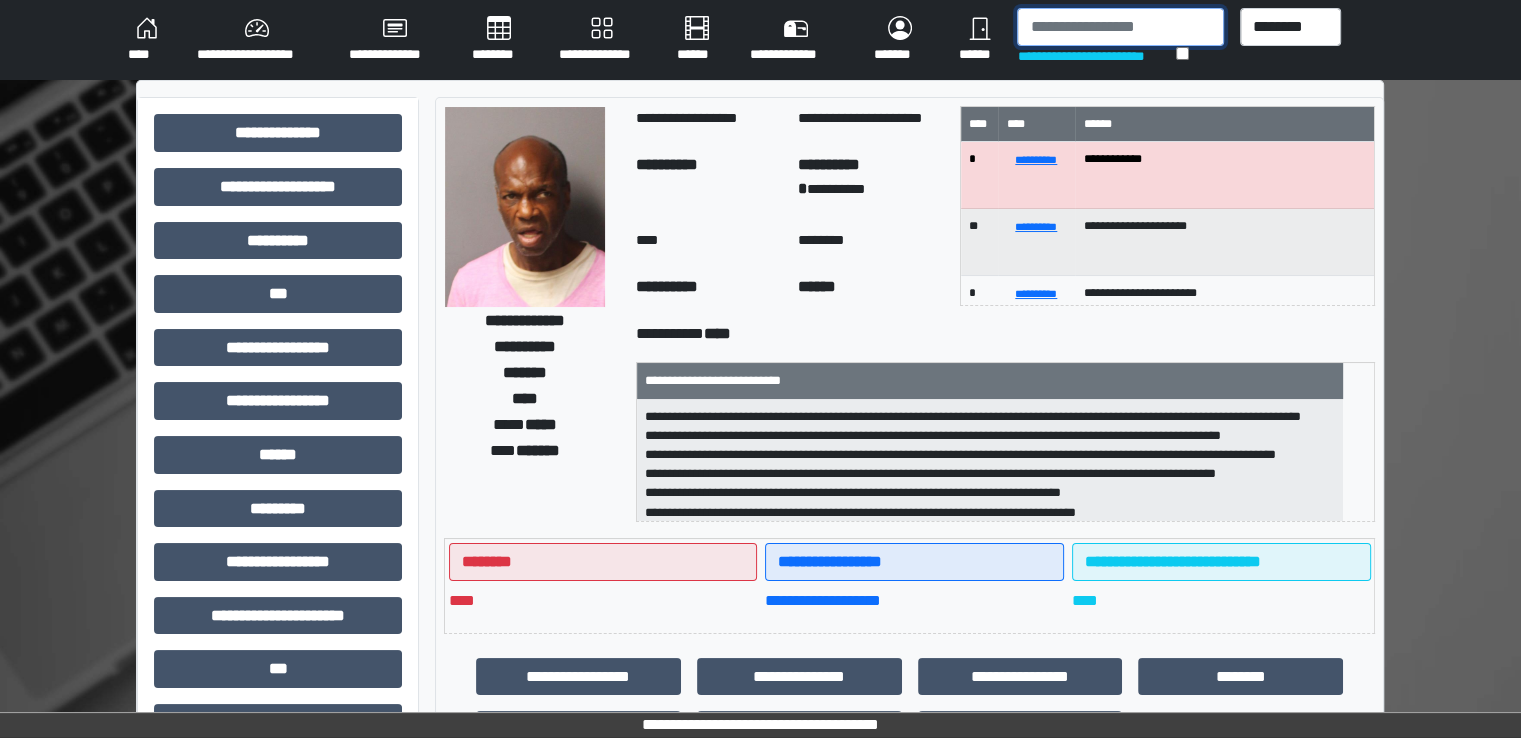 click at bounding box center (1120, 27) 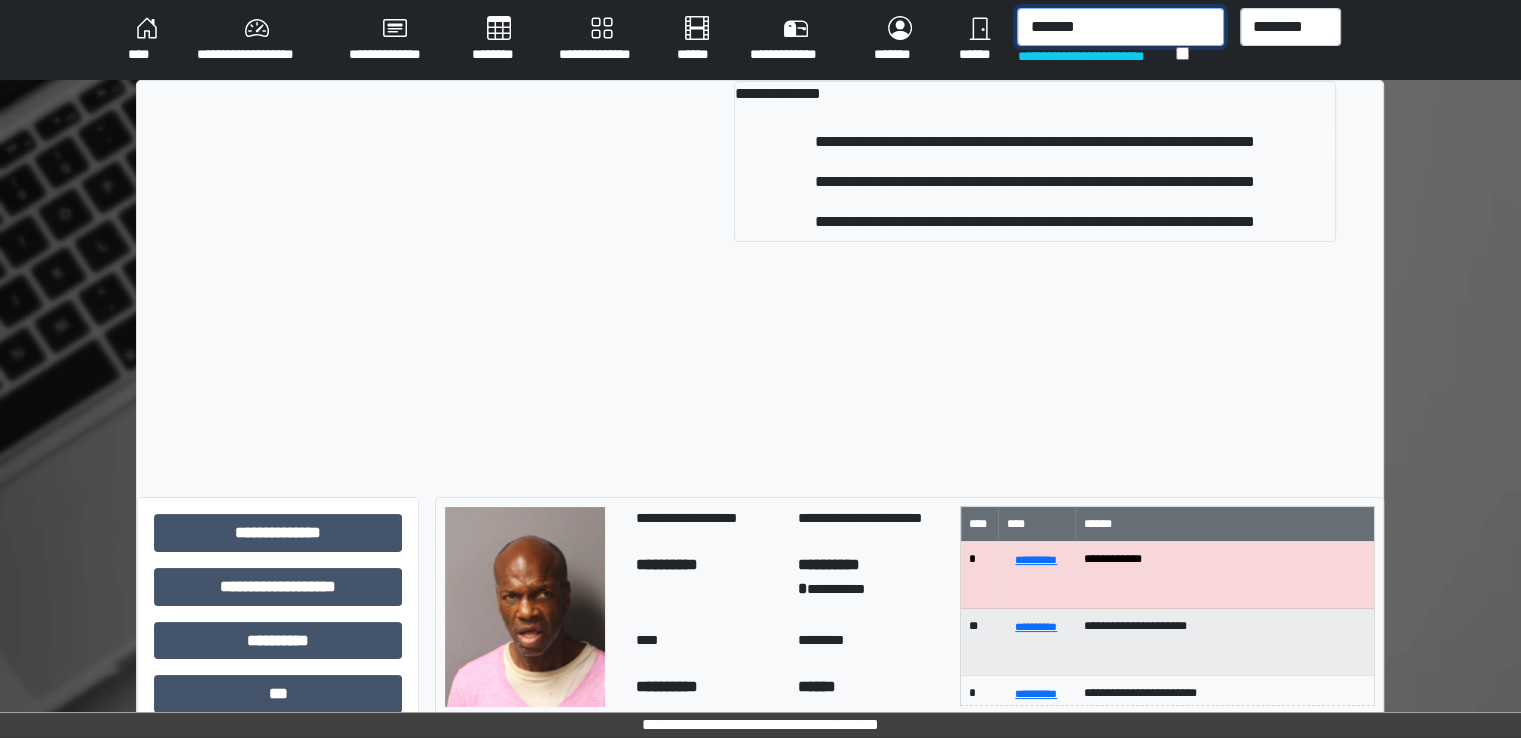 type on "*******" 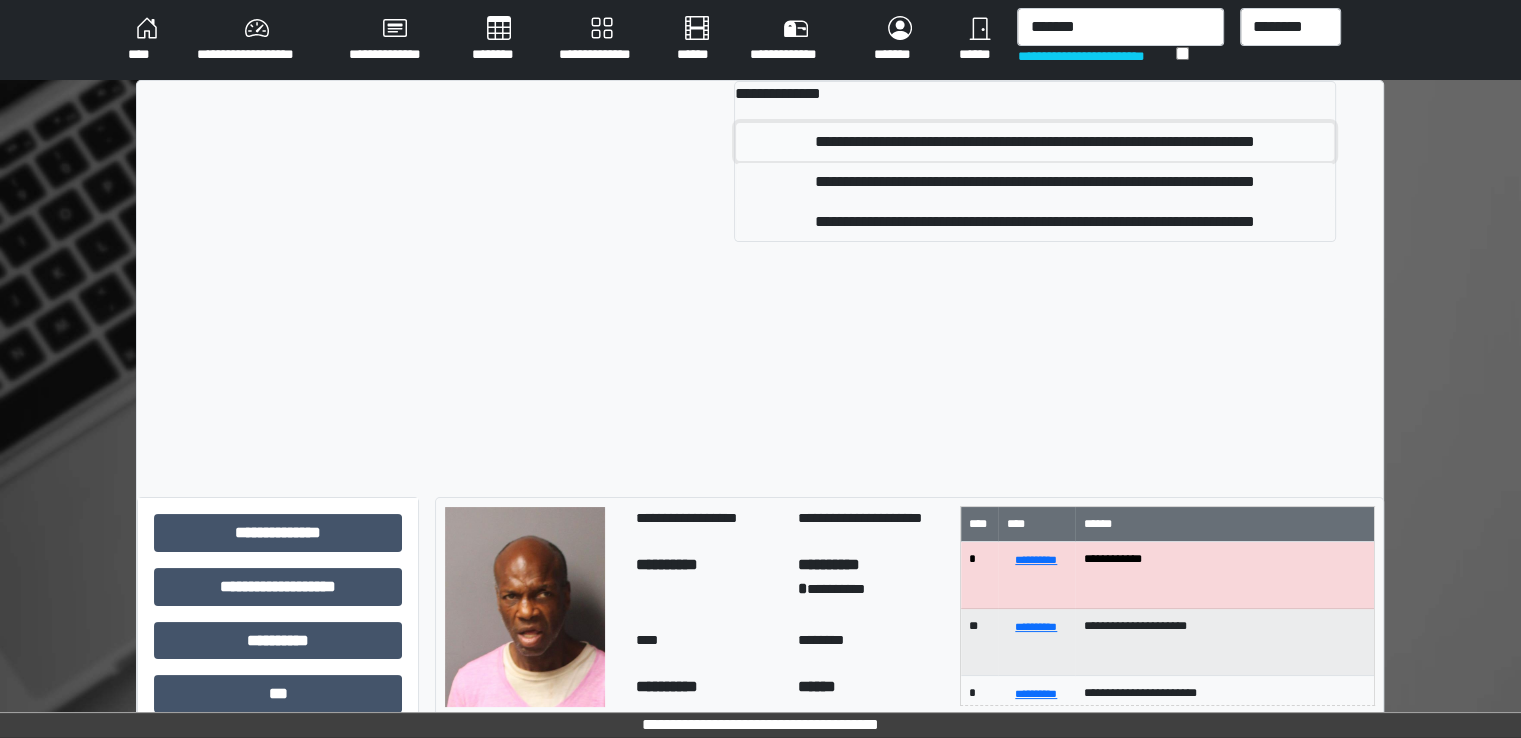 click on "**********" at bounding box center [1035, 142] 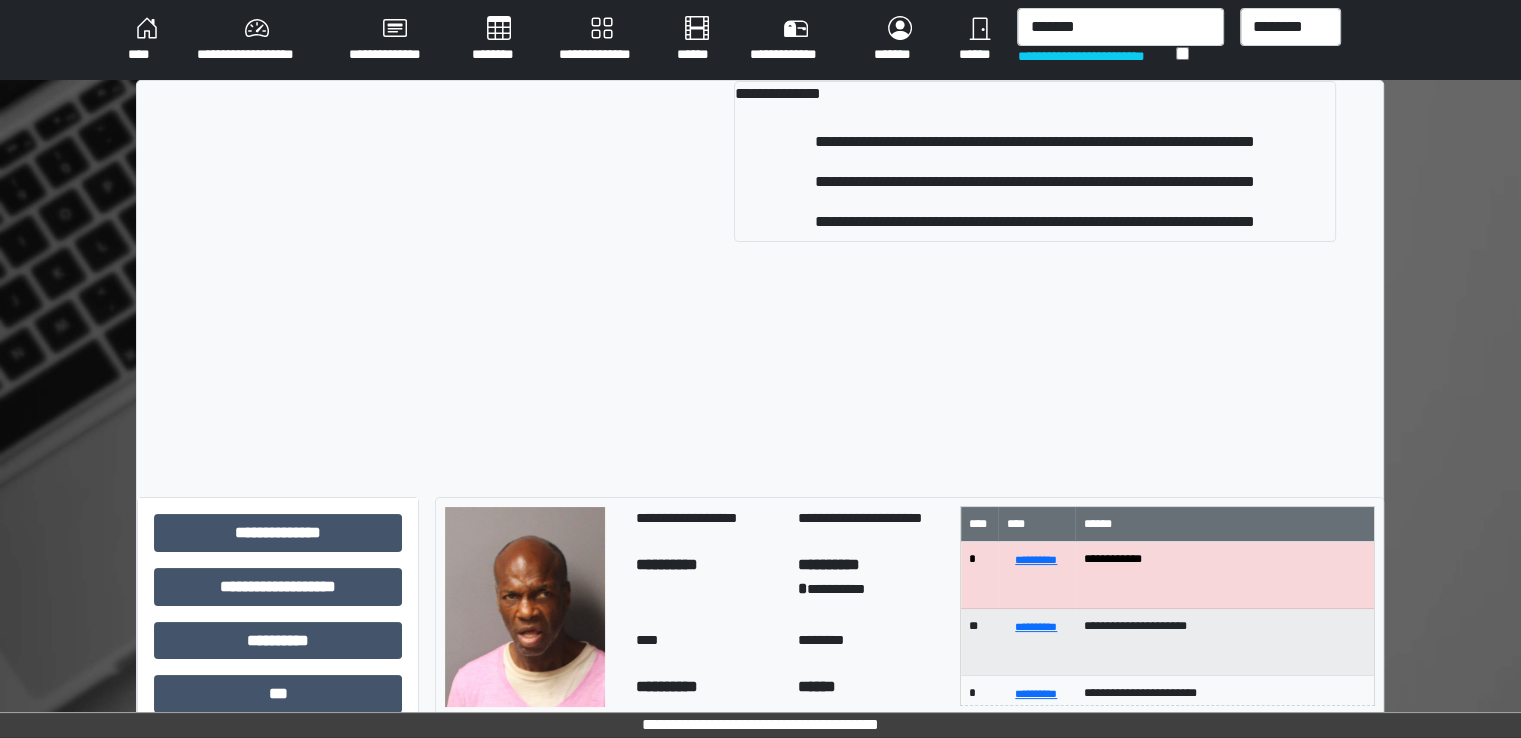 type 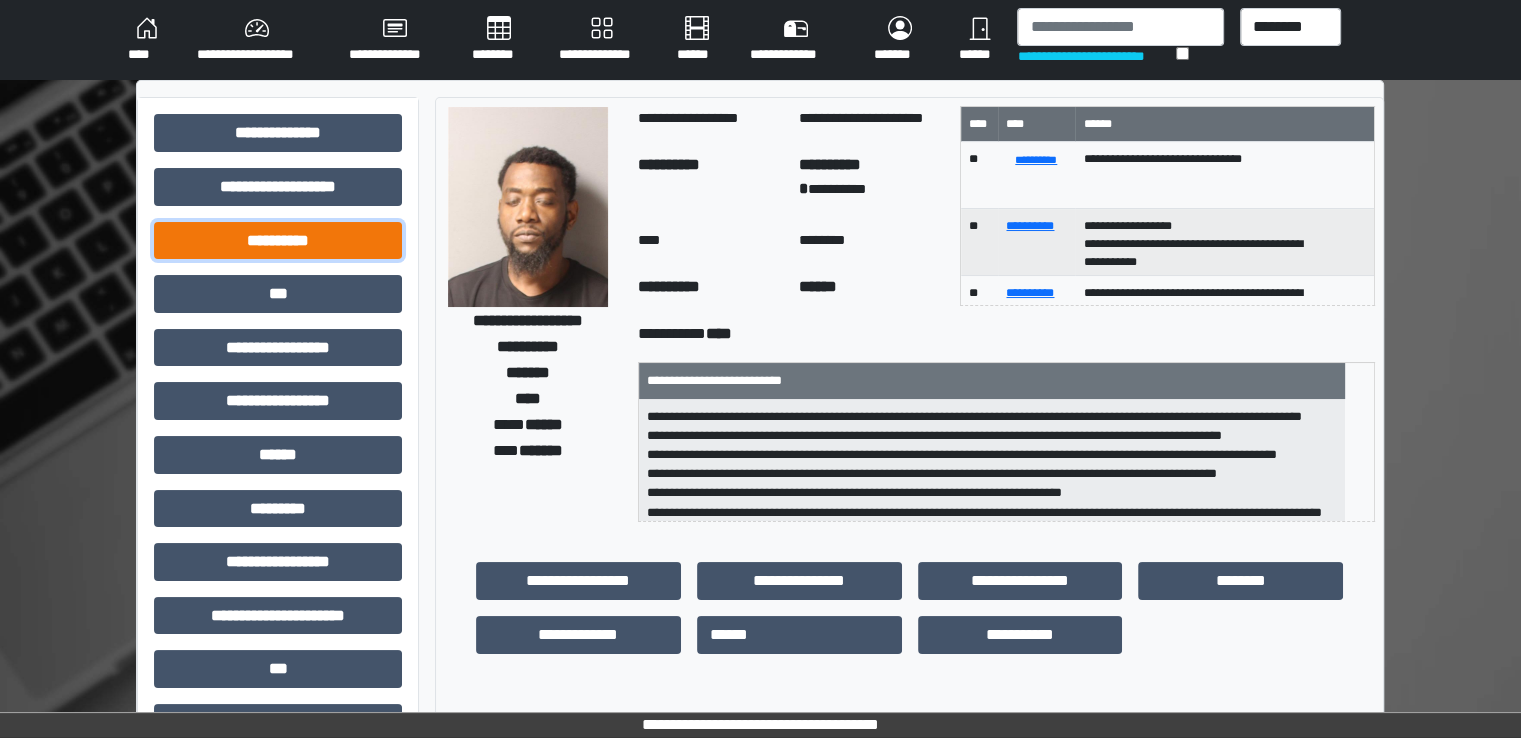 click on "**********" at bounding box center (278, 241) 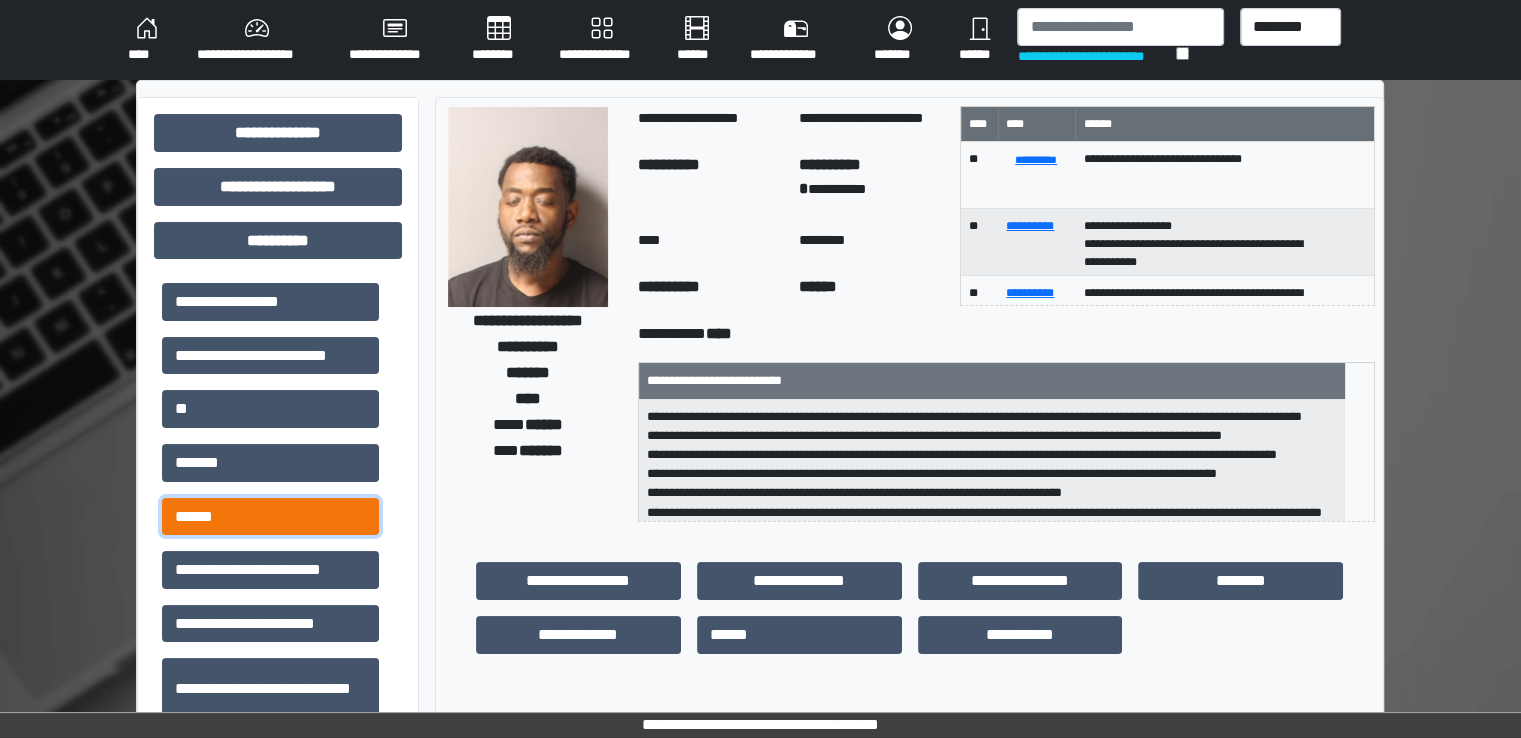 click on "******" at bounding box center [270, 517] 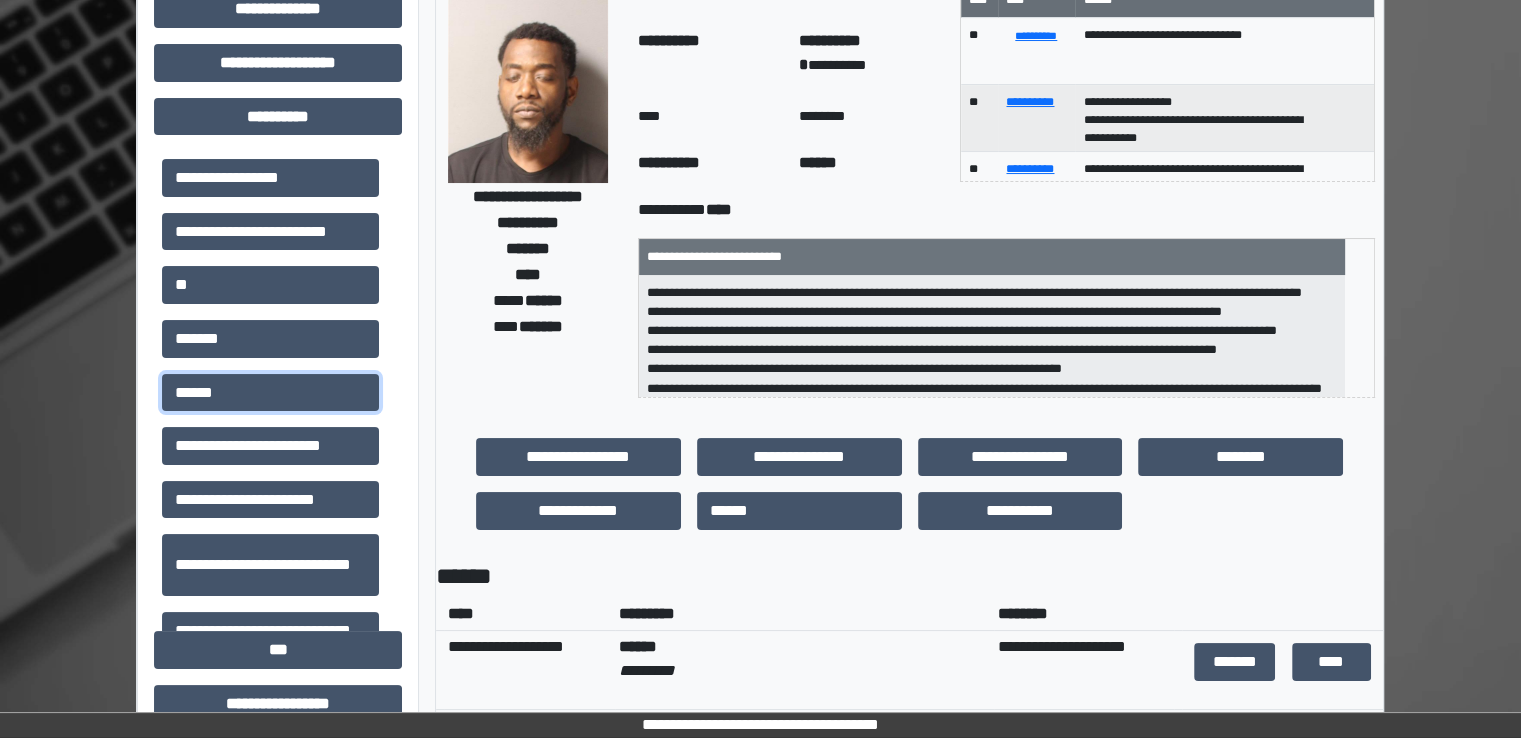 scroll, scrollTop: 400, scrollLeft: 0, axis: vertical 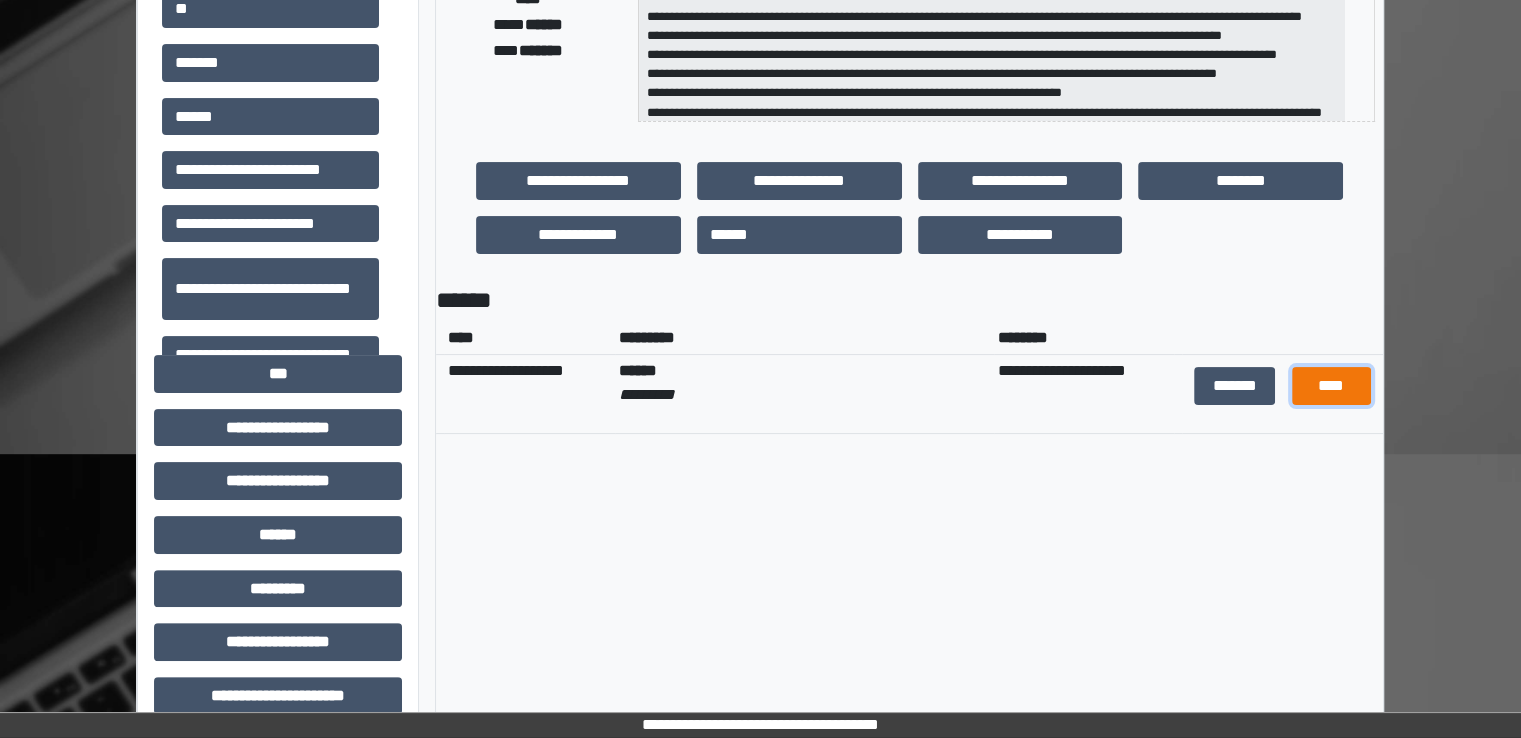 click on "****" at bounding box center (1331, 386) 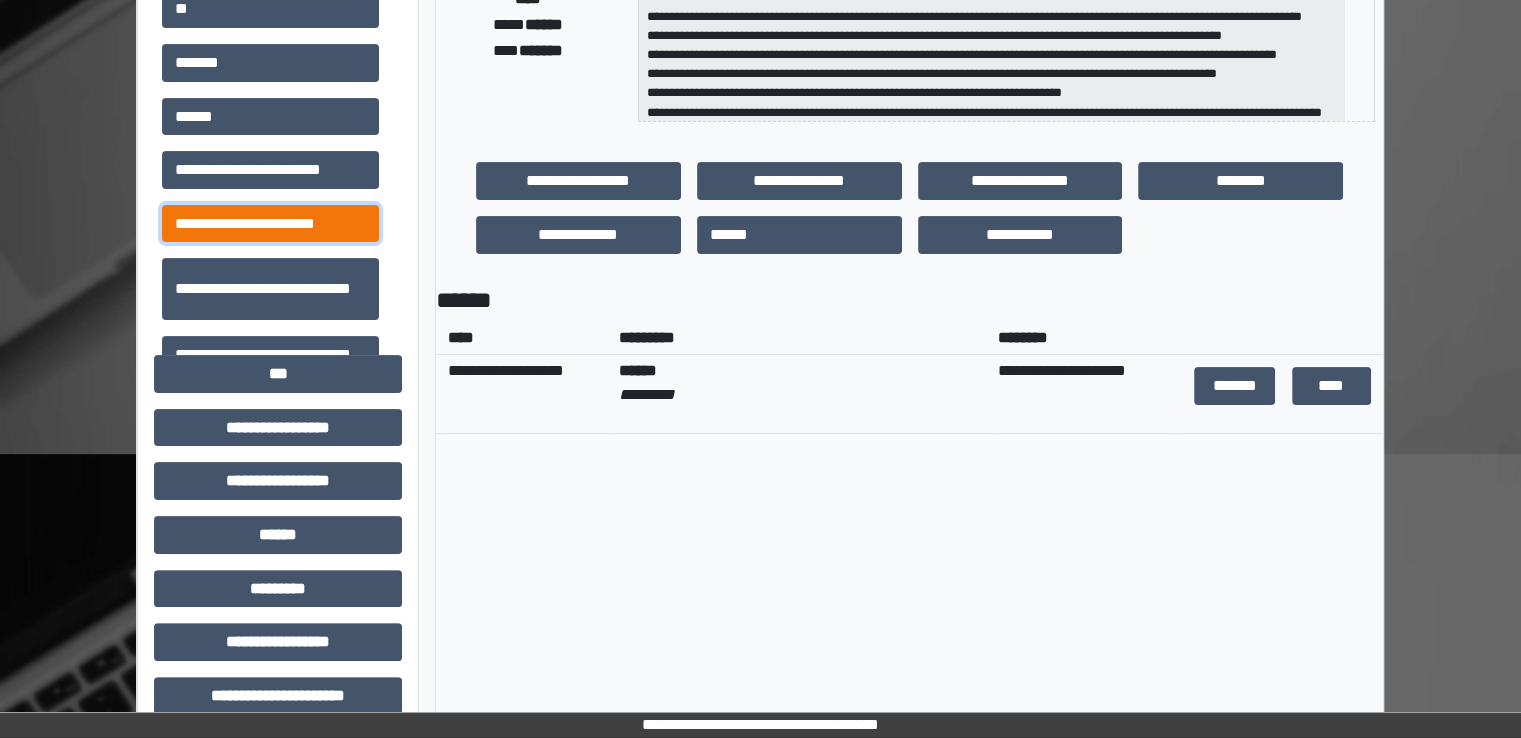 click on "**********" at bounding box center (270, 224) 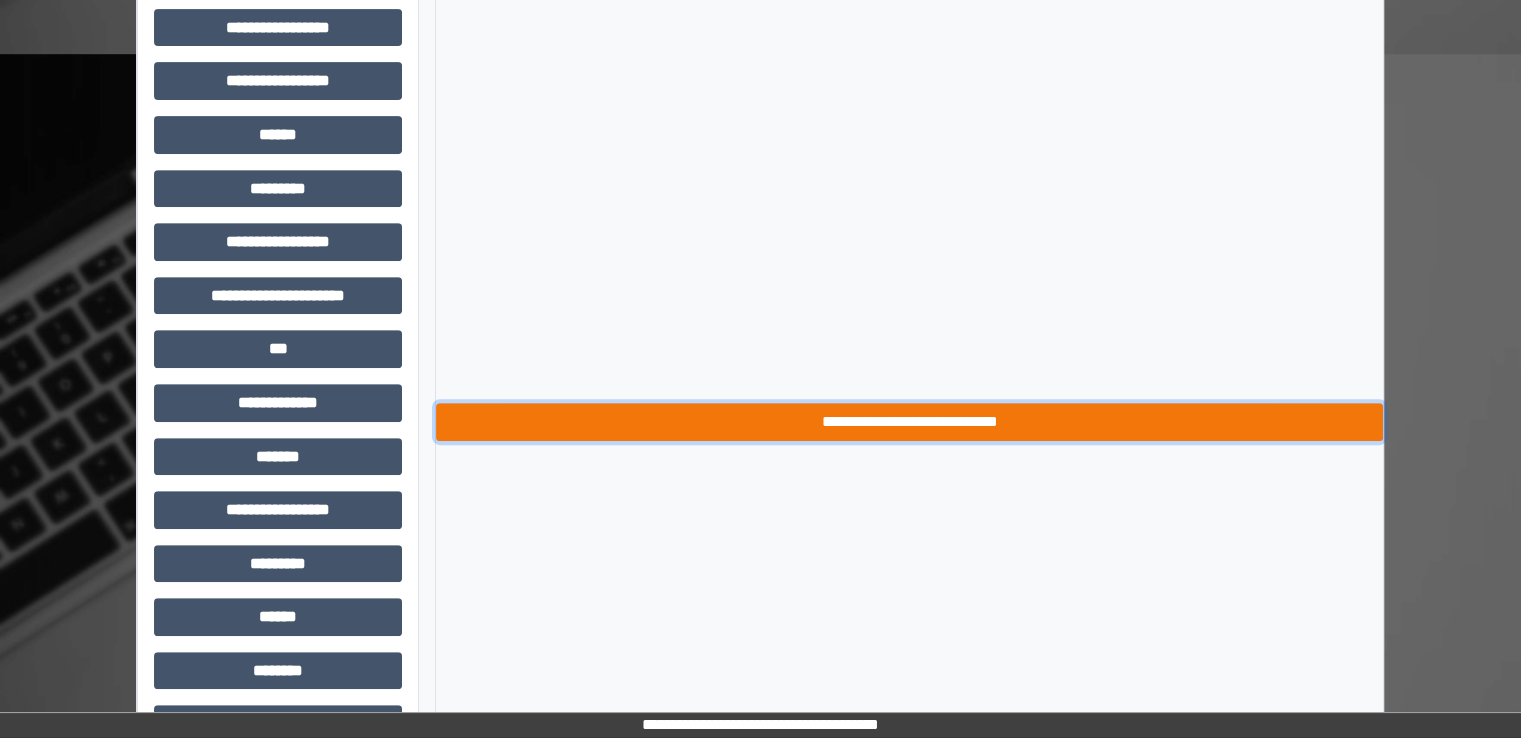 click on "**********" at bounding box center (909, 422) 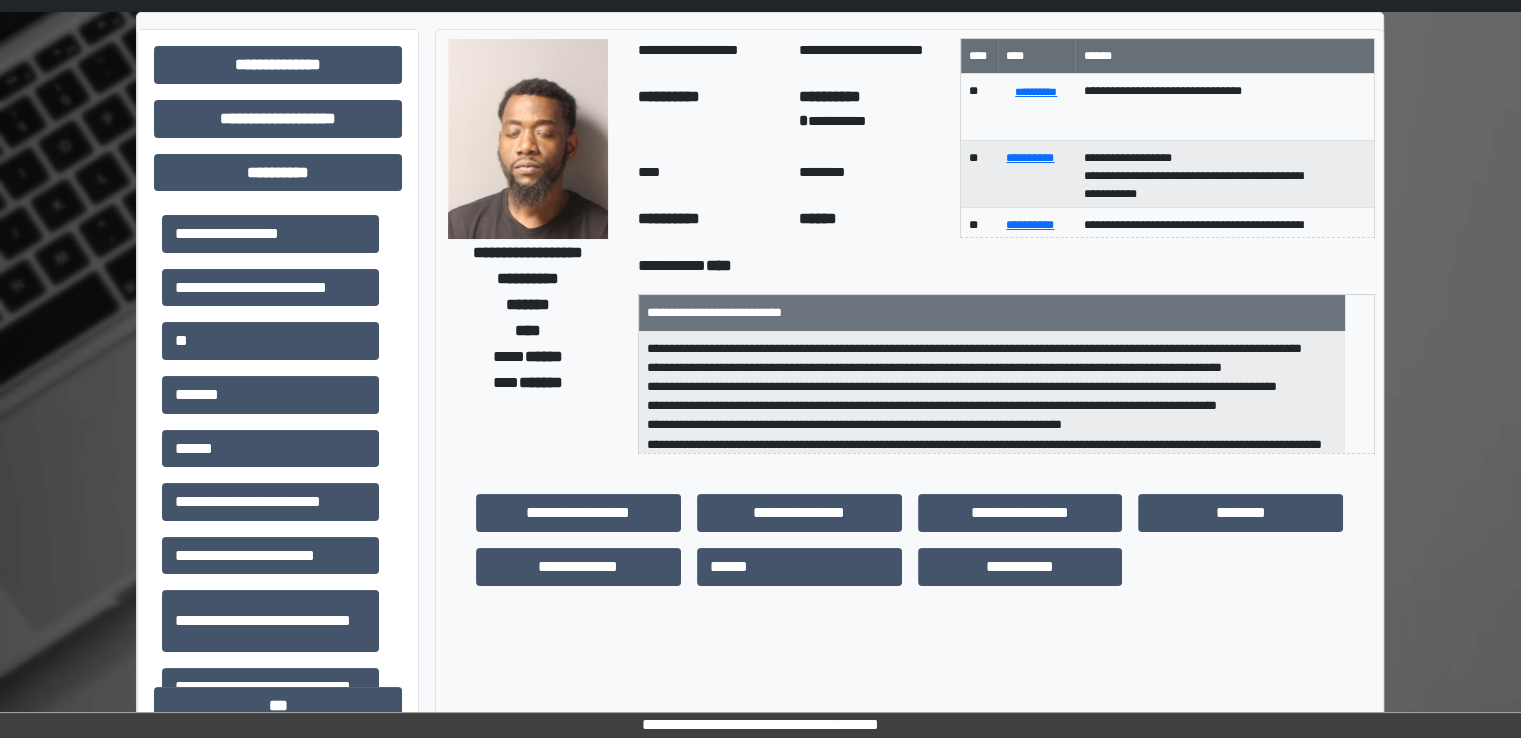 scroll, scrollTop: 0, scrollLeft: 0, axis: both 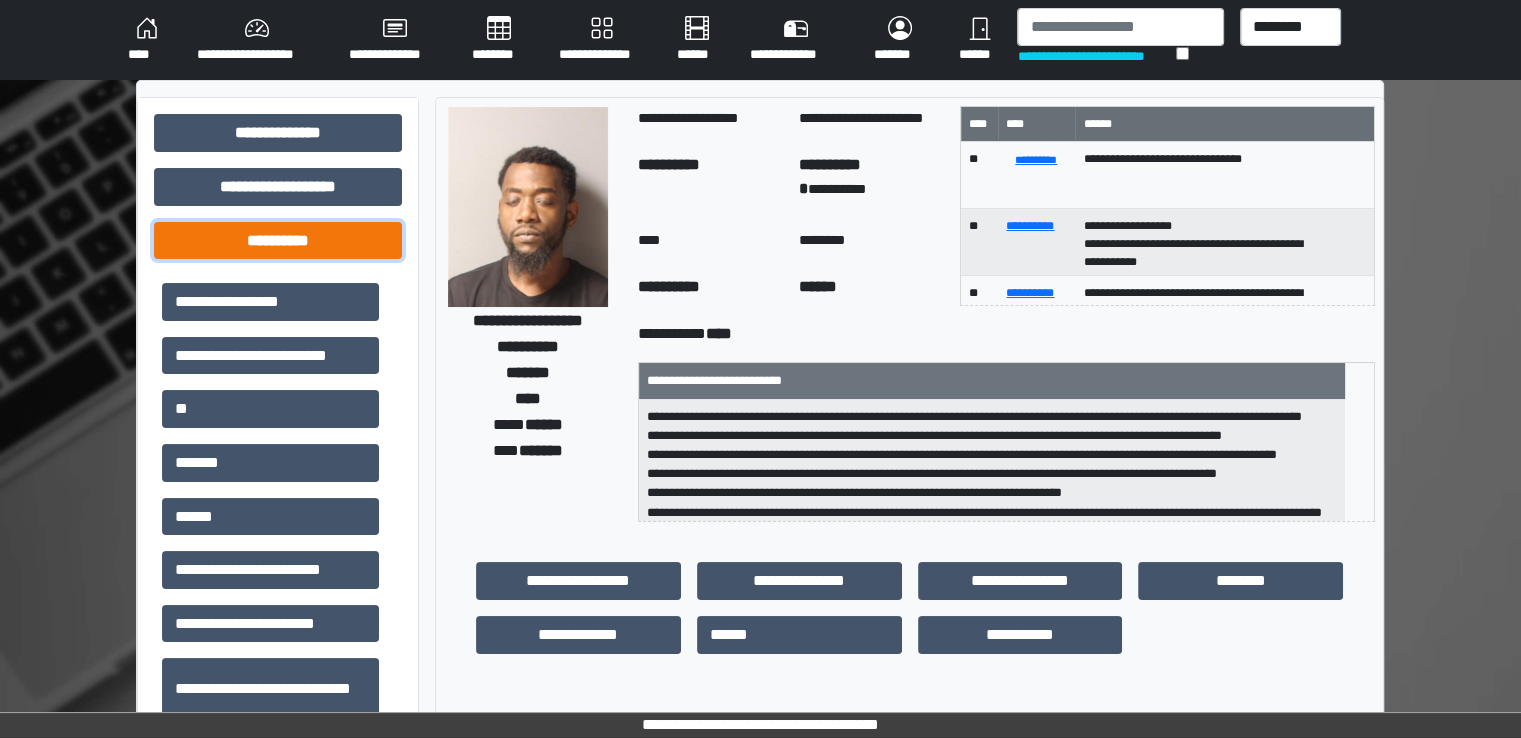 click on "**********" at bounding box center [278, 241] 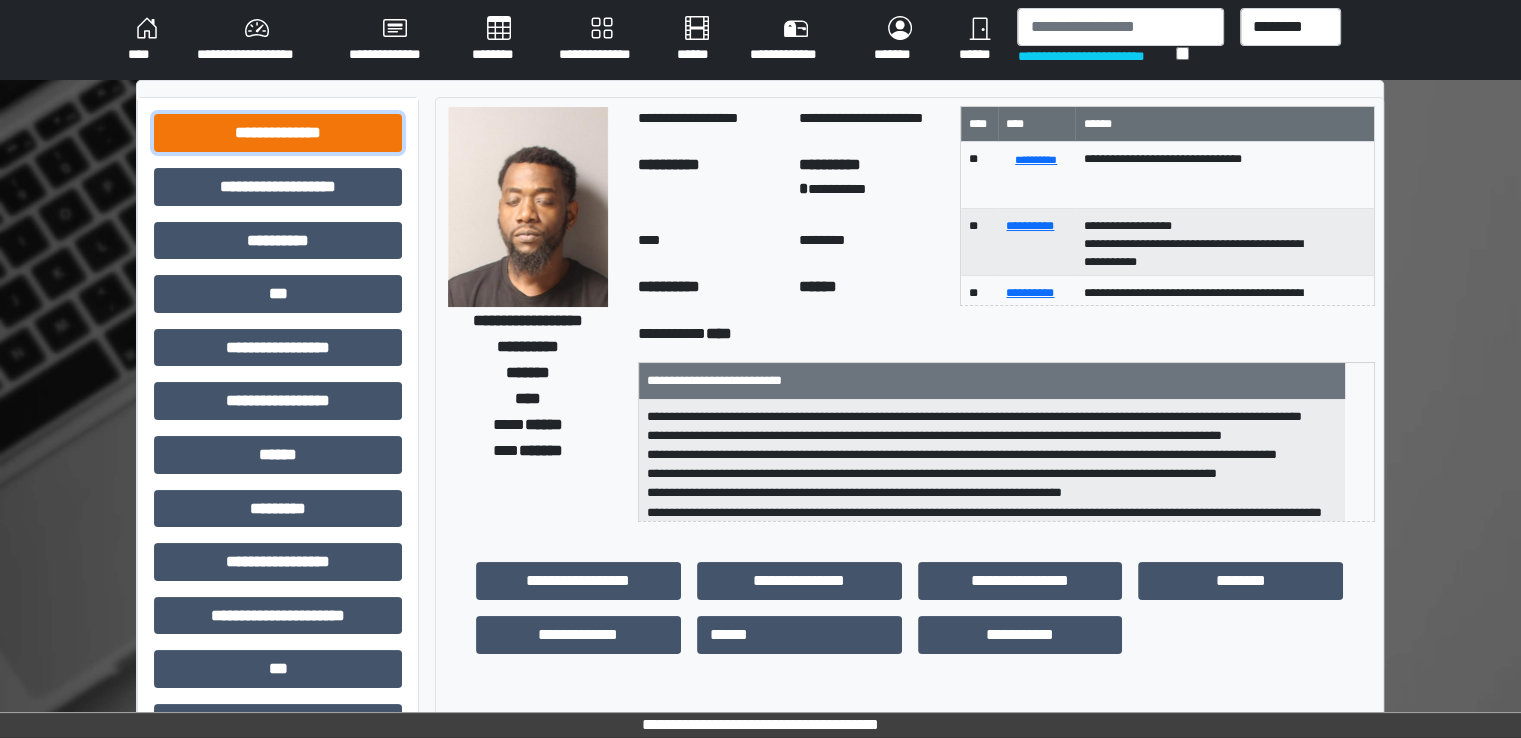 click on "**********" at bounding box center (278, 133) 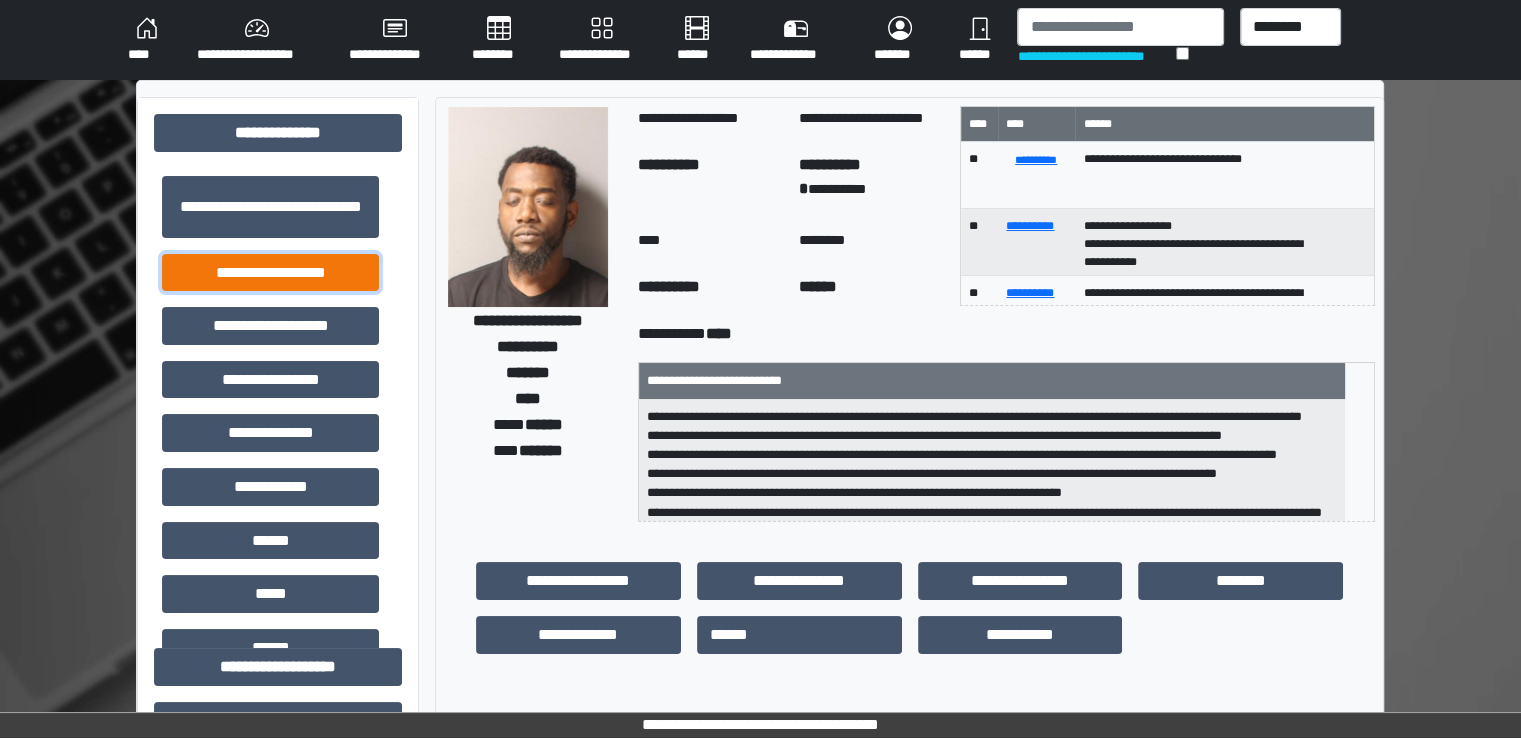 click on "**********" at bounding box center [270, 273] 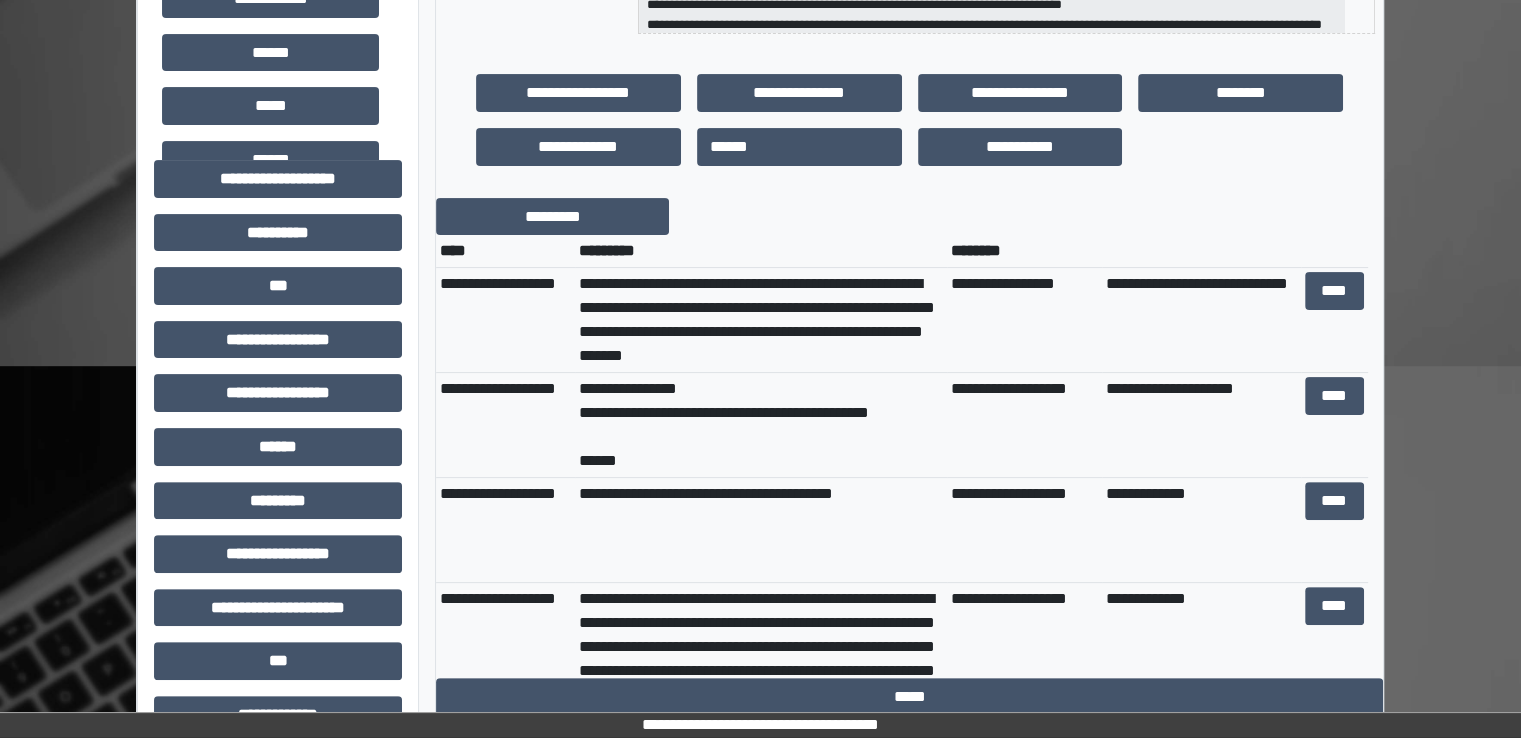 scroll, scrollTop: 600, scrollLeft: 0, axis: vertical 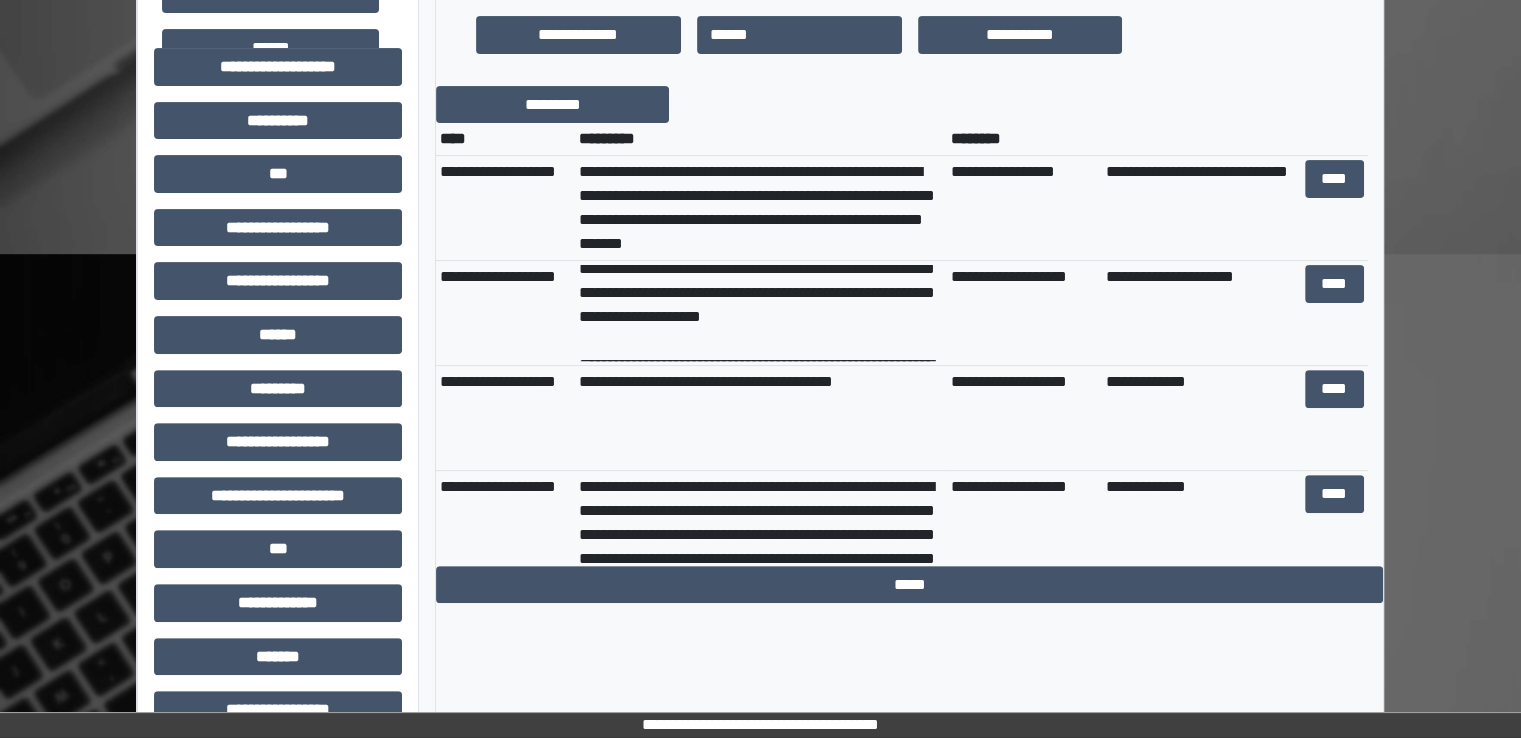 type 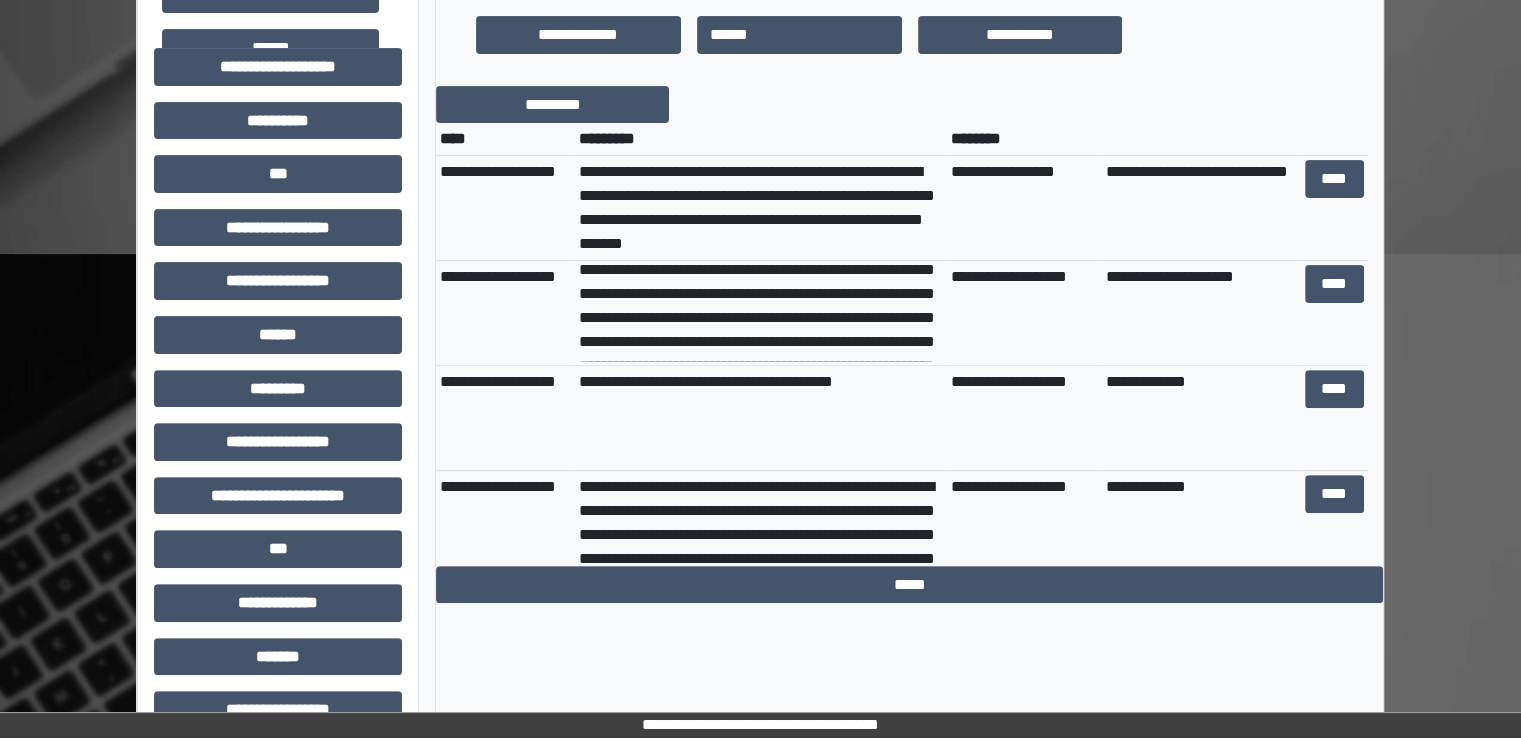 scroll, scrollTop: 320, scrollLeft: 0, axis: vertical 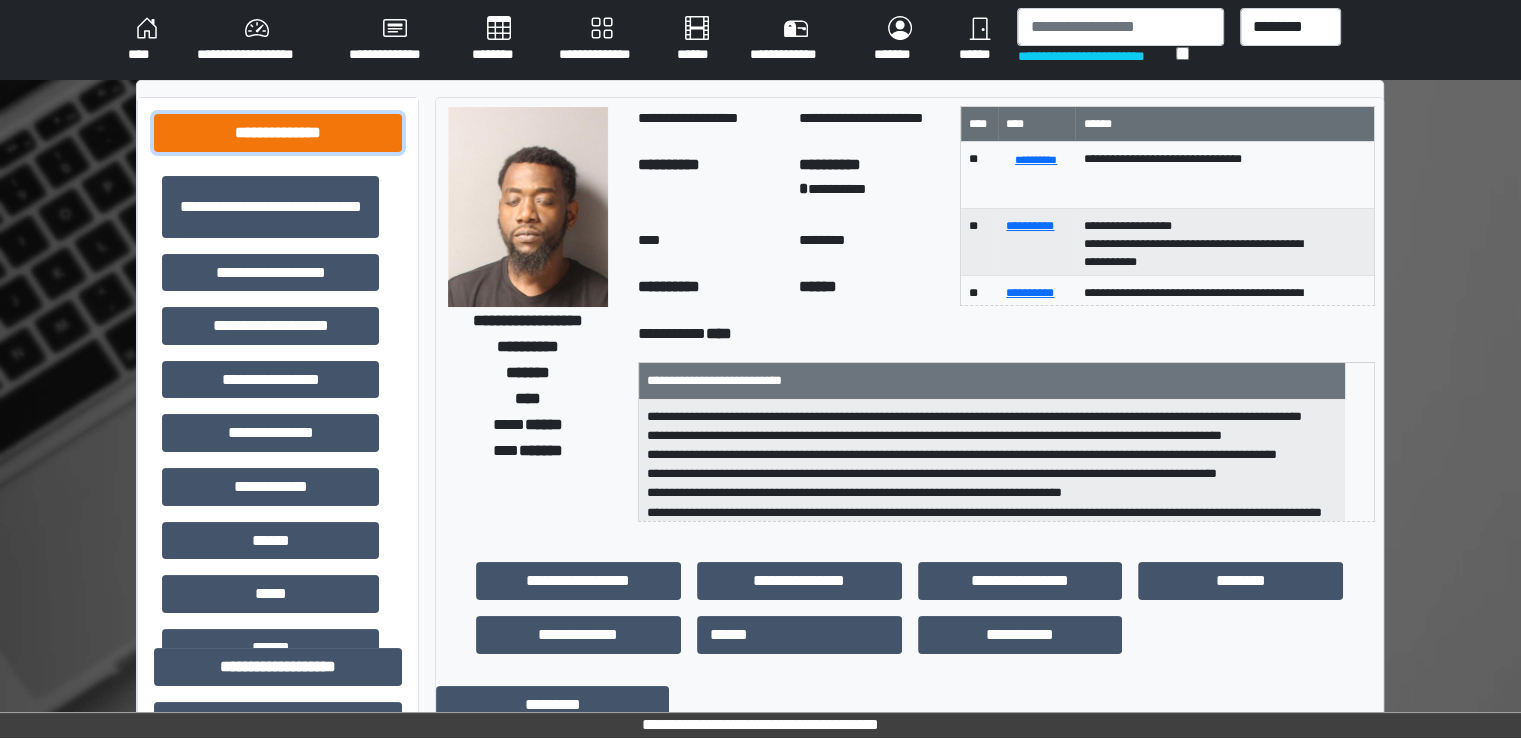 click on "**********" at bounding box center (278, 133) 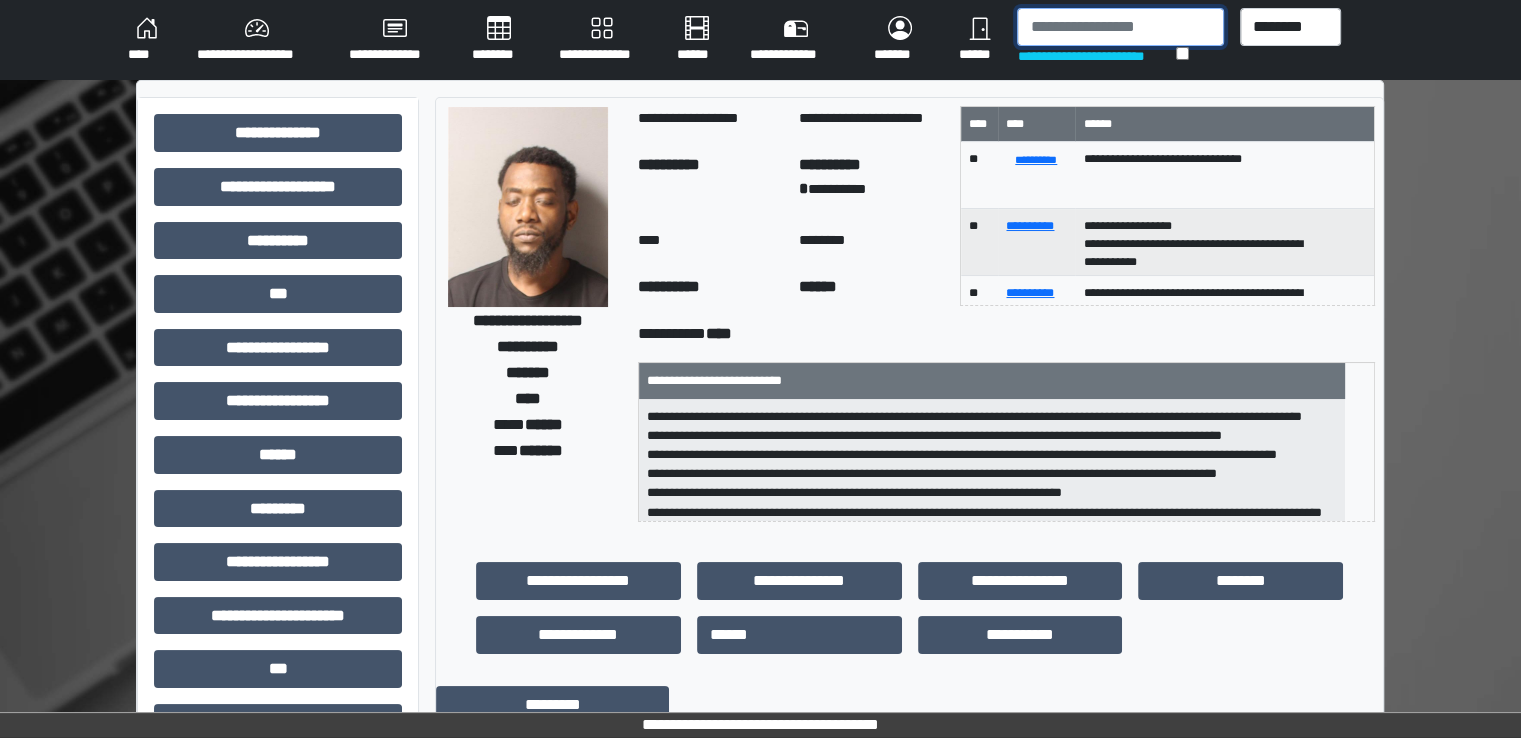 click at bounding box center [1120, 27] 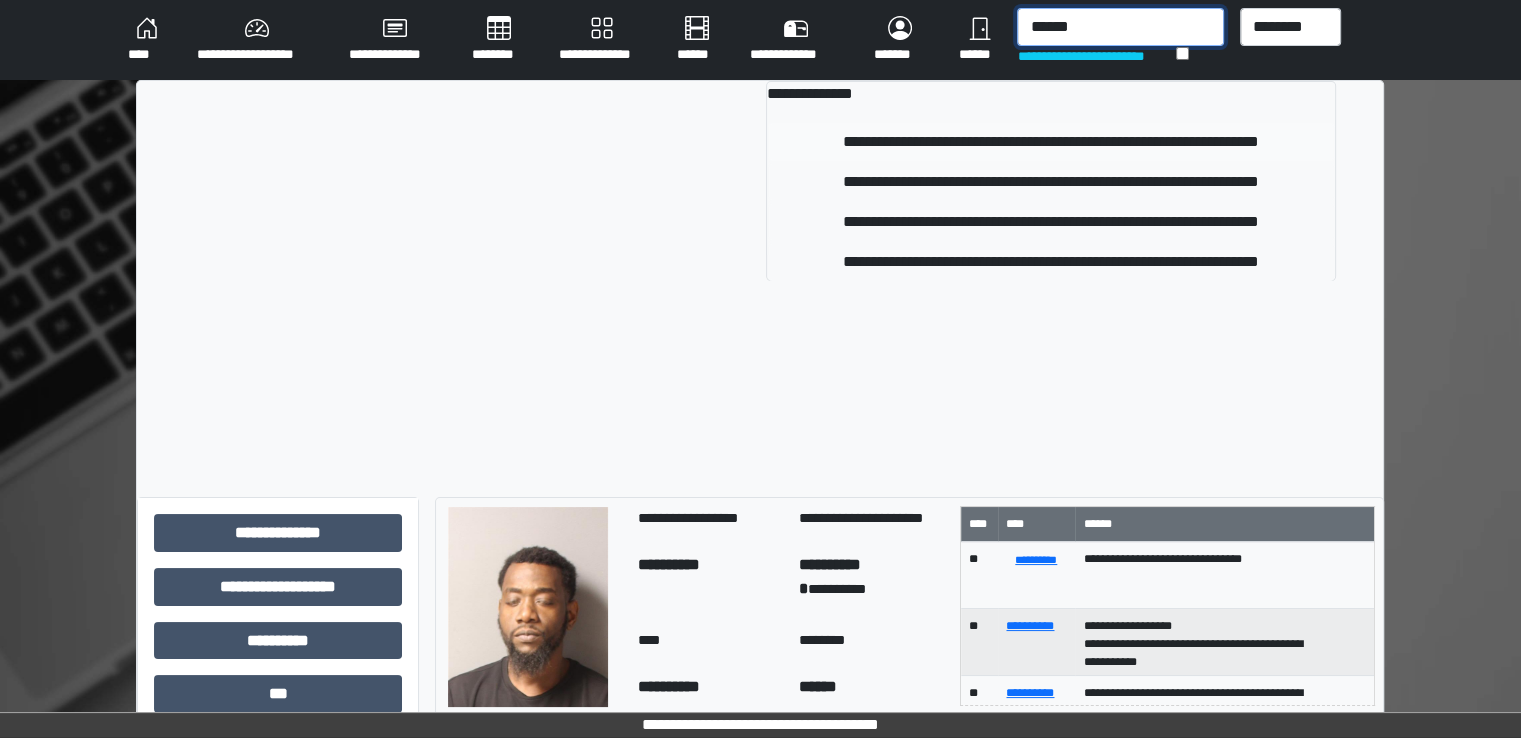 type on "******" 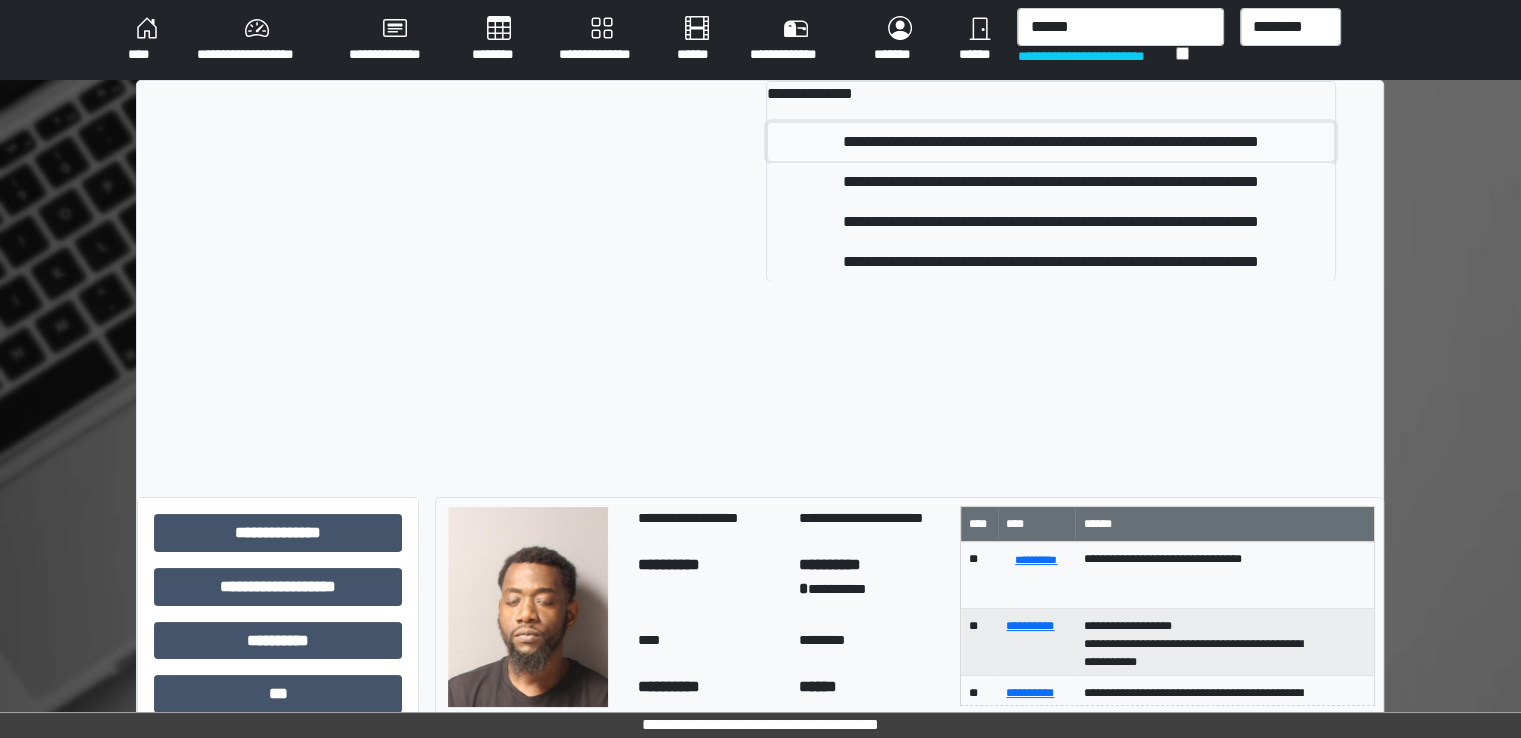 click on "**********" at bounding box center [1051, 142] 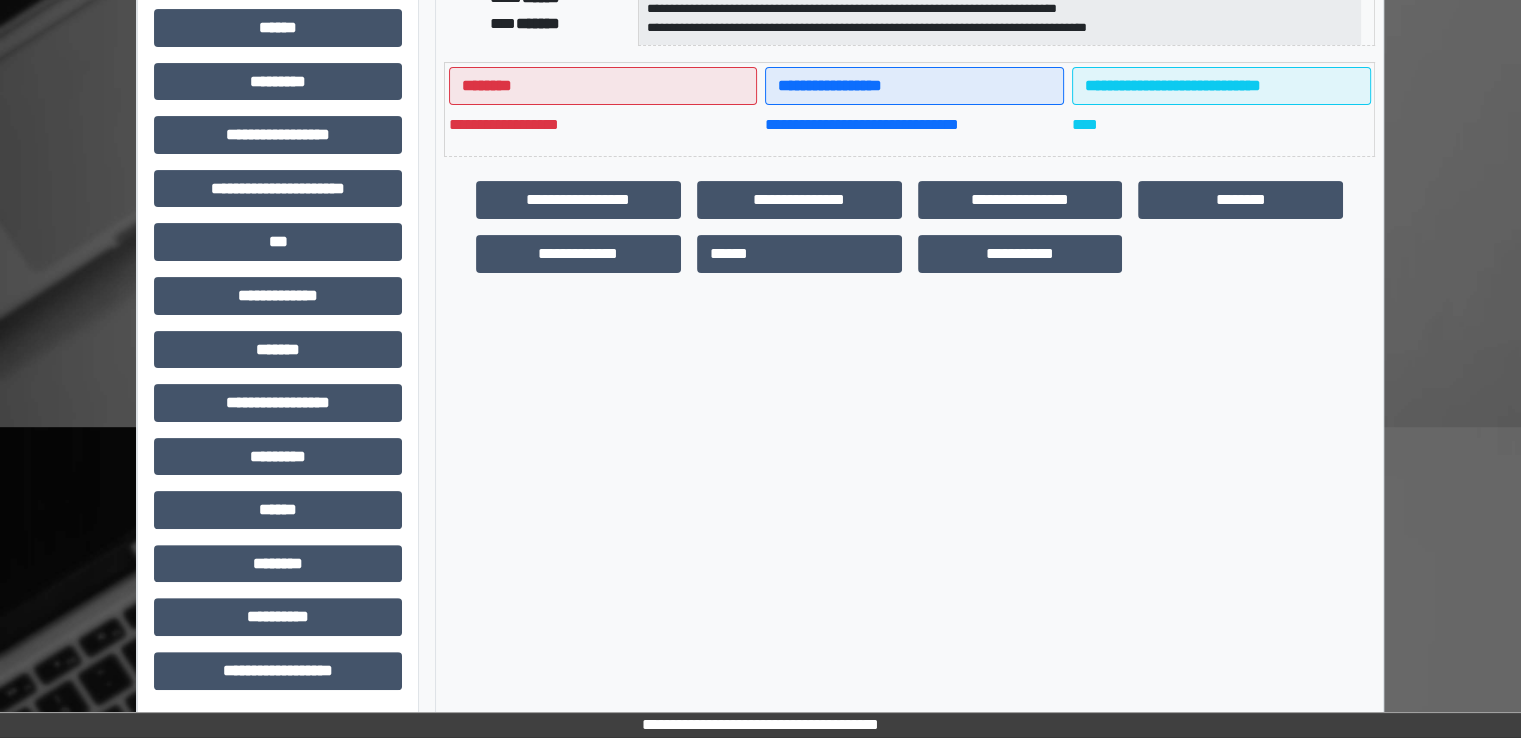 scroll, scrollTop: 428, scrollLeft: 0, axis: vertical 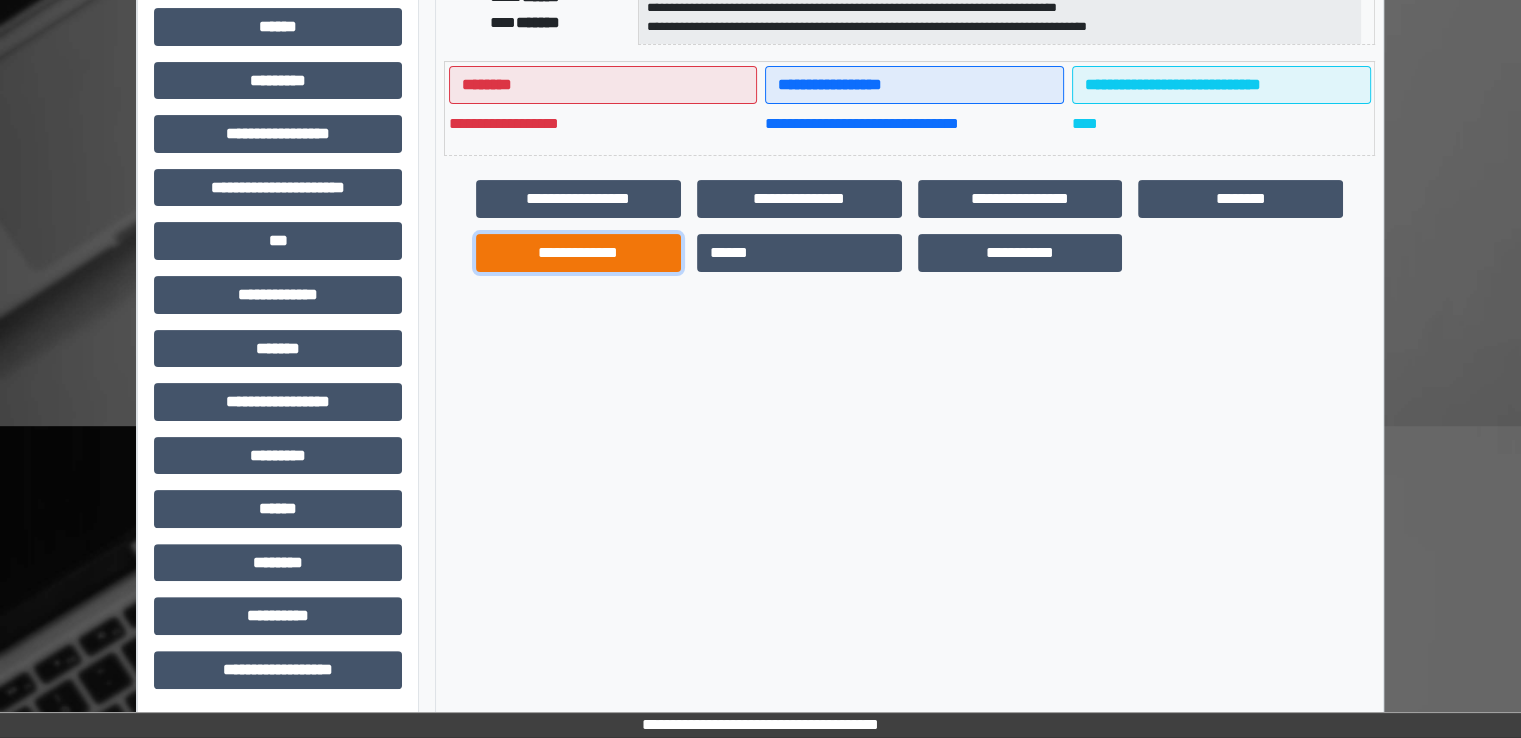 click on "**********" at bounding box center (578, 253) 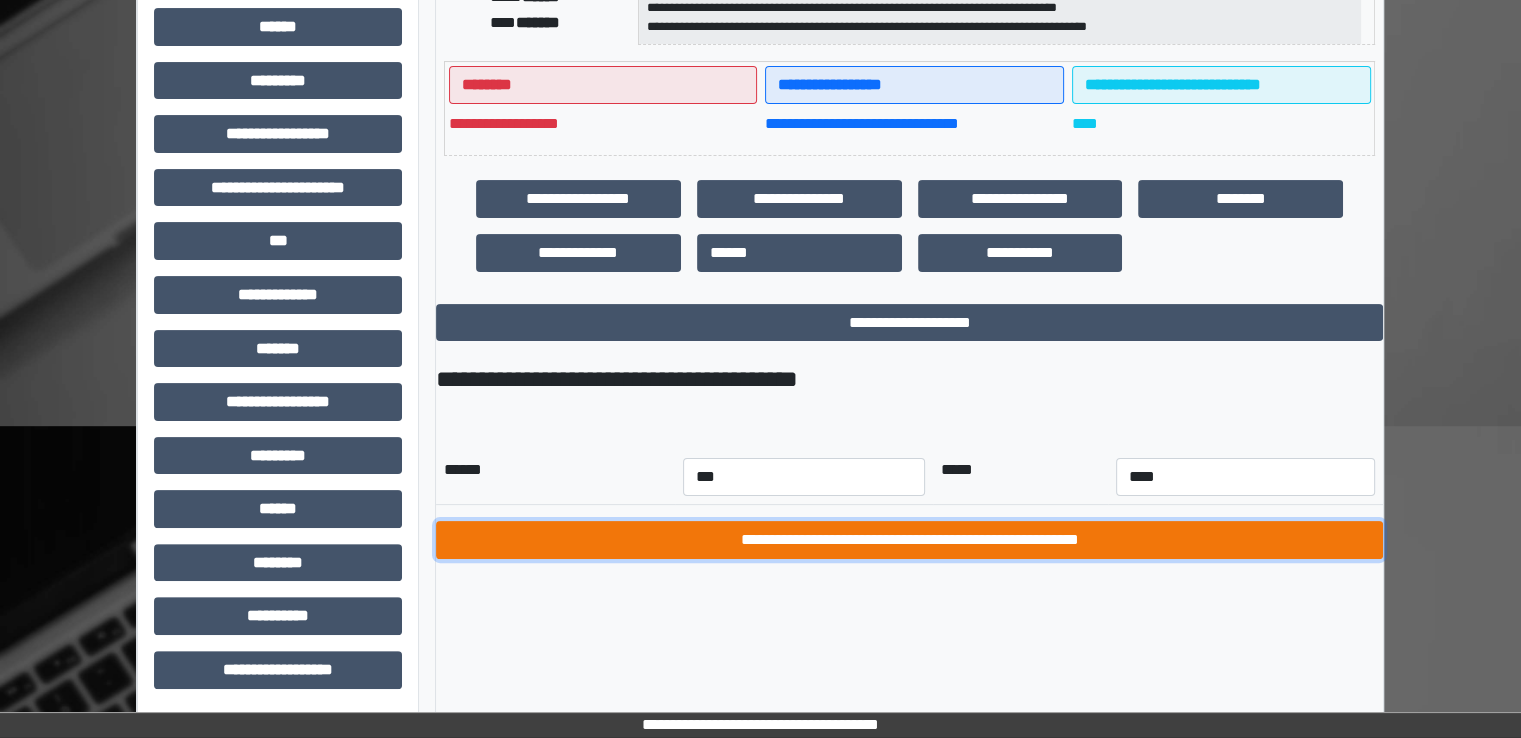 click on "**********" at bounding box center [909, 540] 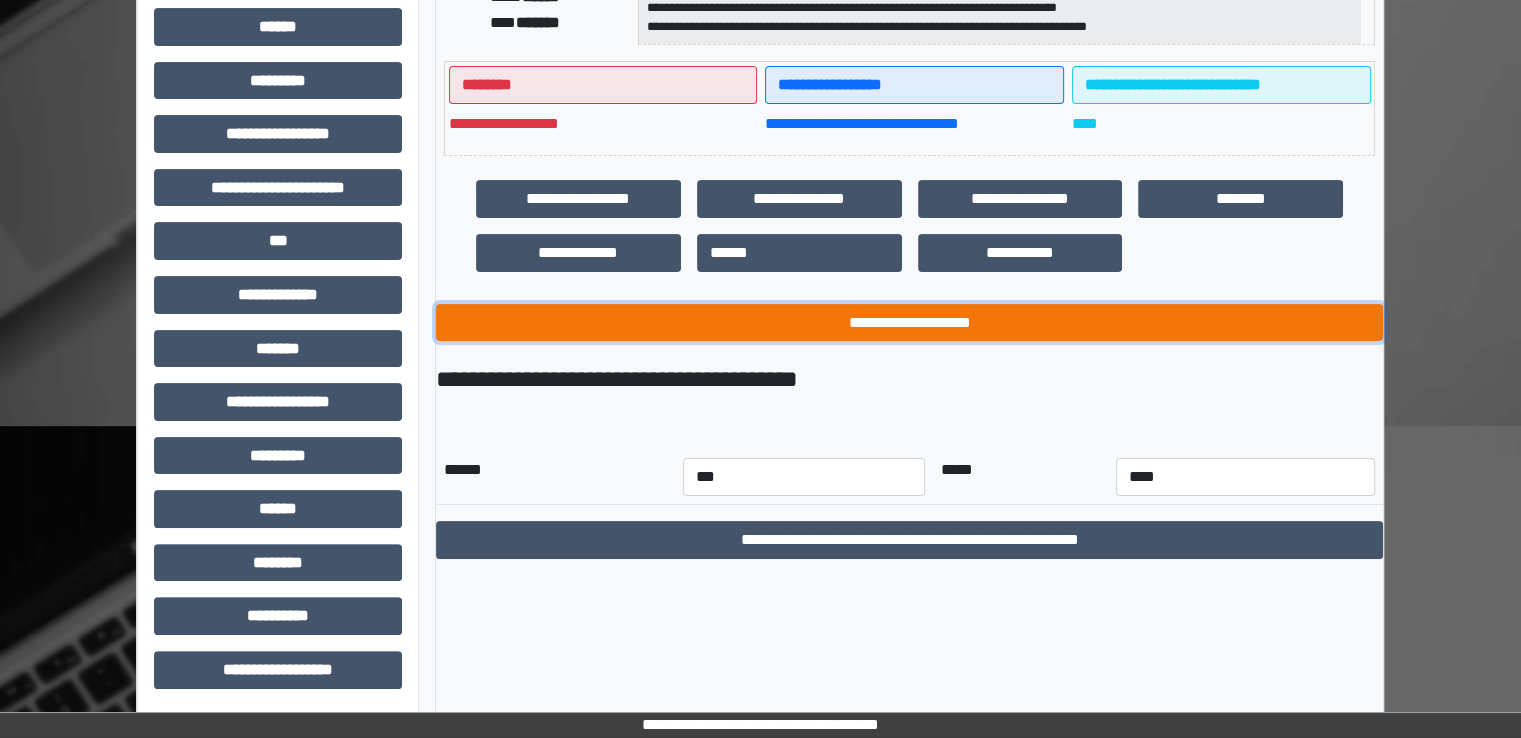 click on "**********" at bounding box center (909, 323) 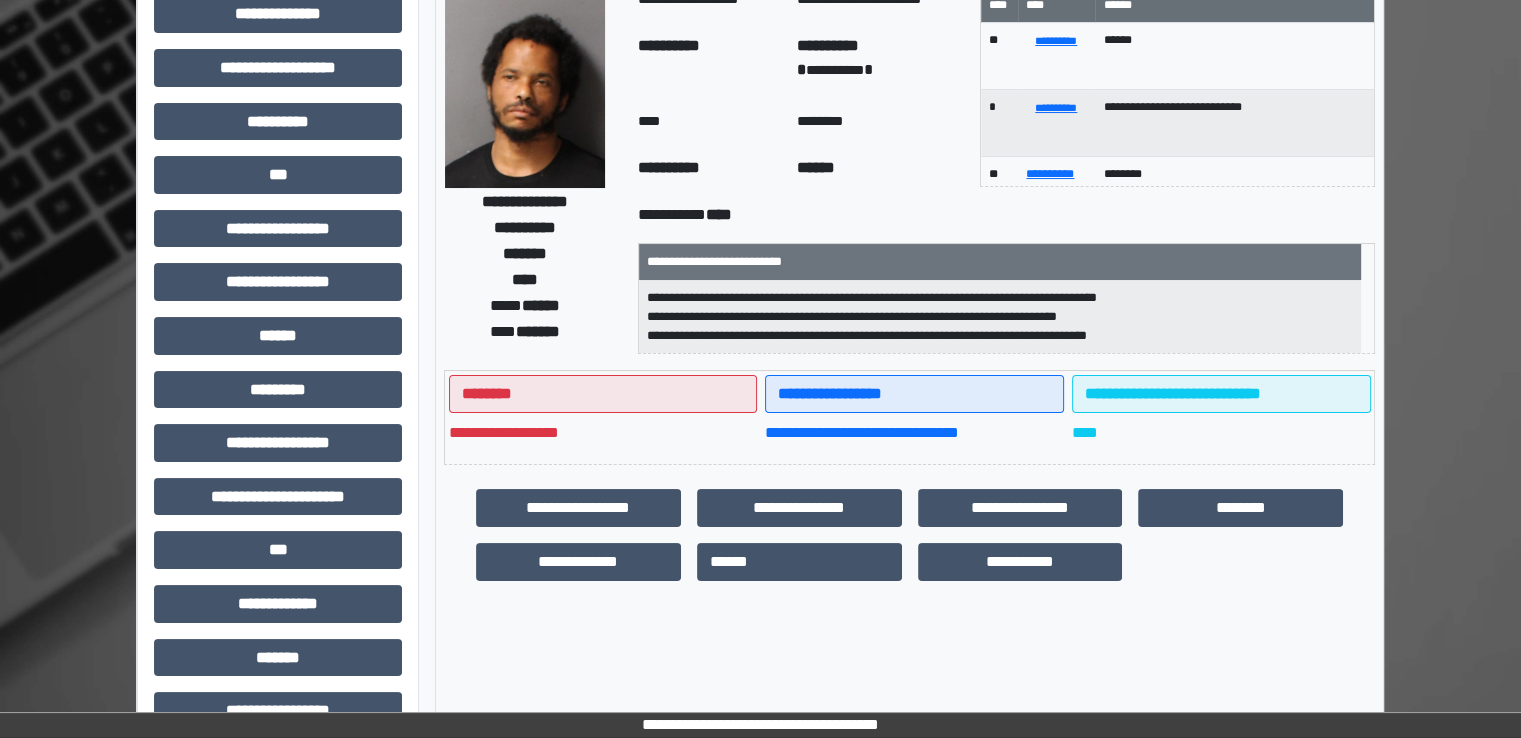 scroll, scrollTop: 0, scrollLeft: 0, axis: both 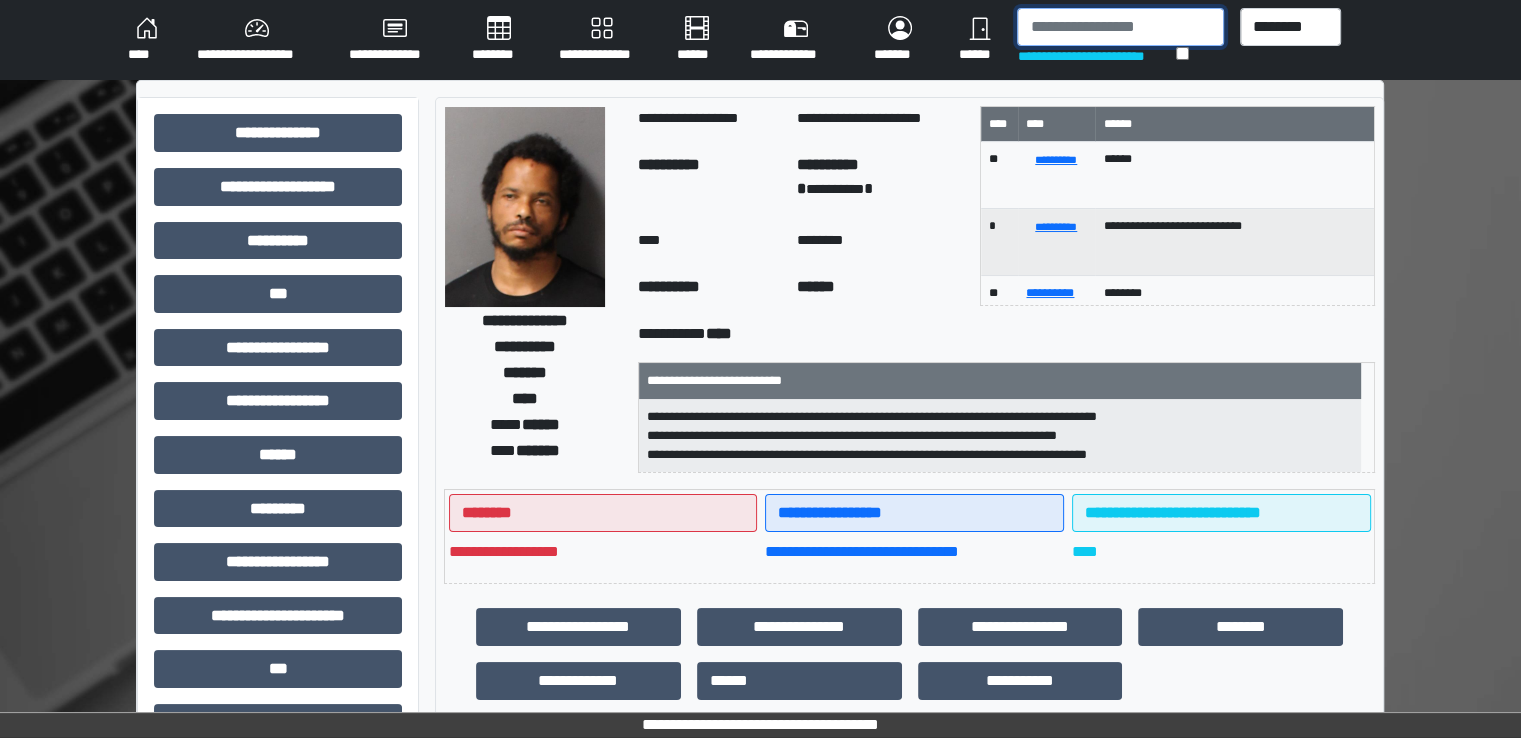 click at bounding box center (1120, 27) 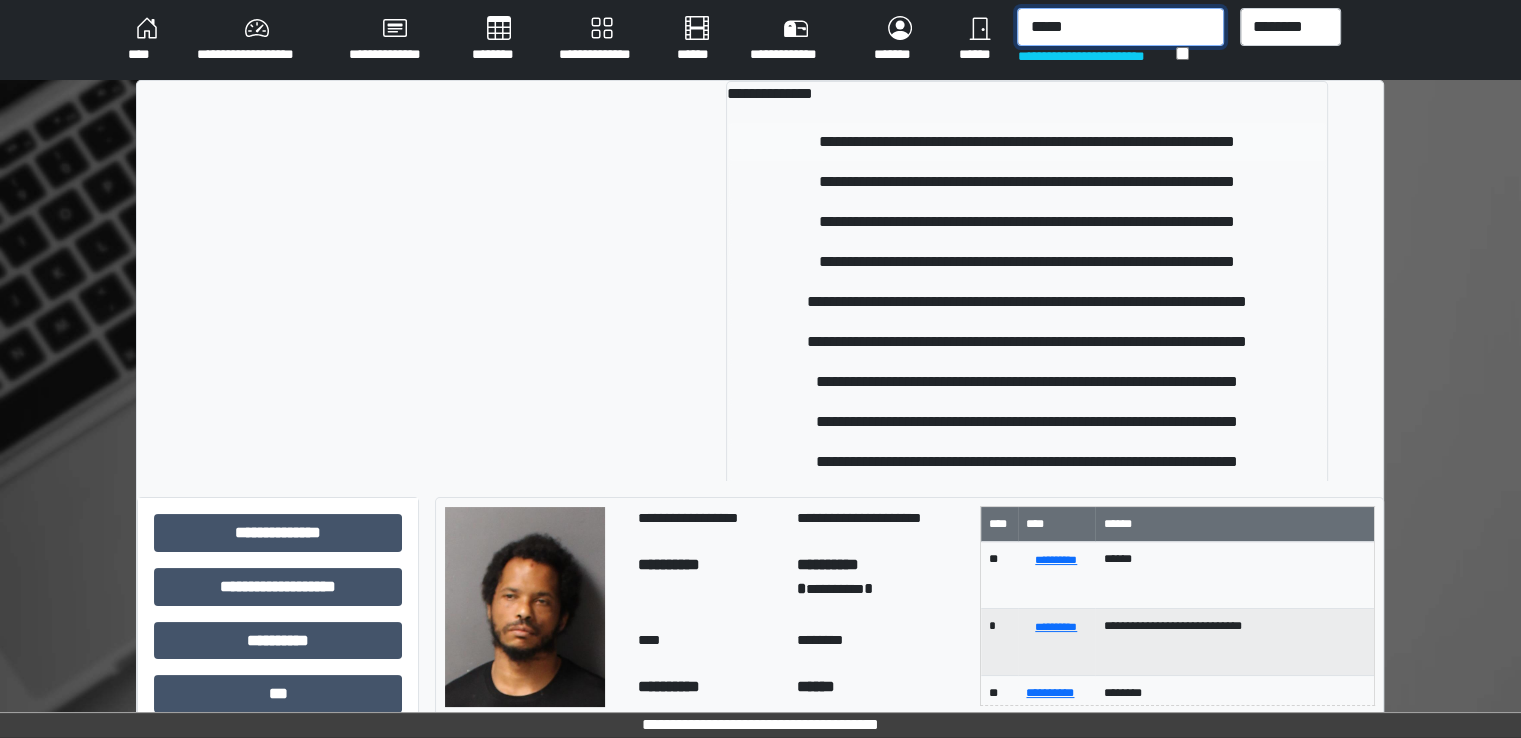 type on "*****" 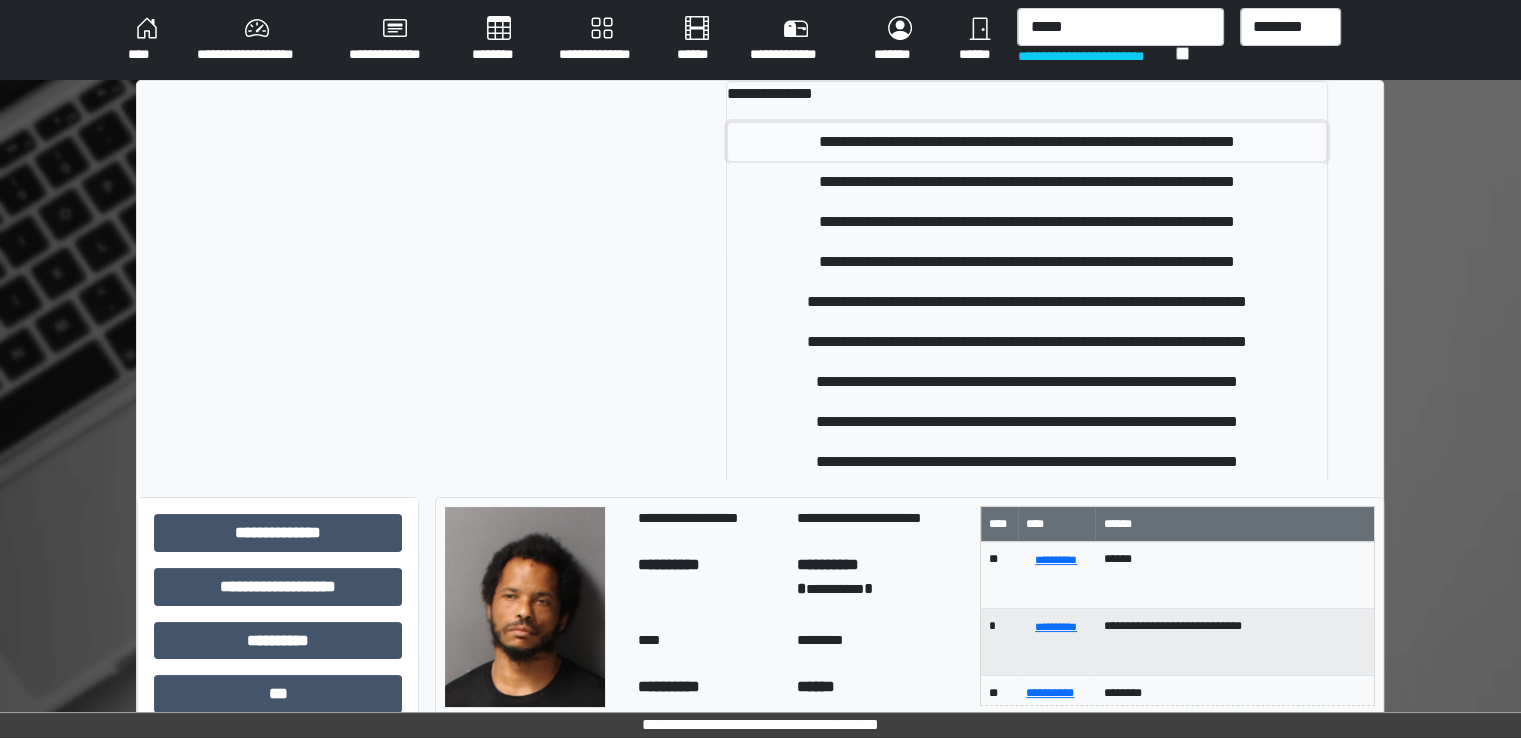 click on "**********" at bounding box center (1027, 142) 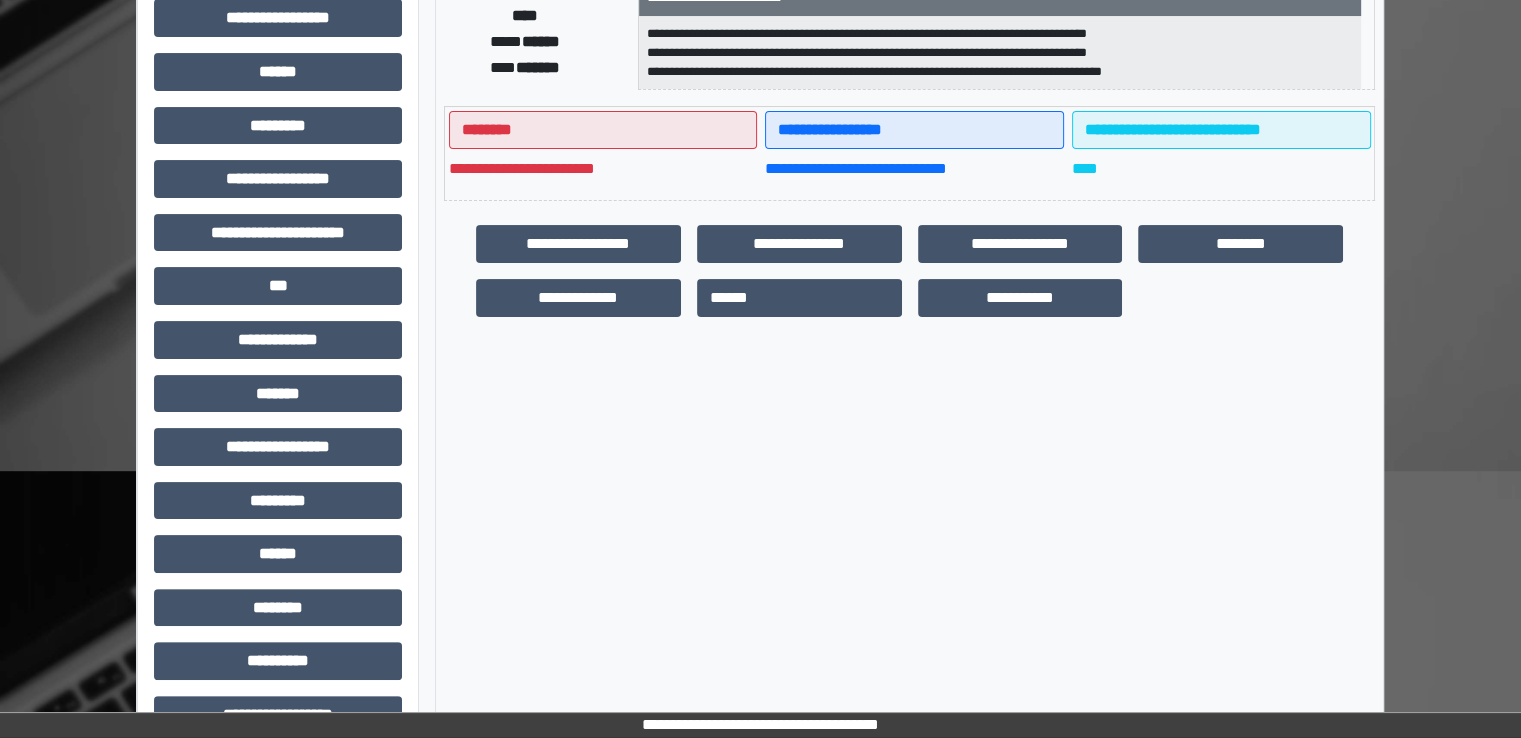 scroll, scrollTop: 400, scrollLeft: 0, axis: vertical 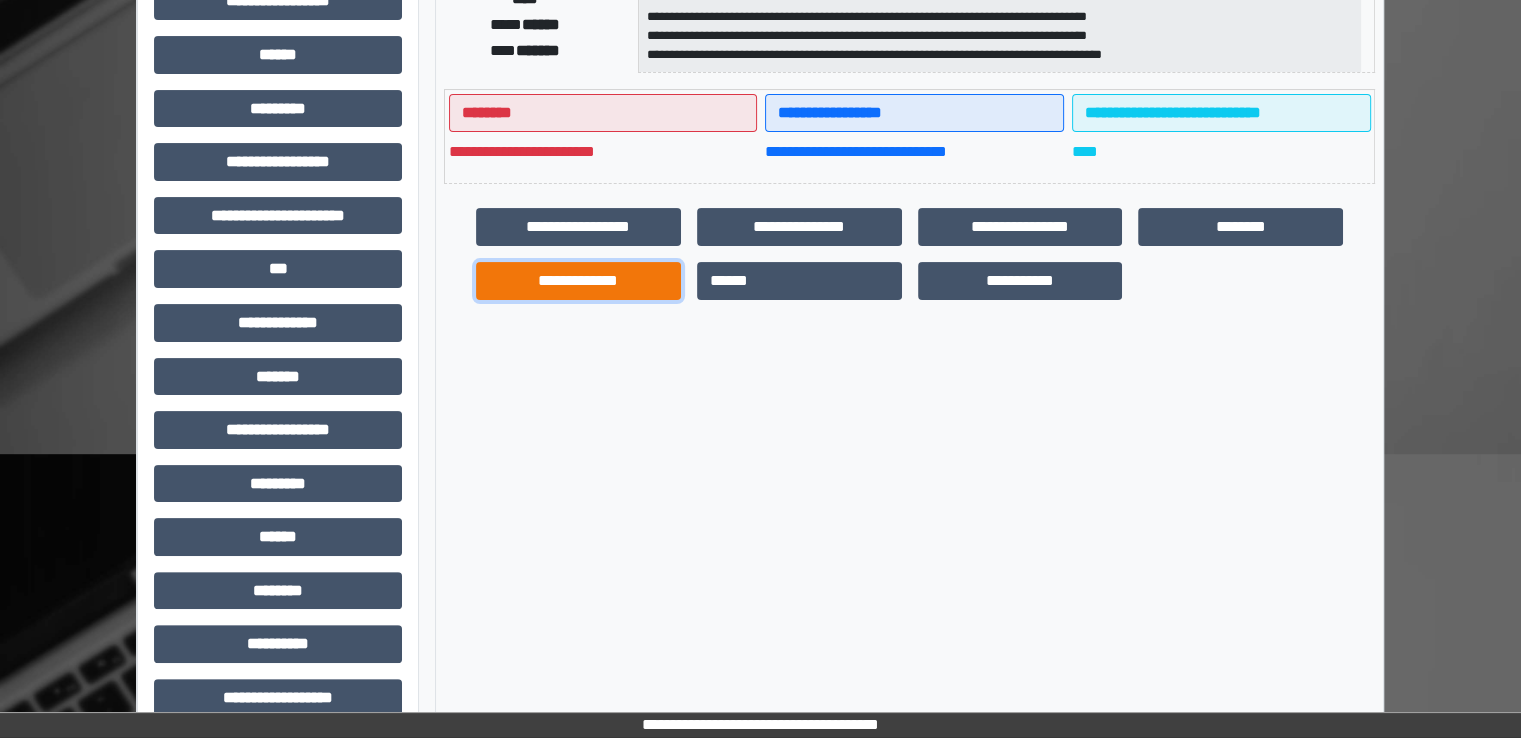 click on "**********" at bounding box center (578, 281) 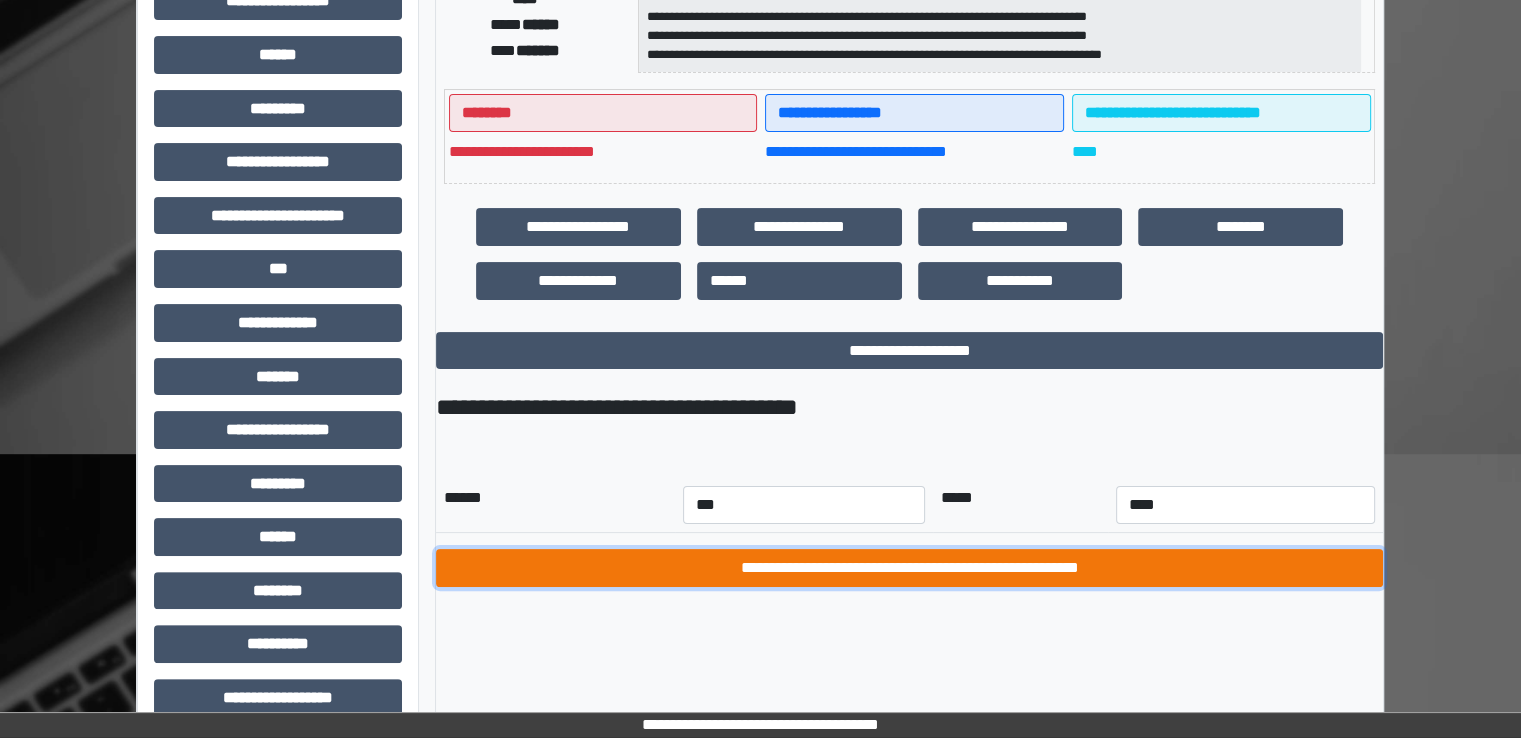 click on "**********" at bounding box center [909, 568] 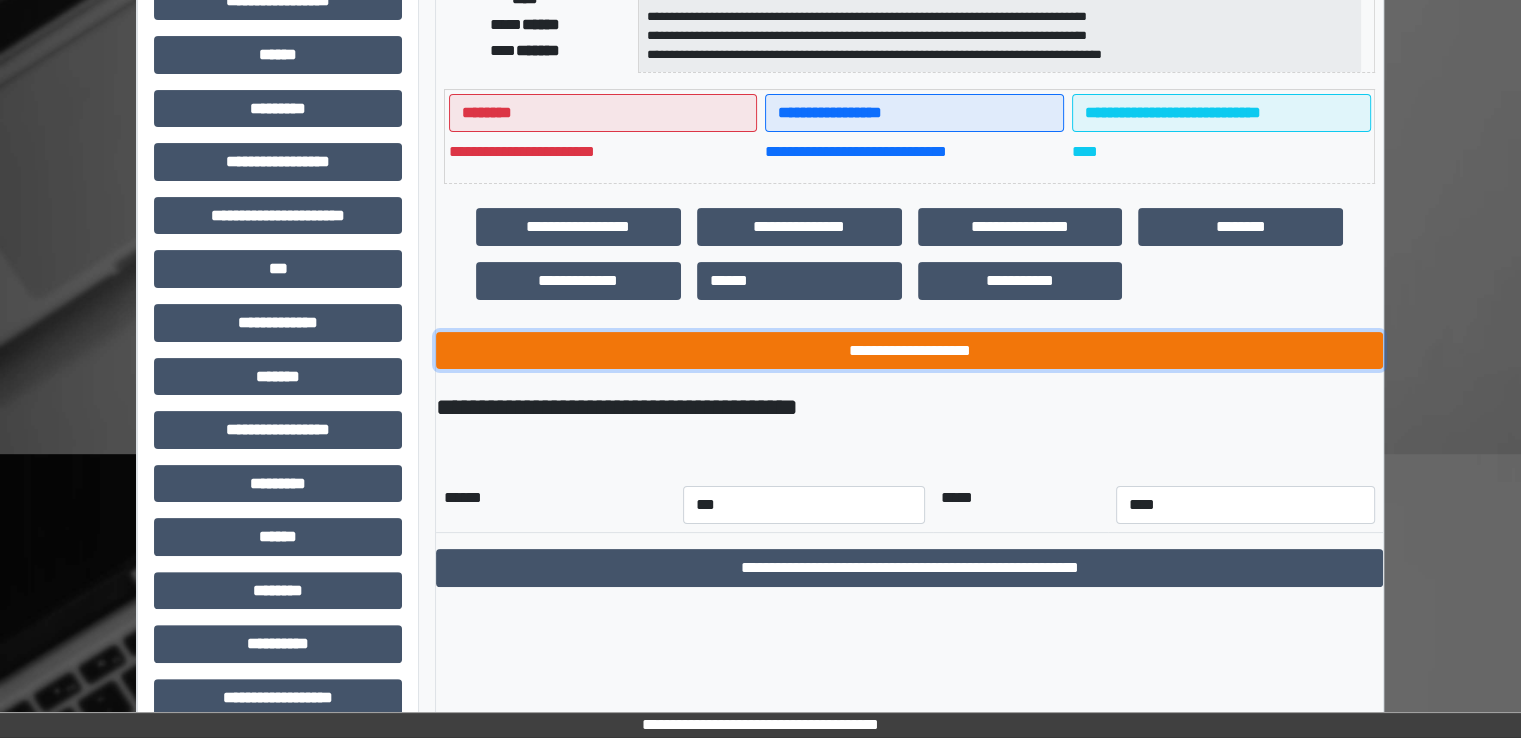 click on "**********" at bounding box center [909, 351] 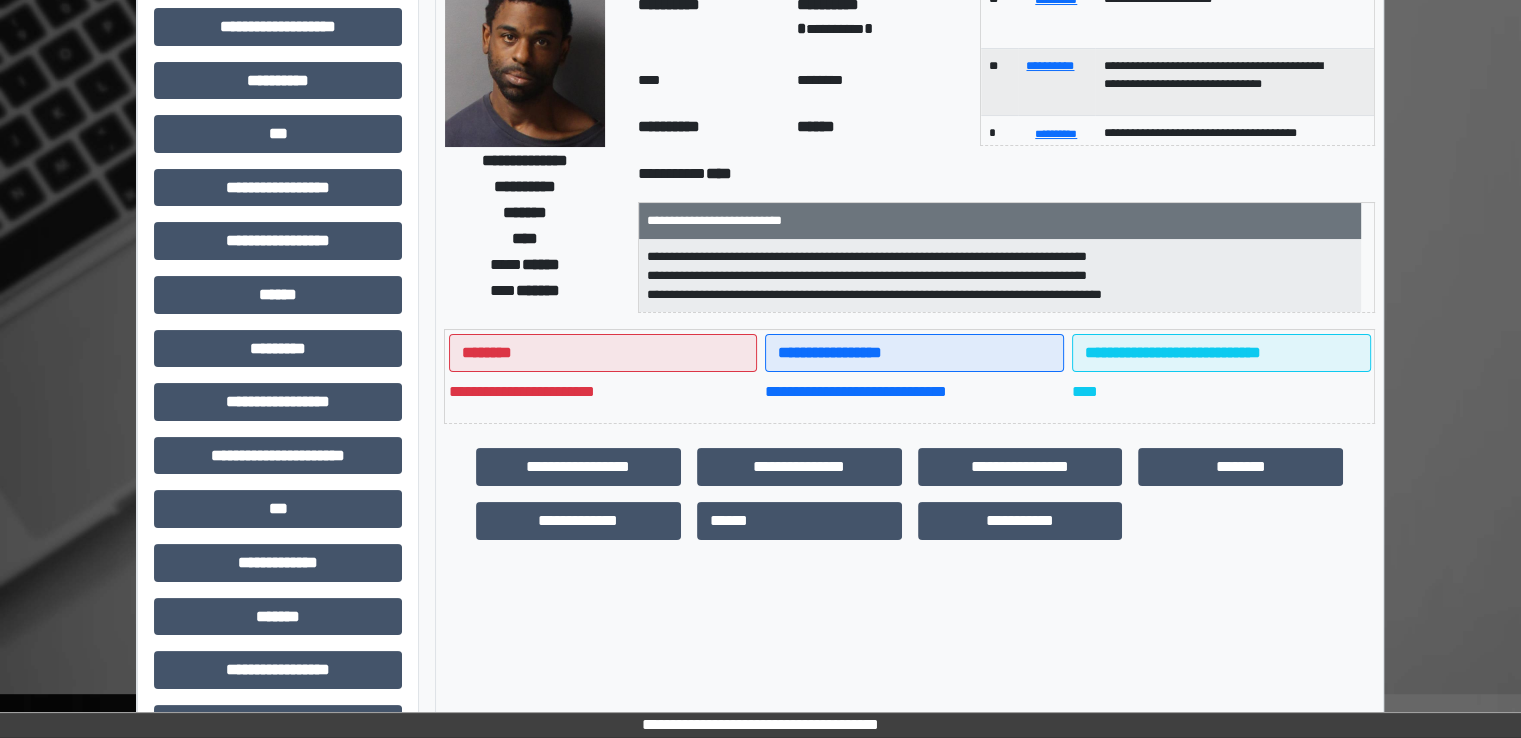 scroll, scrollTop: 0, scrollLeft: 0, axis: both 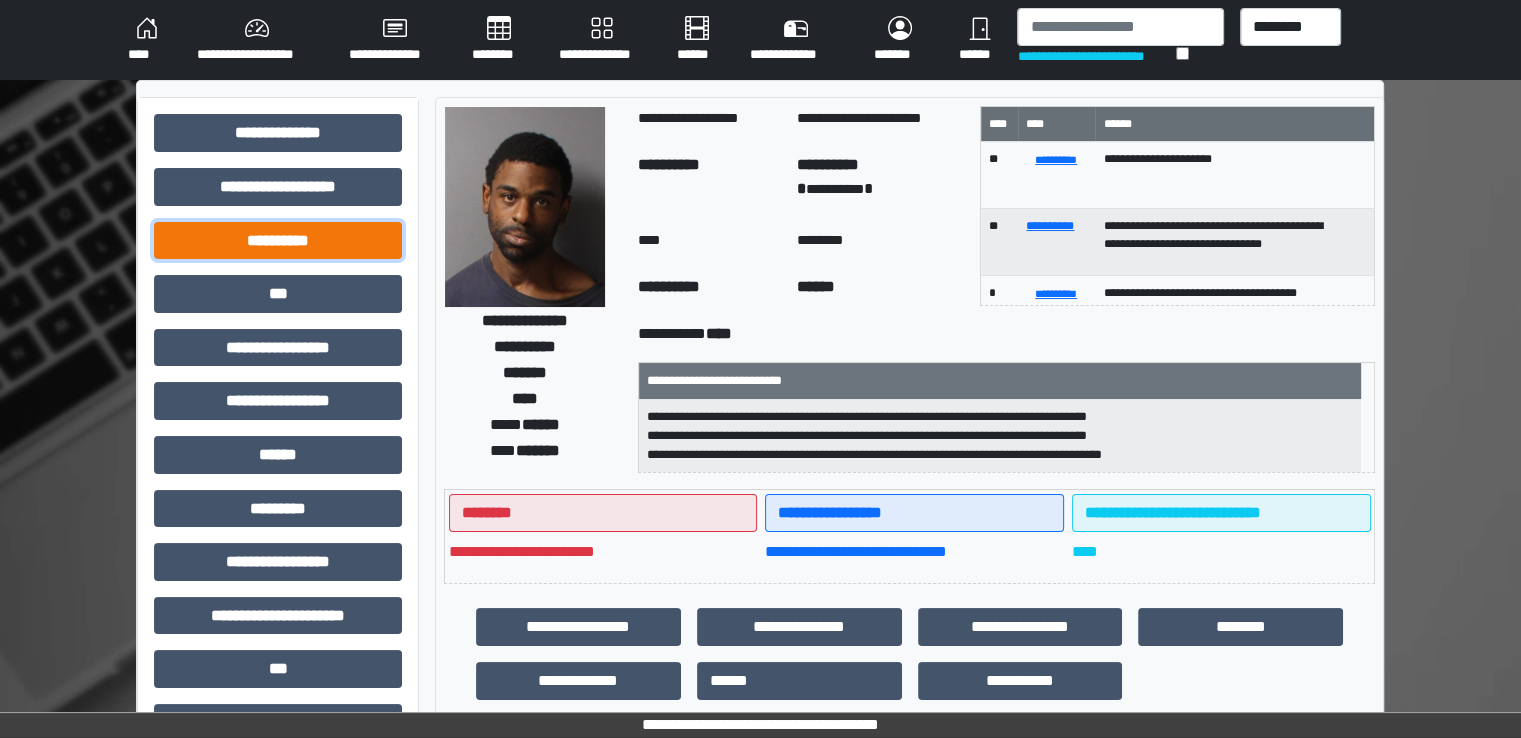 click on "**********" at bounding box center (278, 241) 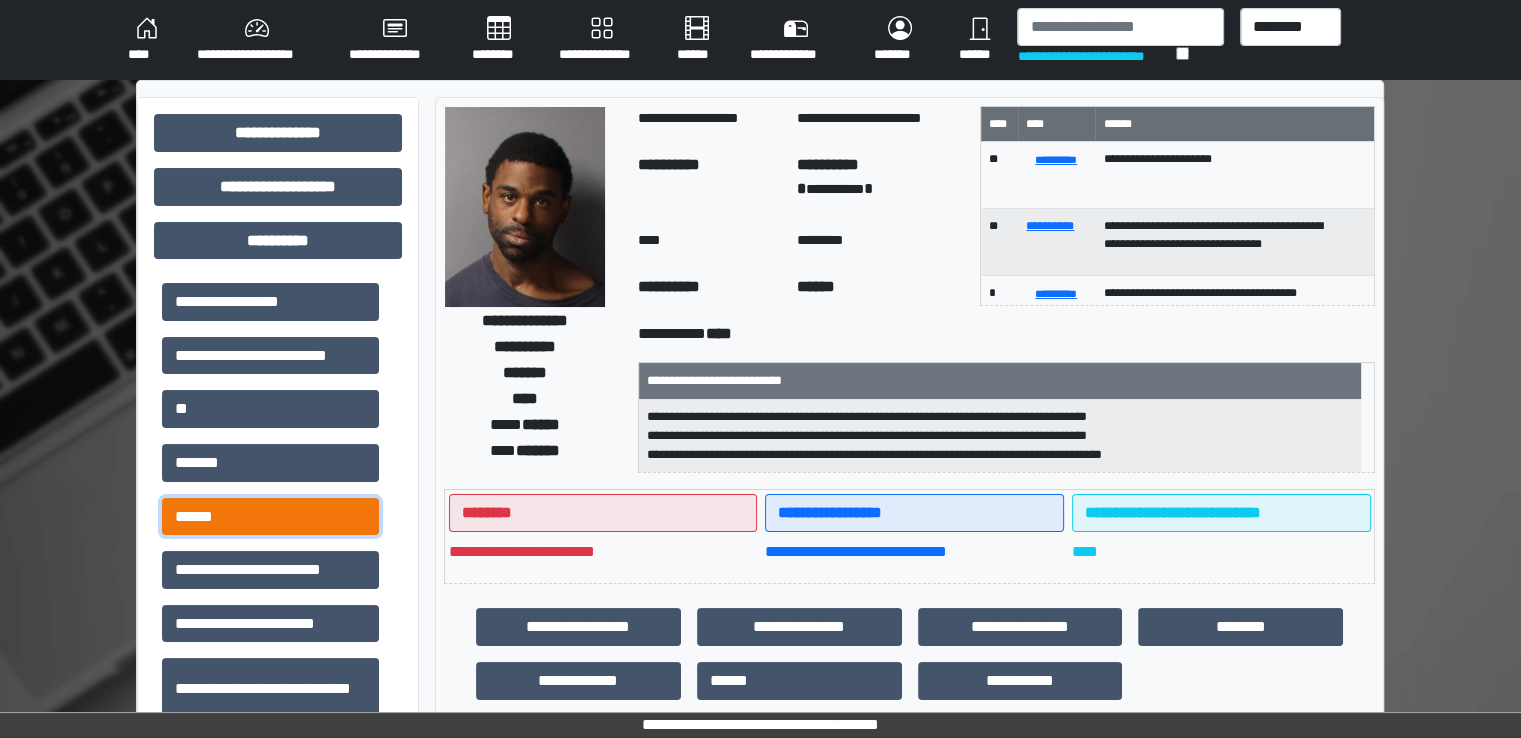 click on "******" at bounding box center [270, 517] 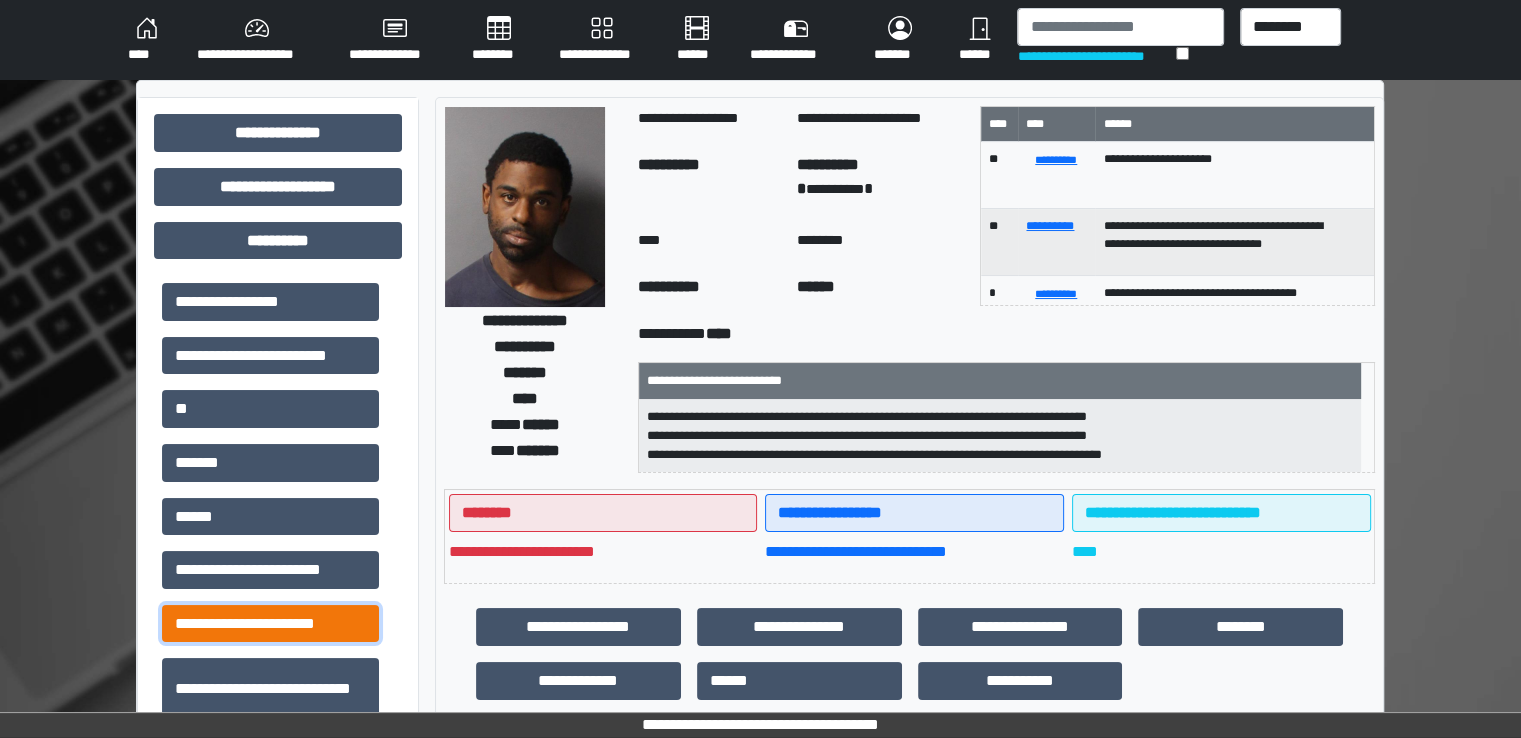 click on "**********" at bounding box center (270, 624) 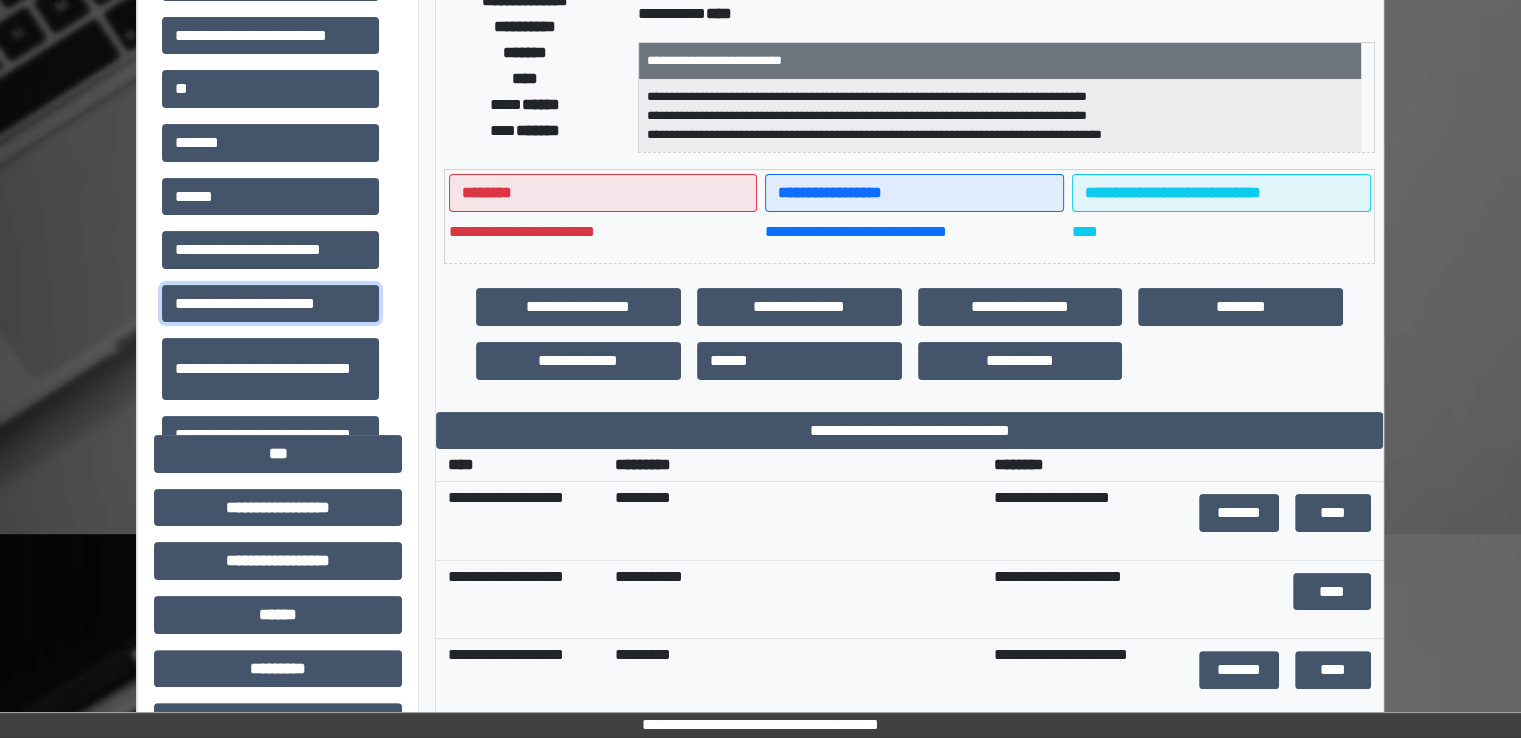 scroll, scrollTop: 300, scrollLeft: 0, axis: vertical 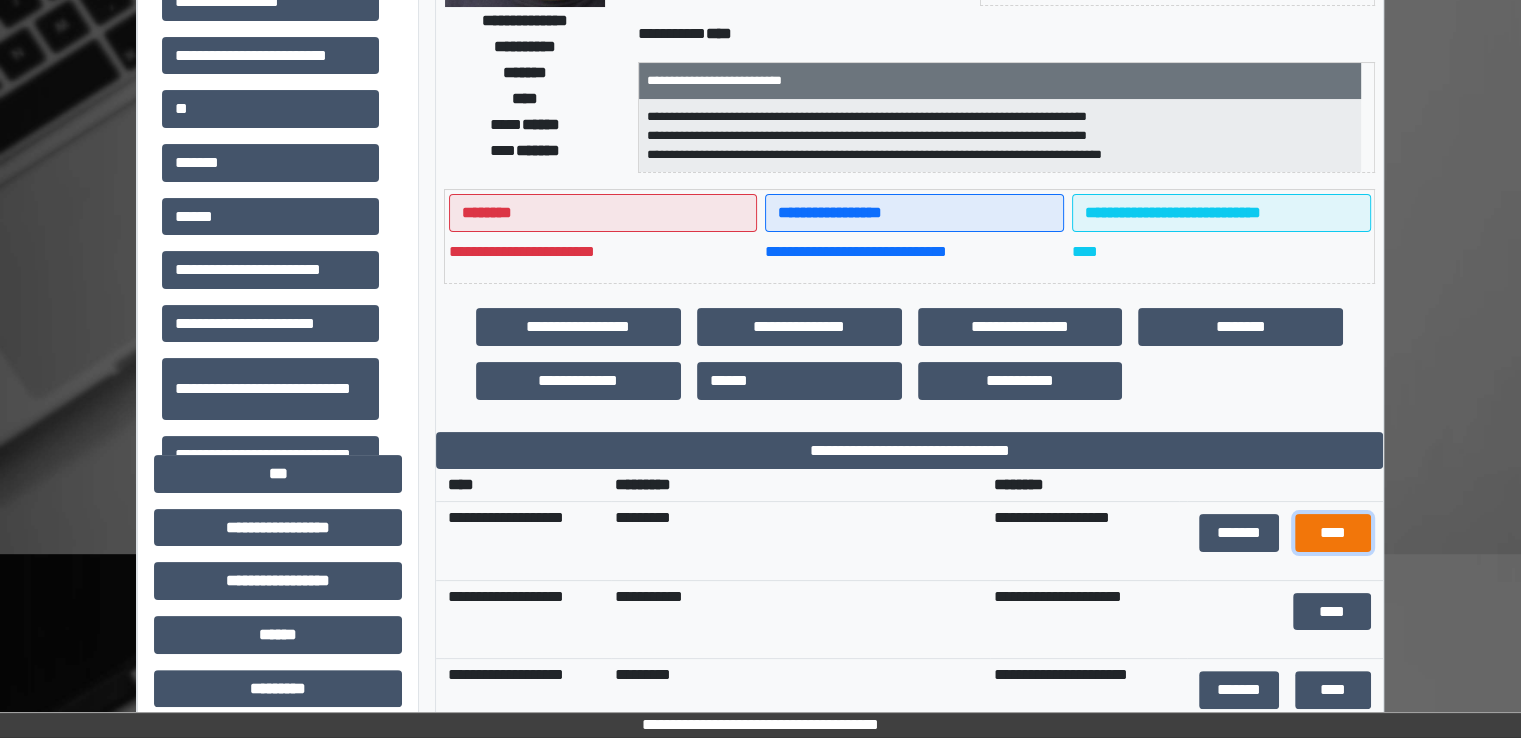 click on "****" at bounding box center (1333, 533) 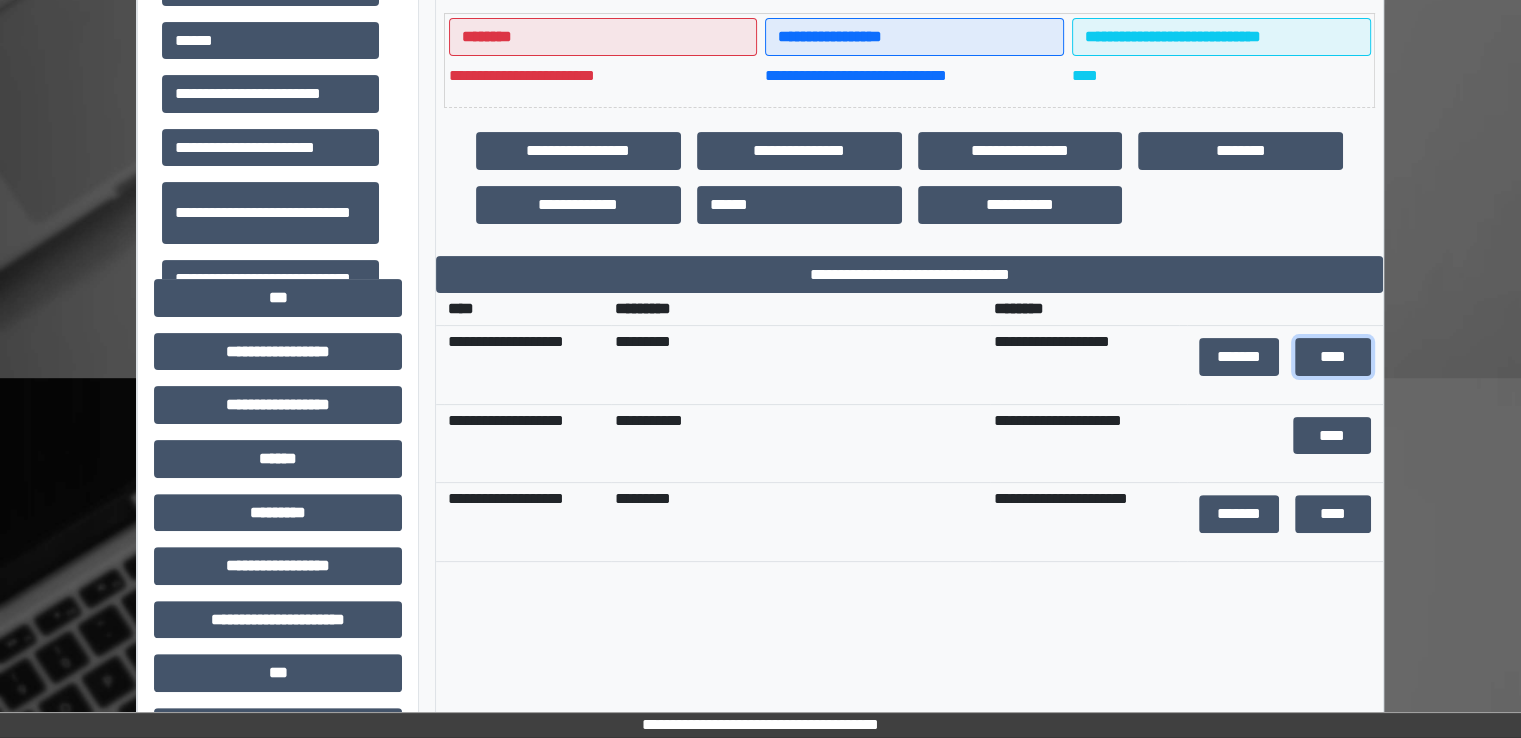 scroll, scrollTop: 900, scrollLeft: 0, axis: vertical 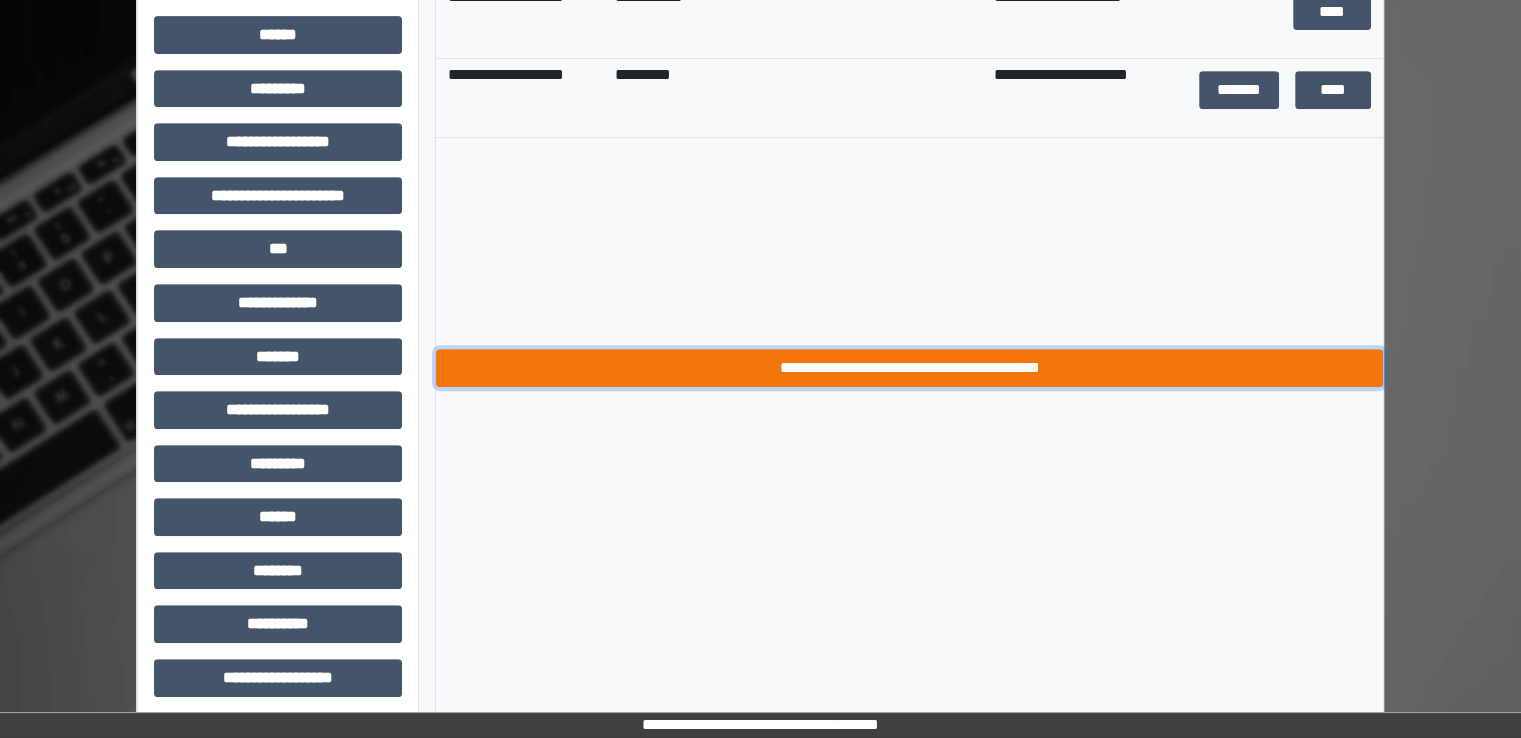 click on "**********" at bounding box center (909, 368) 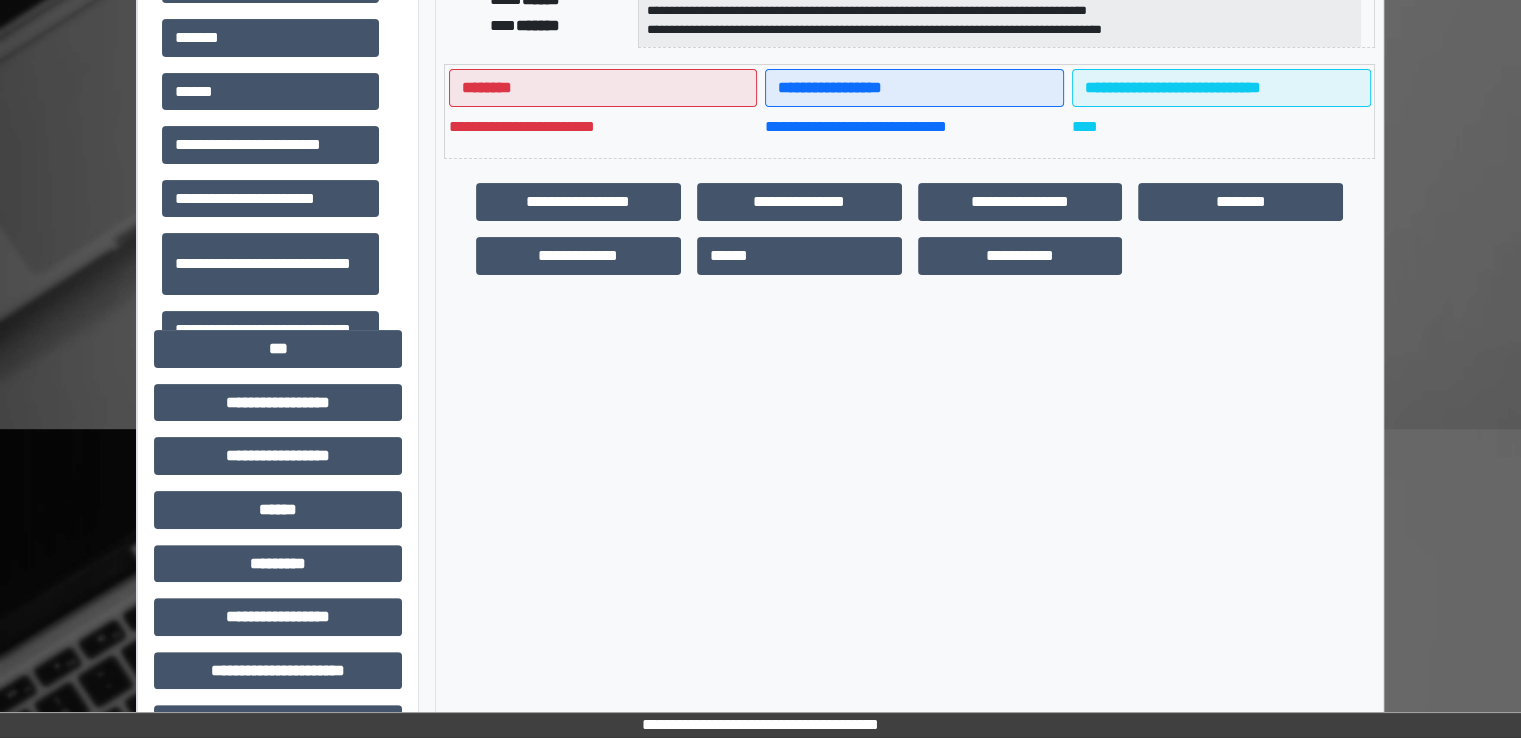 scroll, scrollTop: 300, scrollLeft: 0, axis: vertical 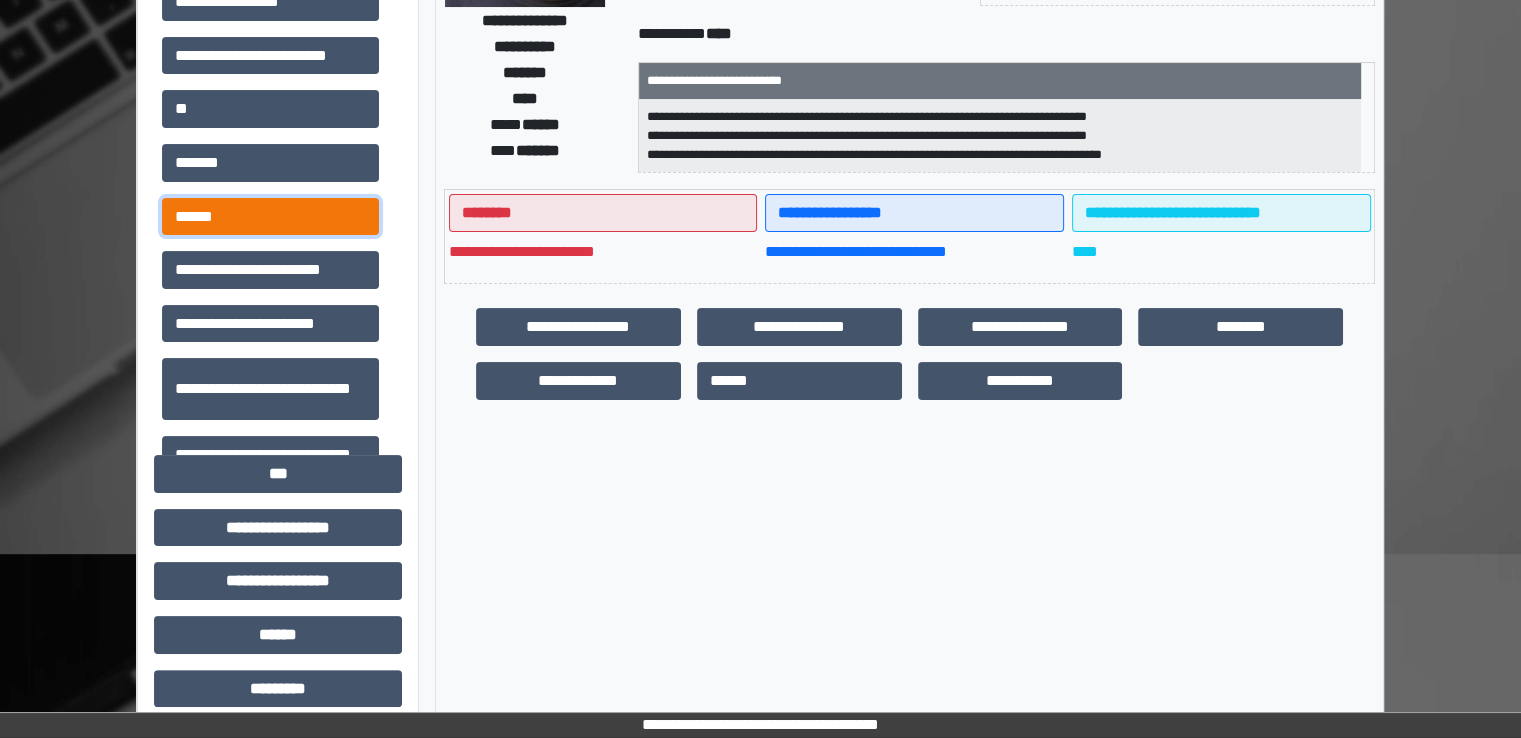 click on "******" at bounding box center (270, 217) 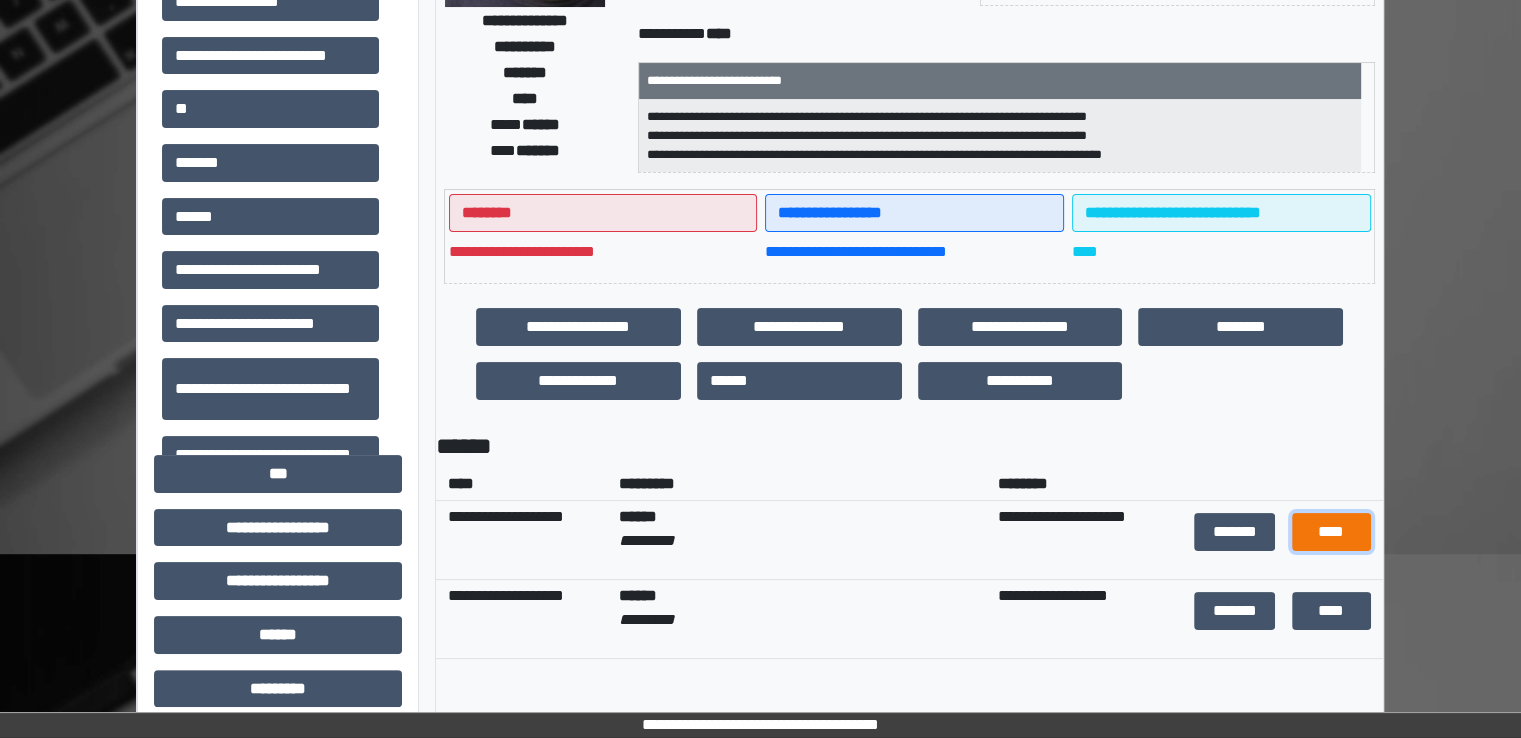 click on "****" at bounding box center [1331, 532] 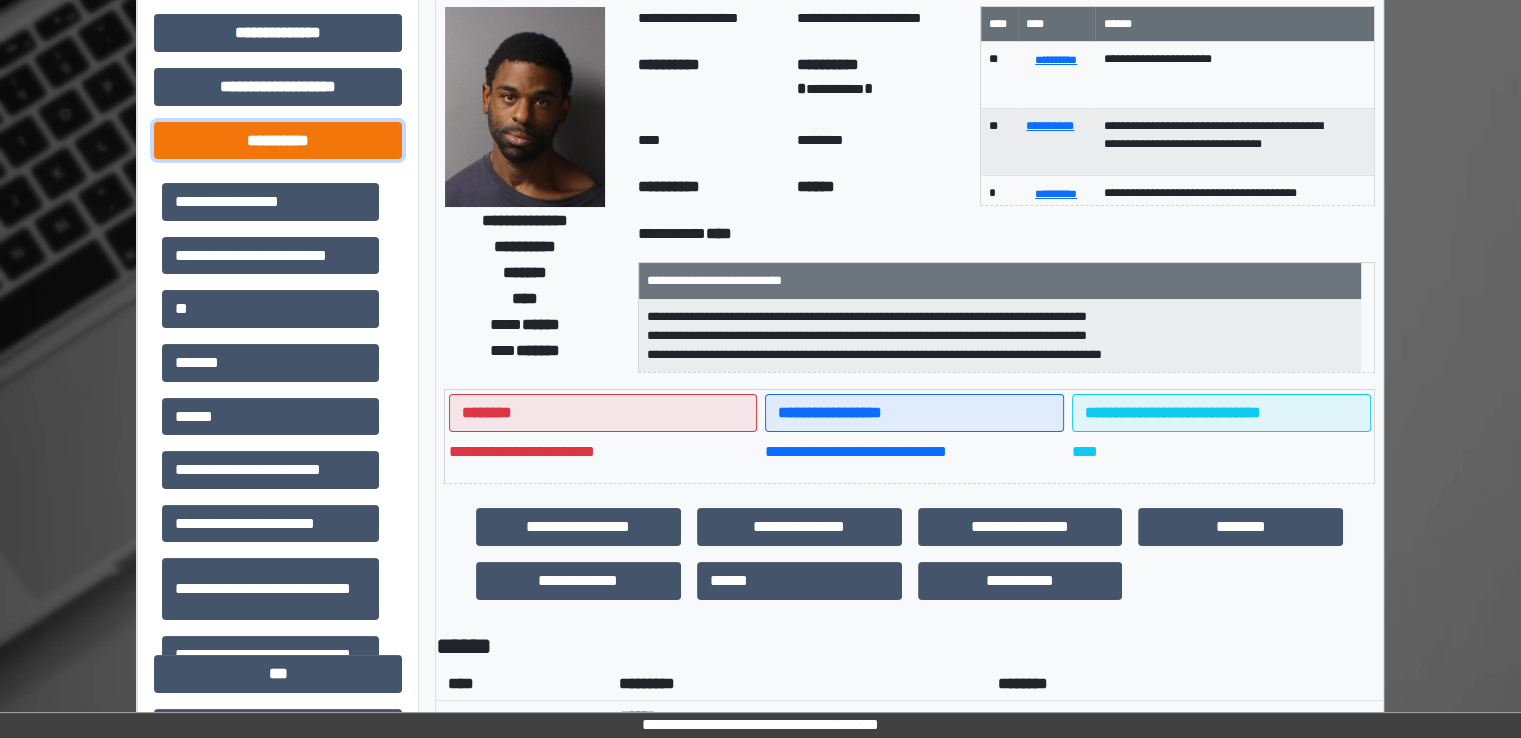 click on "**********" at bounding box center [278, 141] 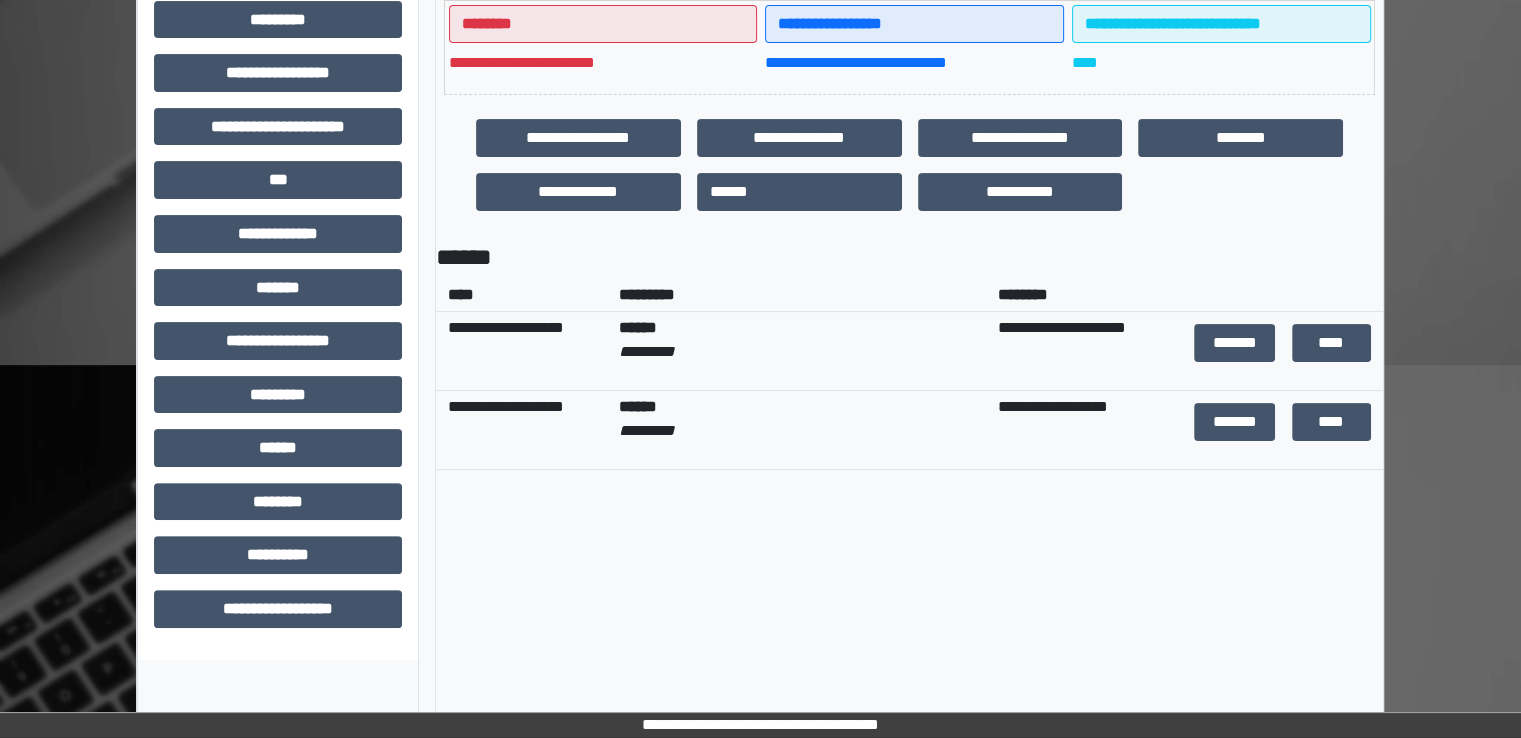 scroll, scrollTop: 565, scrollLeft: 0, axis: vertical 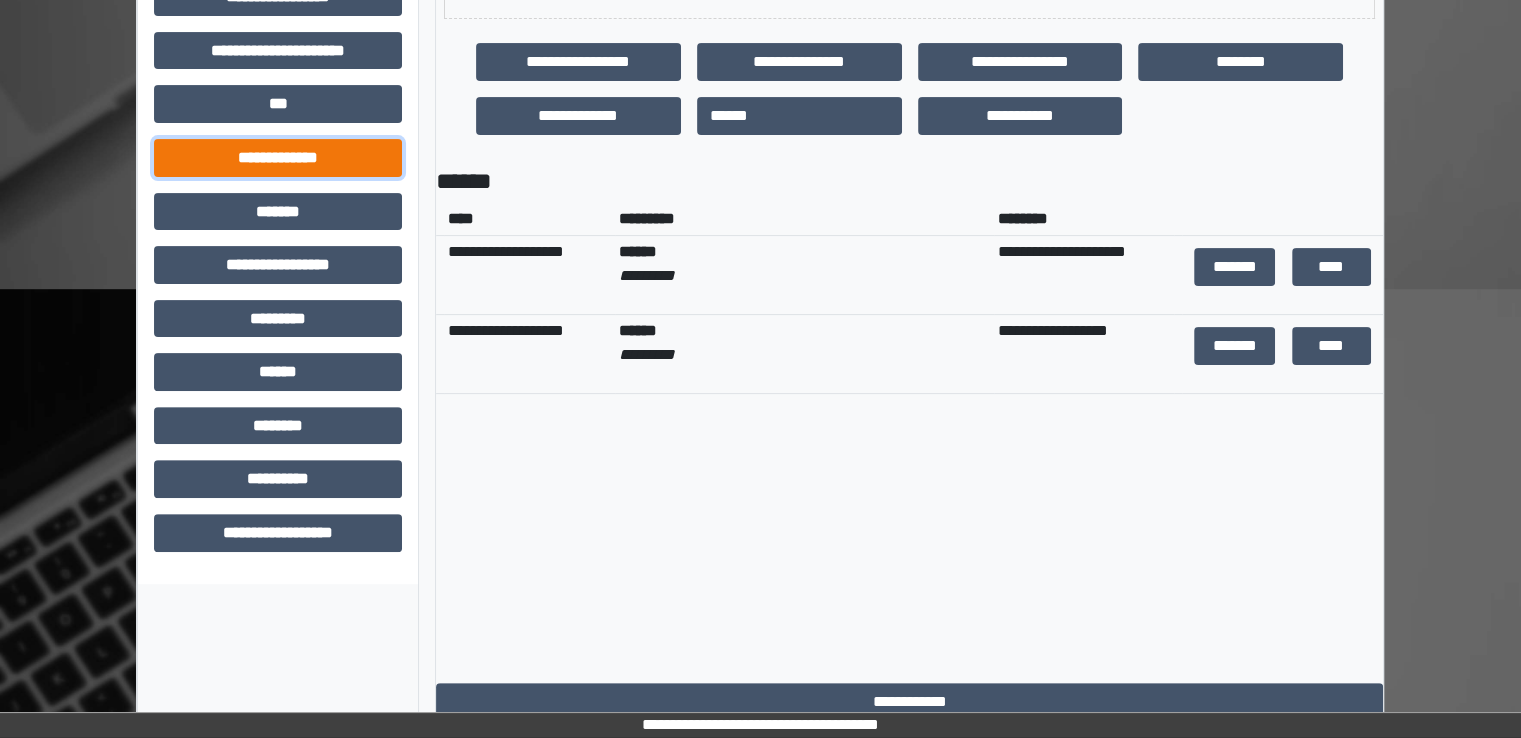 click on "**********" at bounding box center (278, 158) 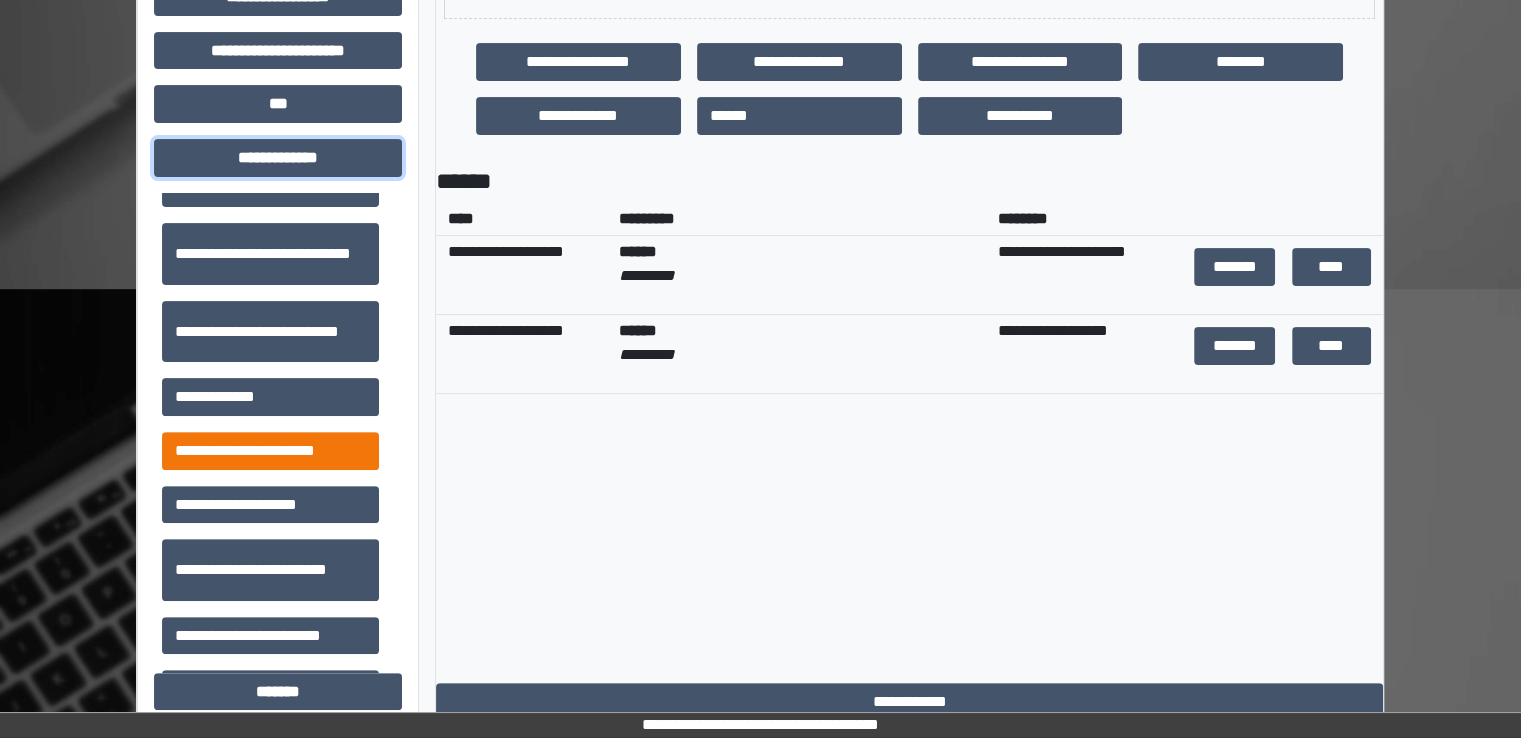 scroll, scrollTop: 400, scrollLeft: 0, axis: vertical 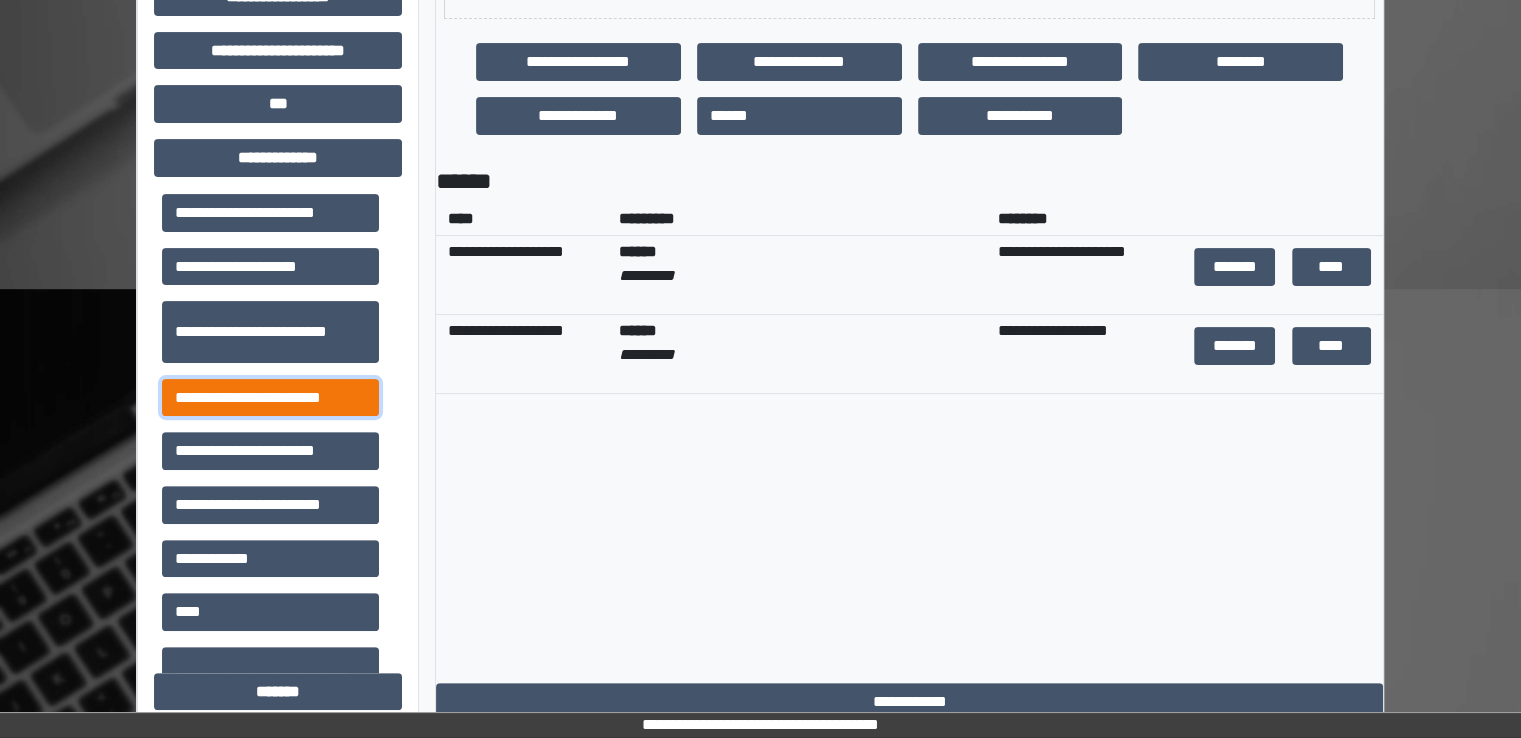 click on "**********" at bounding box center [270, 398] 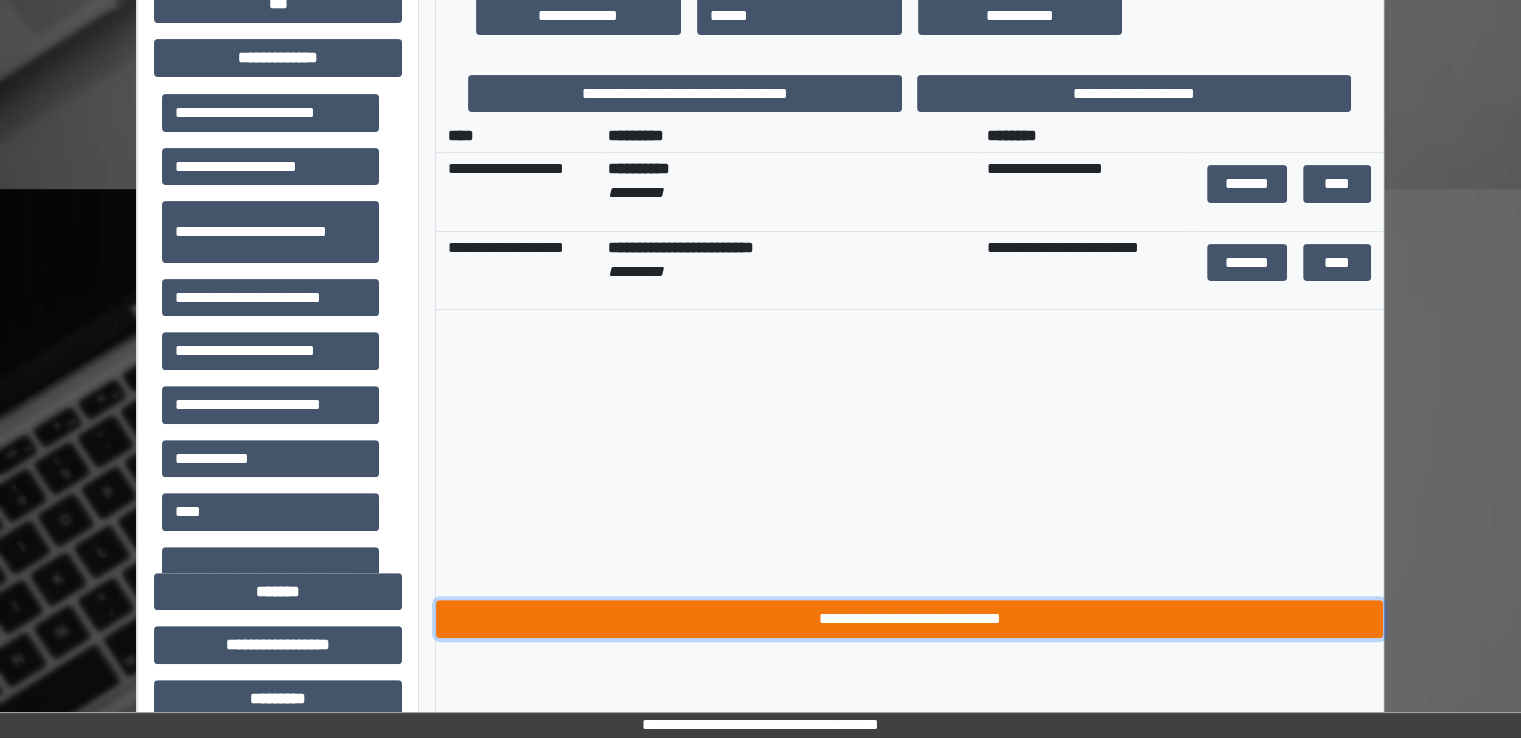 click on "**********" at bounding box center [909, 619] 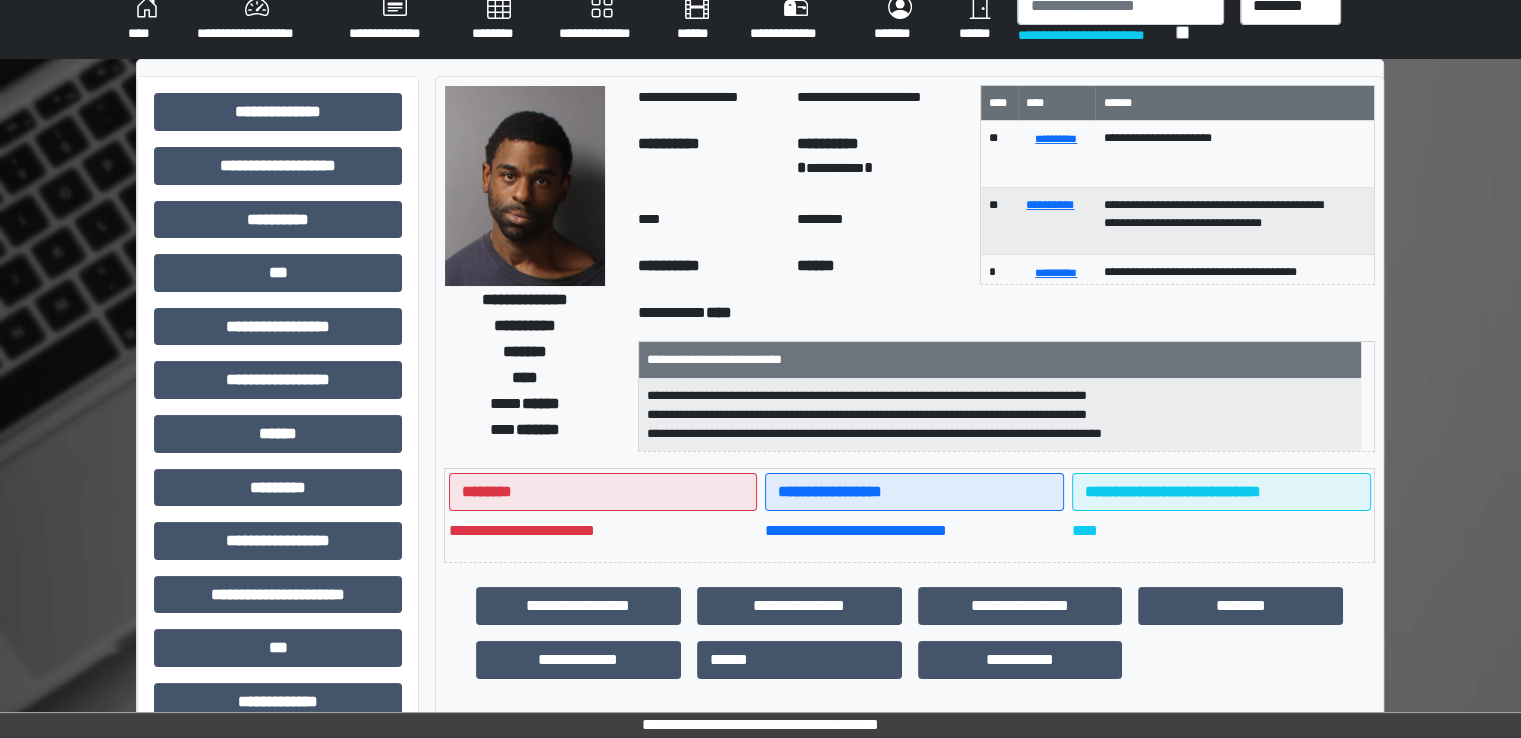 scroll, scrollTop: 0, scrollLeft: 0, axis: both 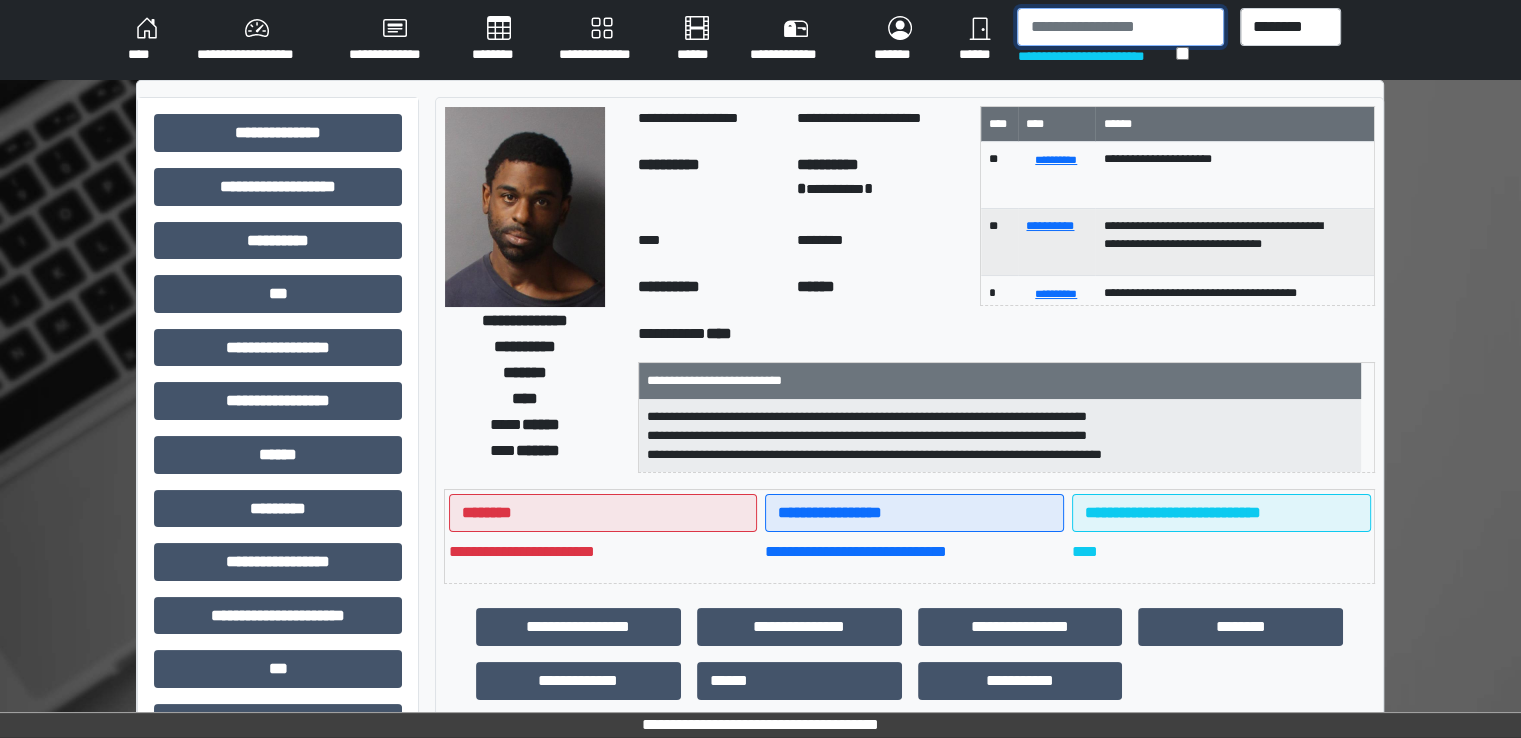 click at bounding box center (1120, 27) 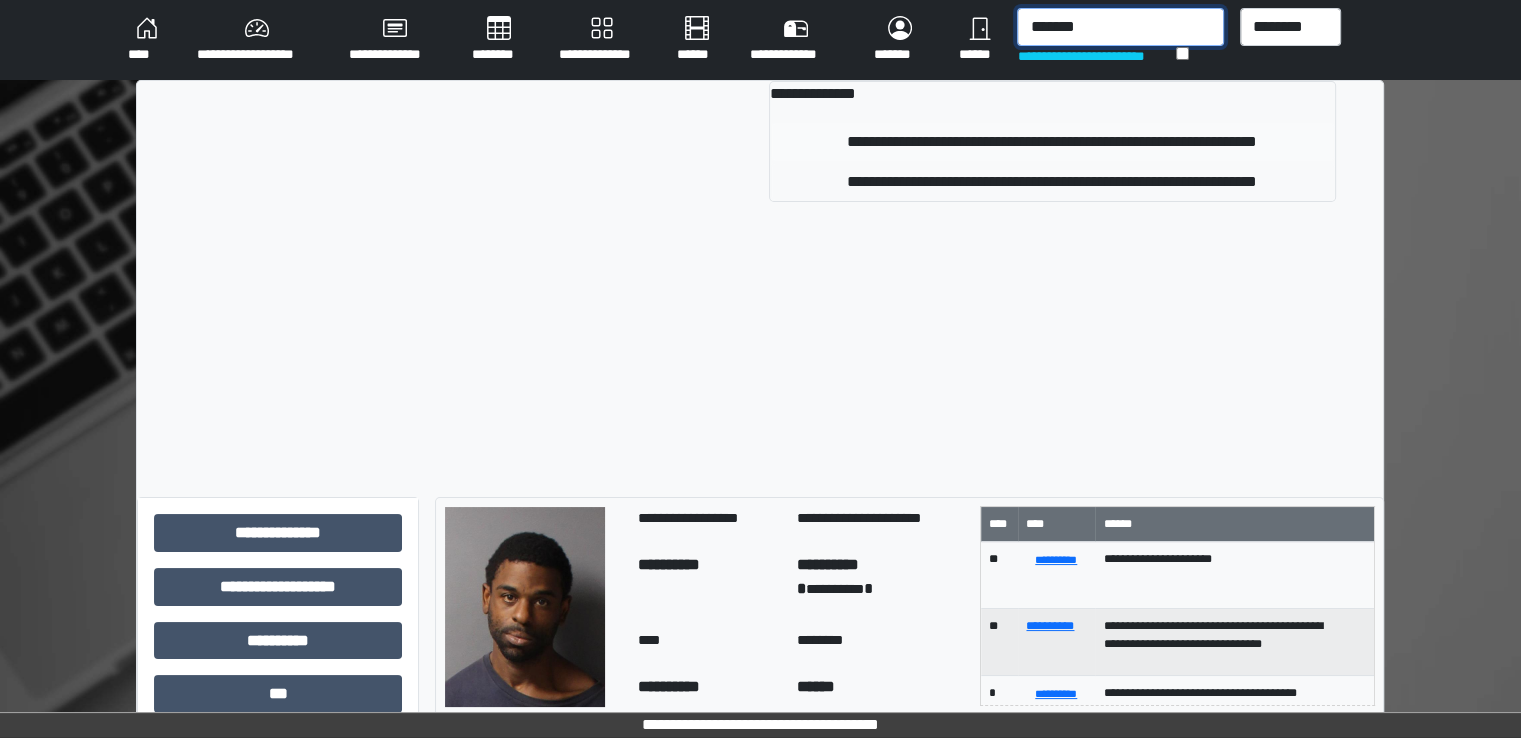 type on "*******" 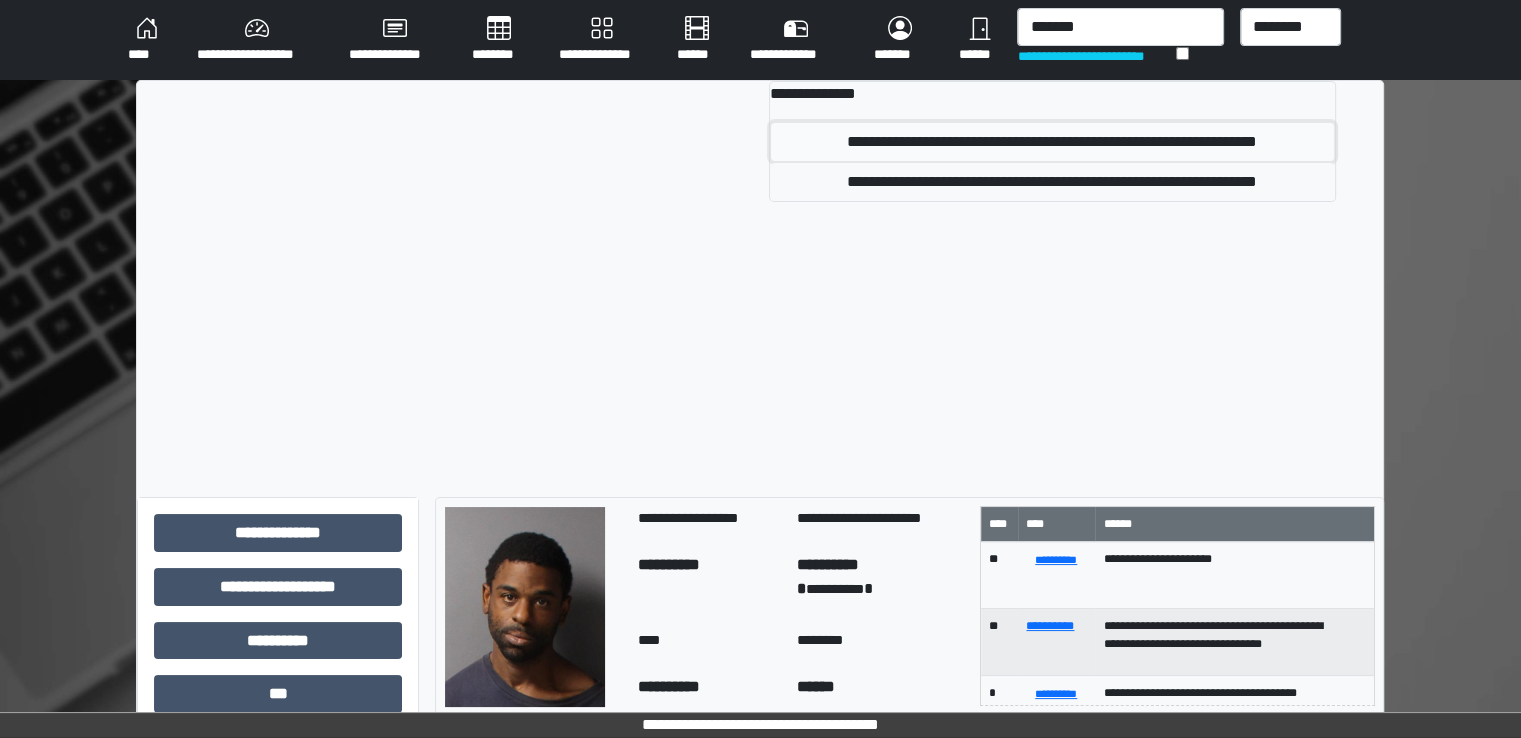 click on "**********" at bounding box center [1052, 142] 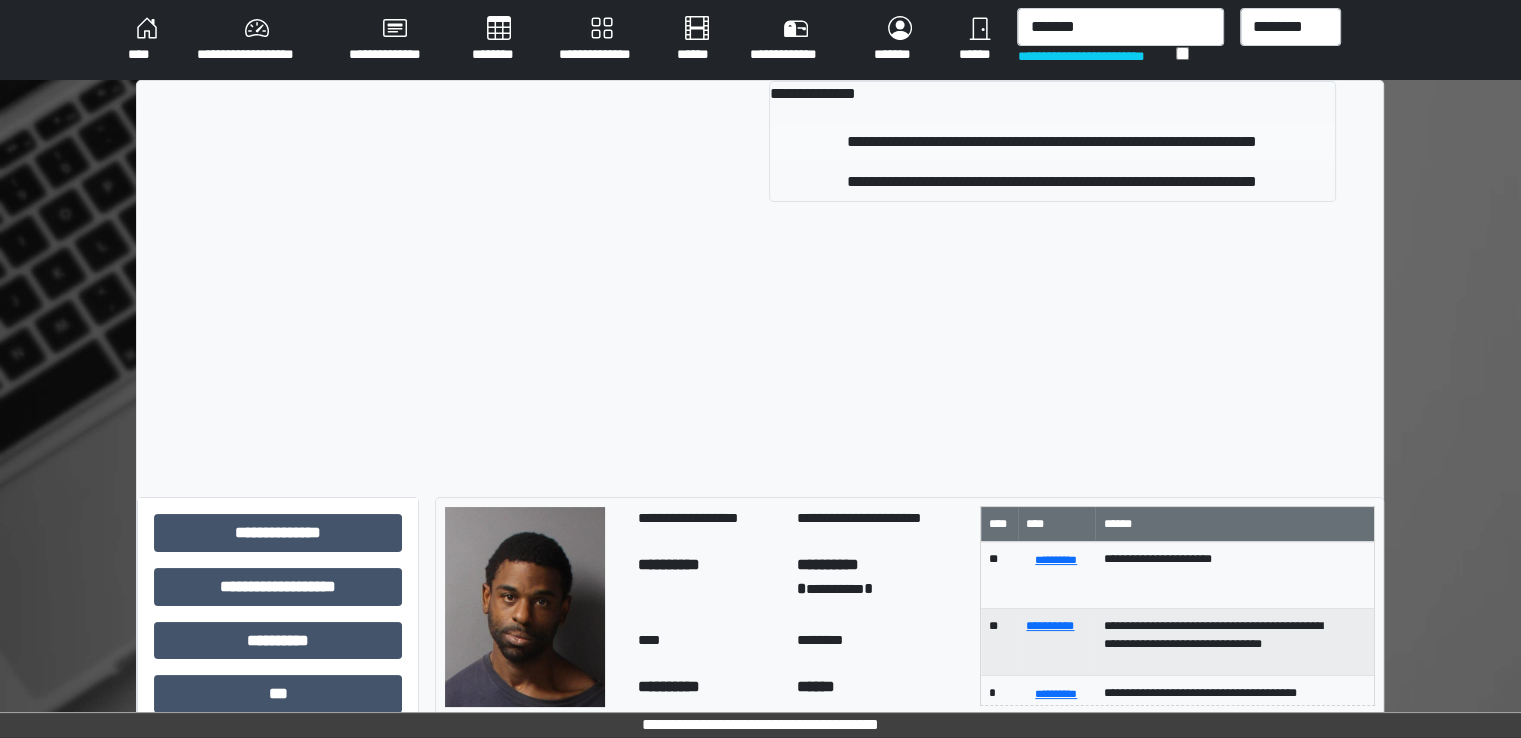 type 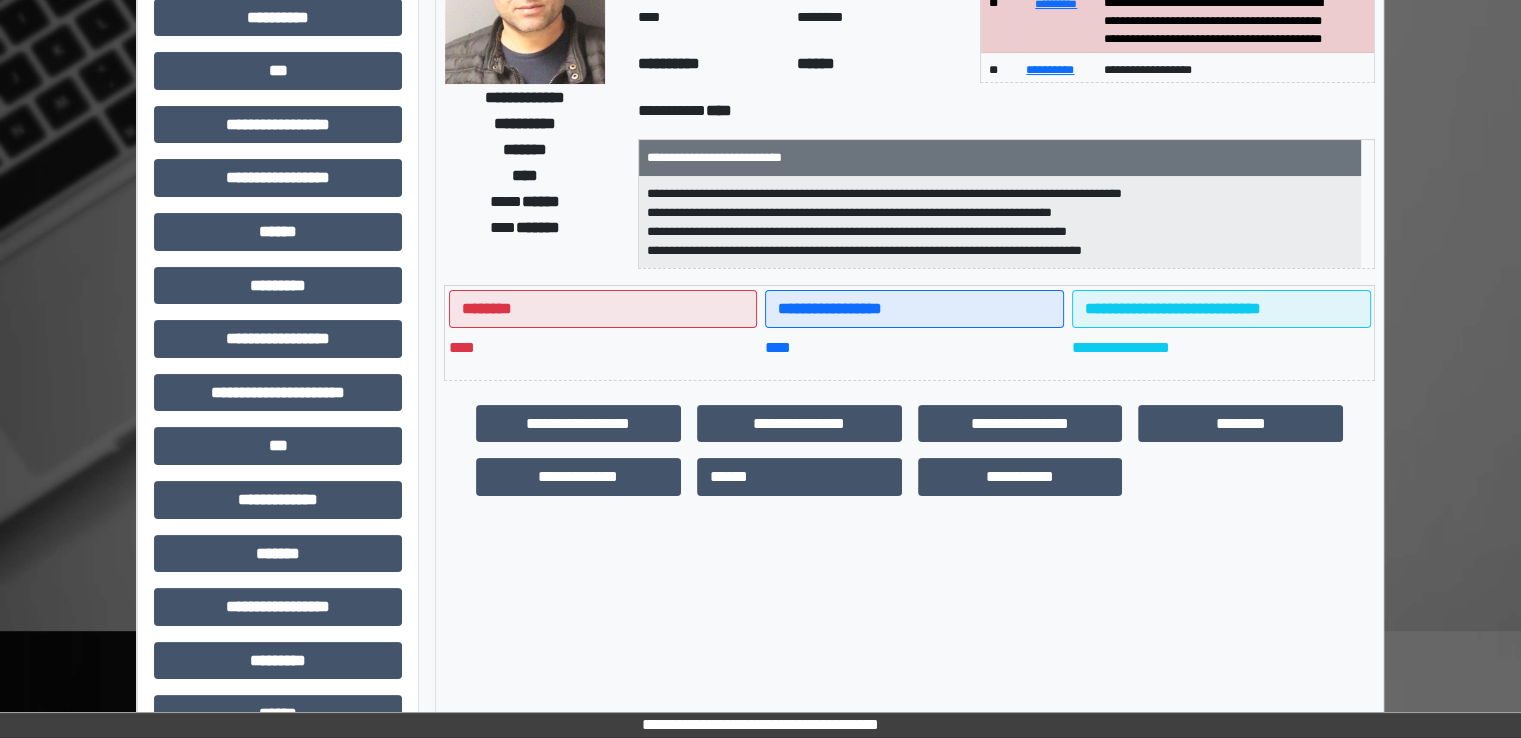 scroll, scrollTop: 428, scrollLeft: 0, axis: vertical 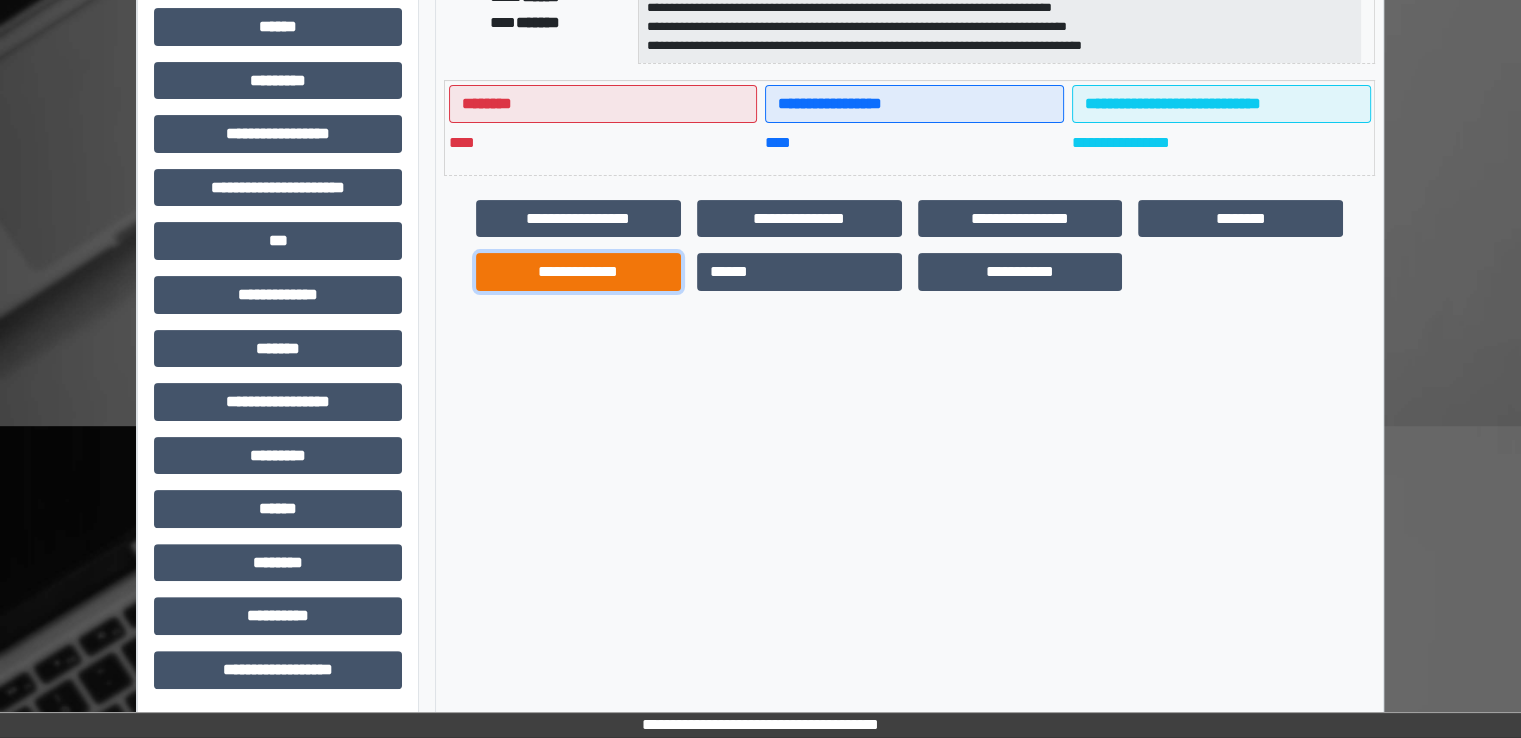 click on "**********" at bounding box center [578, 272] 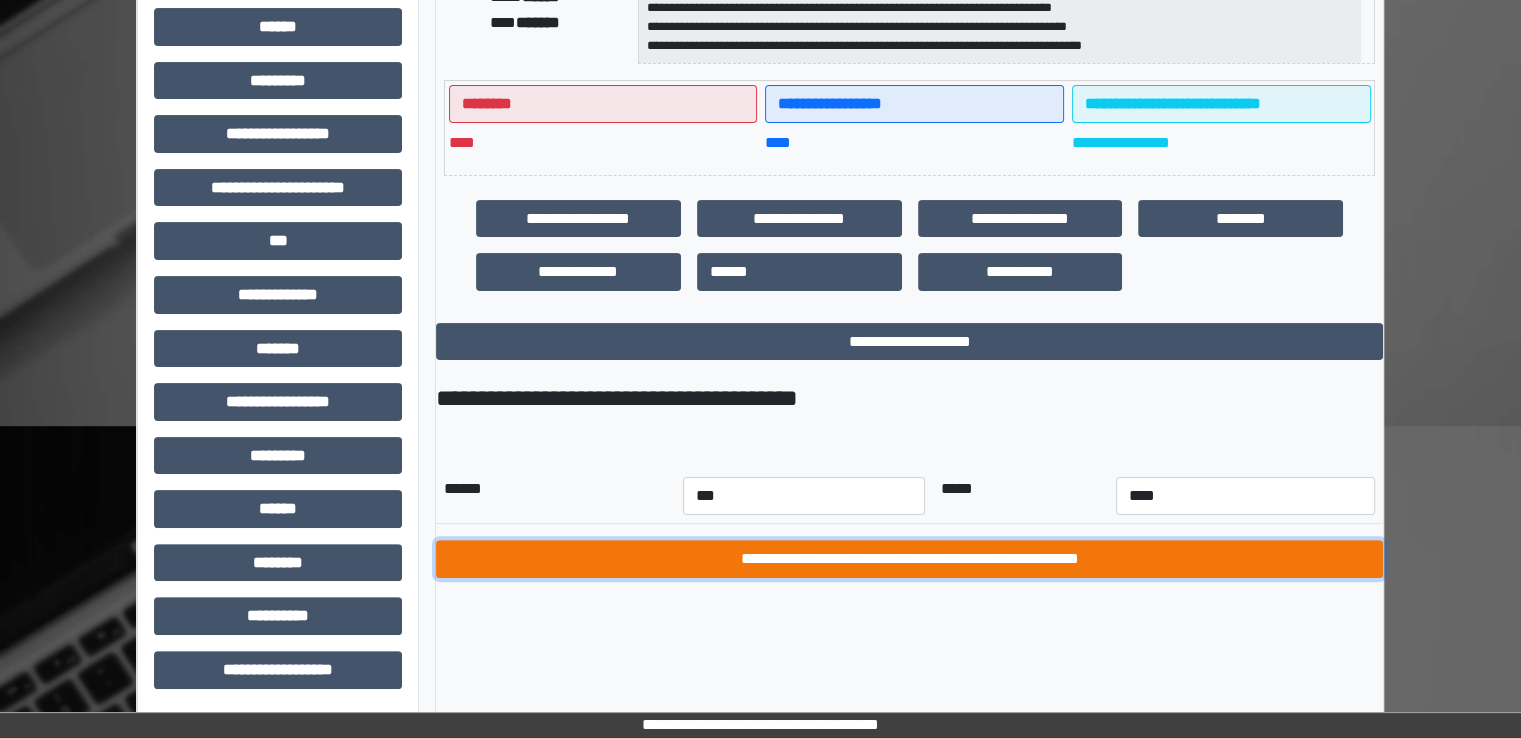 click on "**********" at bounding box center (909, 559) 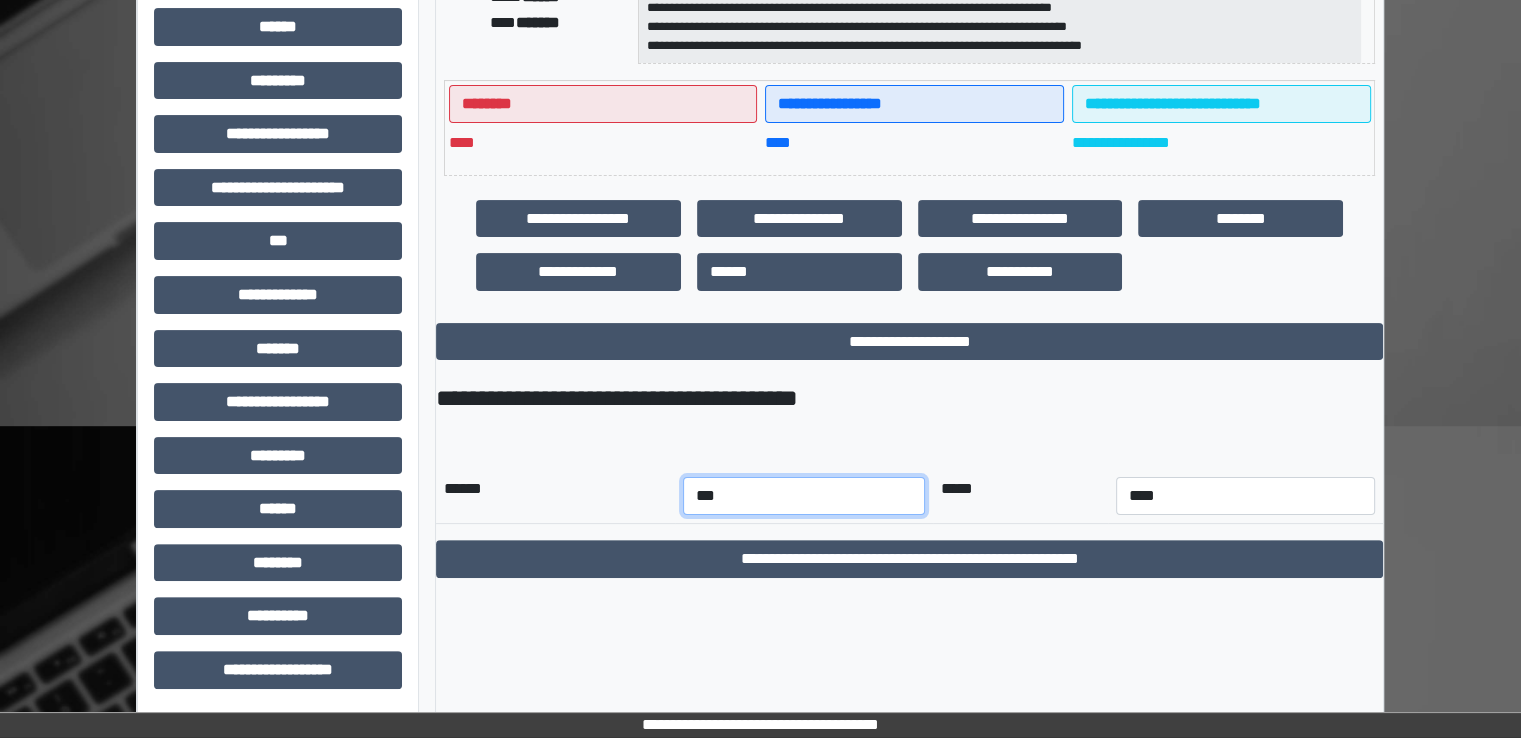 click on "***
***
***
***
***
***
***
***
***
***
***
***" at bounding box center (804, 496) 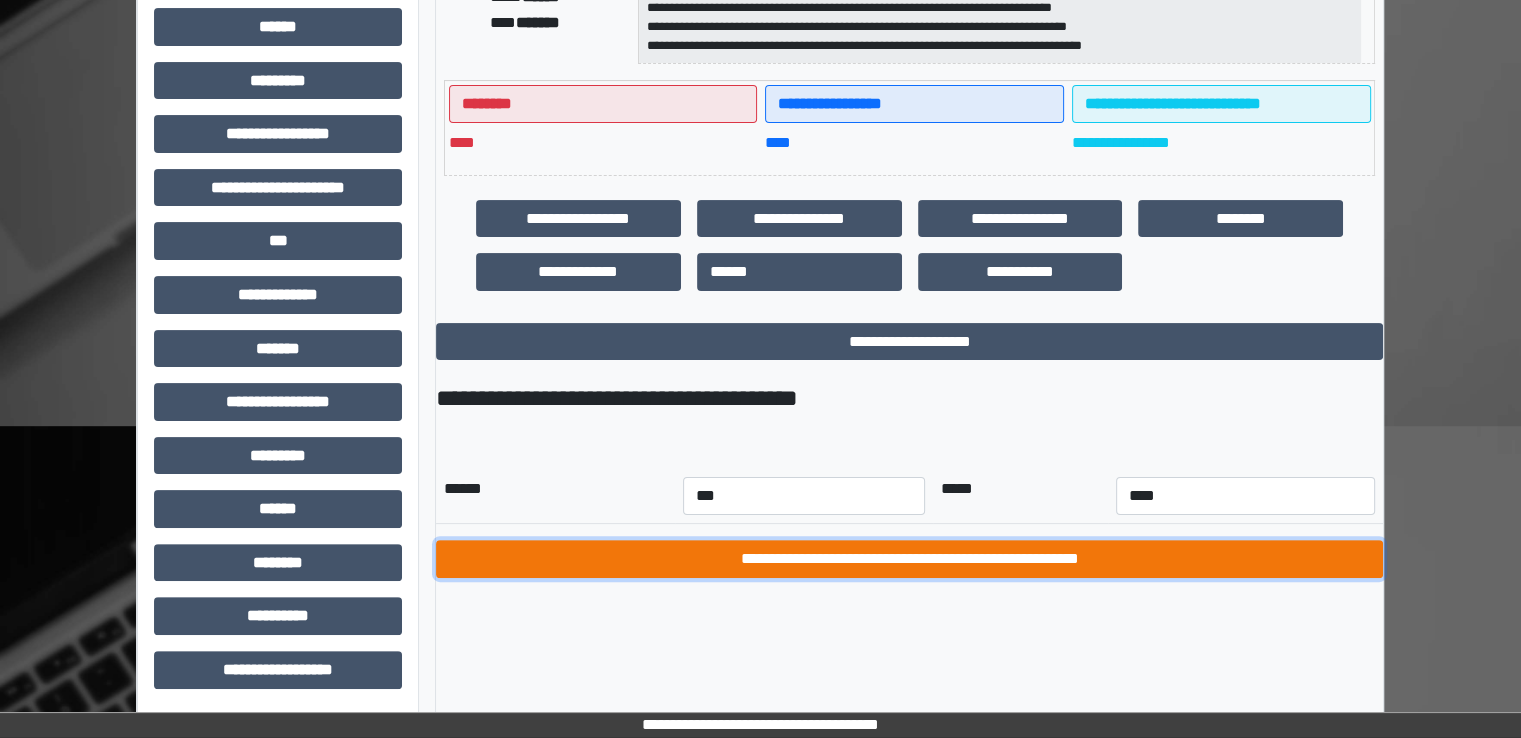 click on "**********" at bounding box center (909, 559) 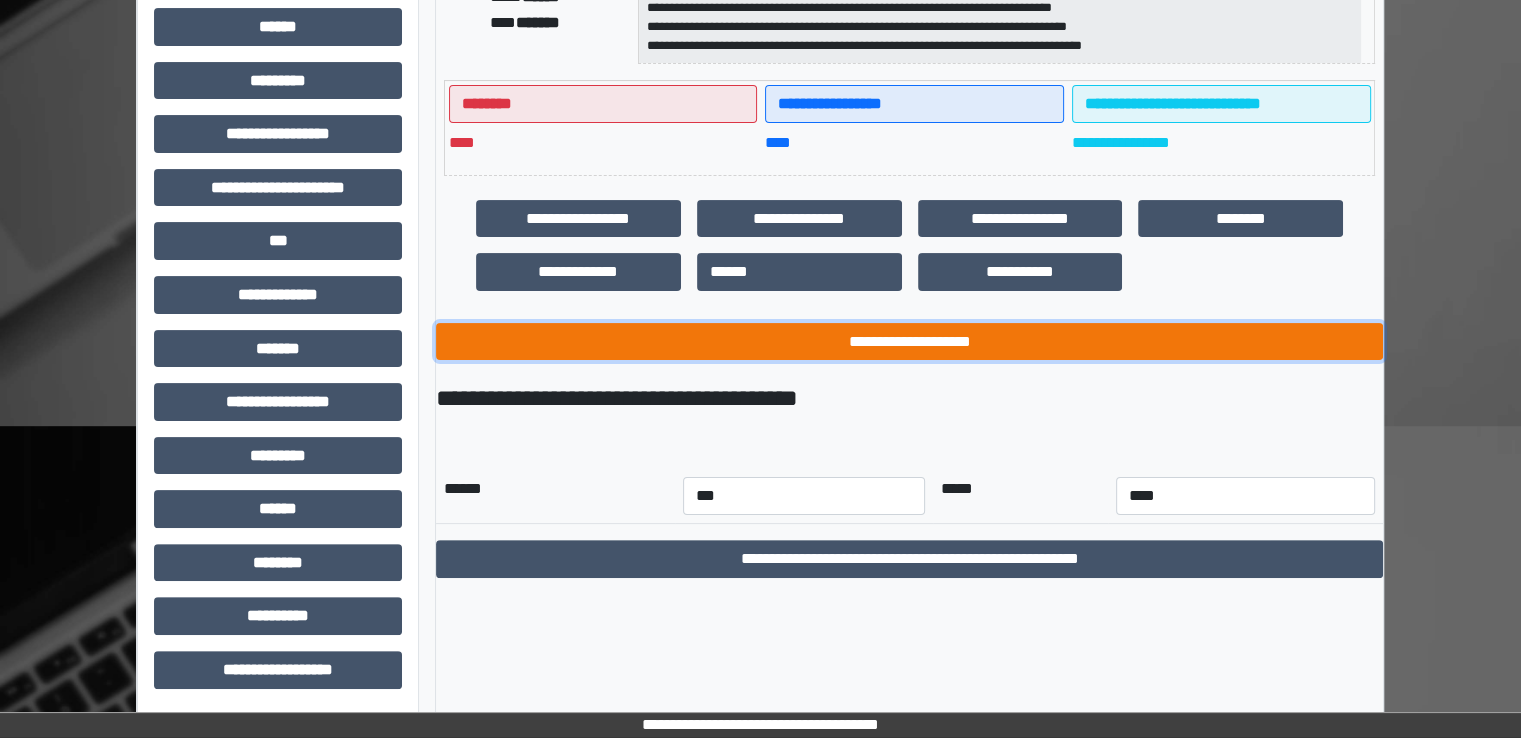 click on "**********" at bounding box center [909, 342] 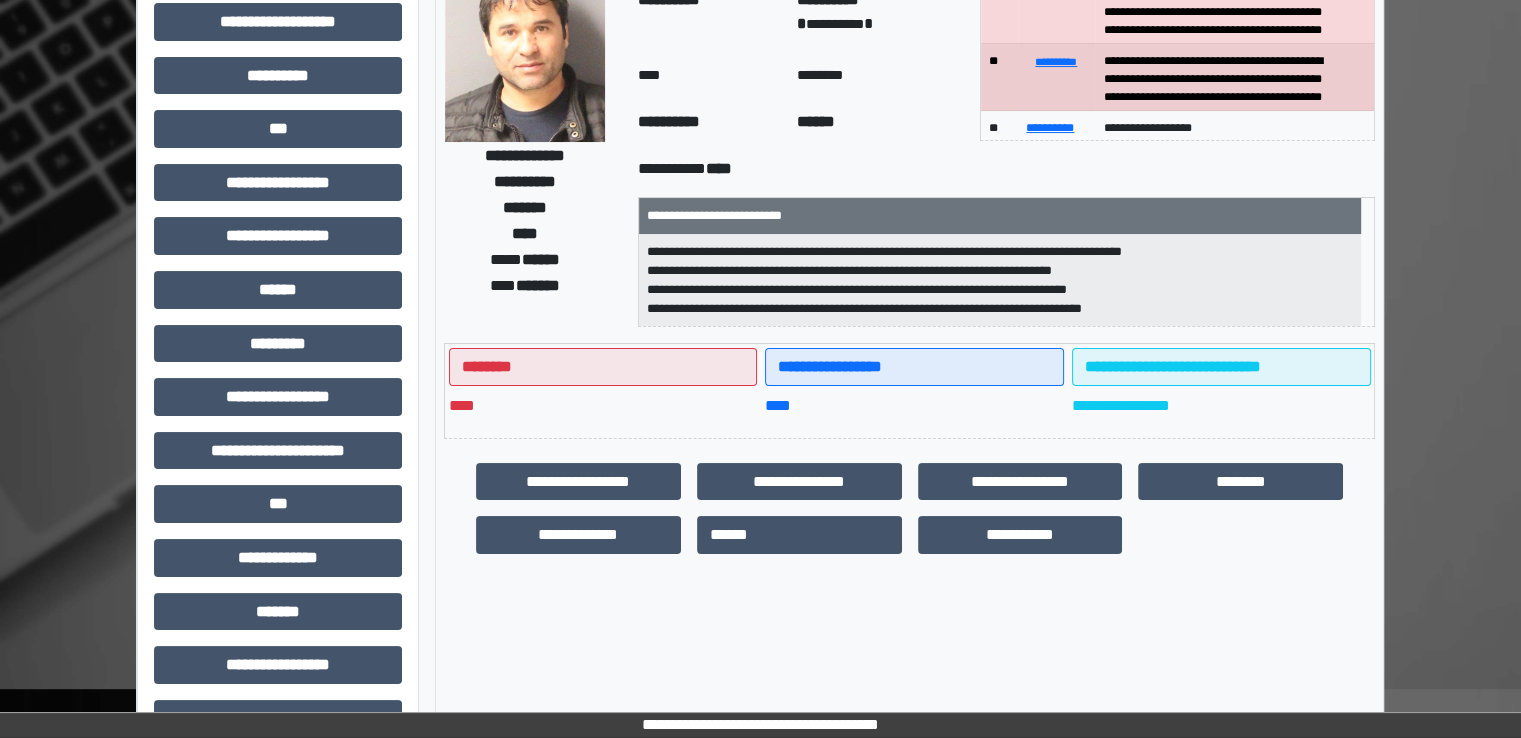 scroll, scrollTop: 0, scrollLeft: 0, axis: both 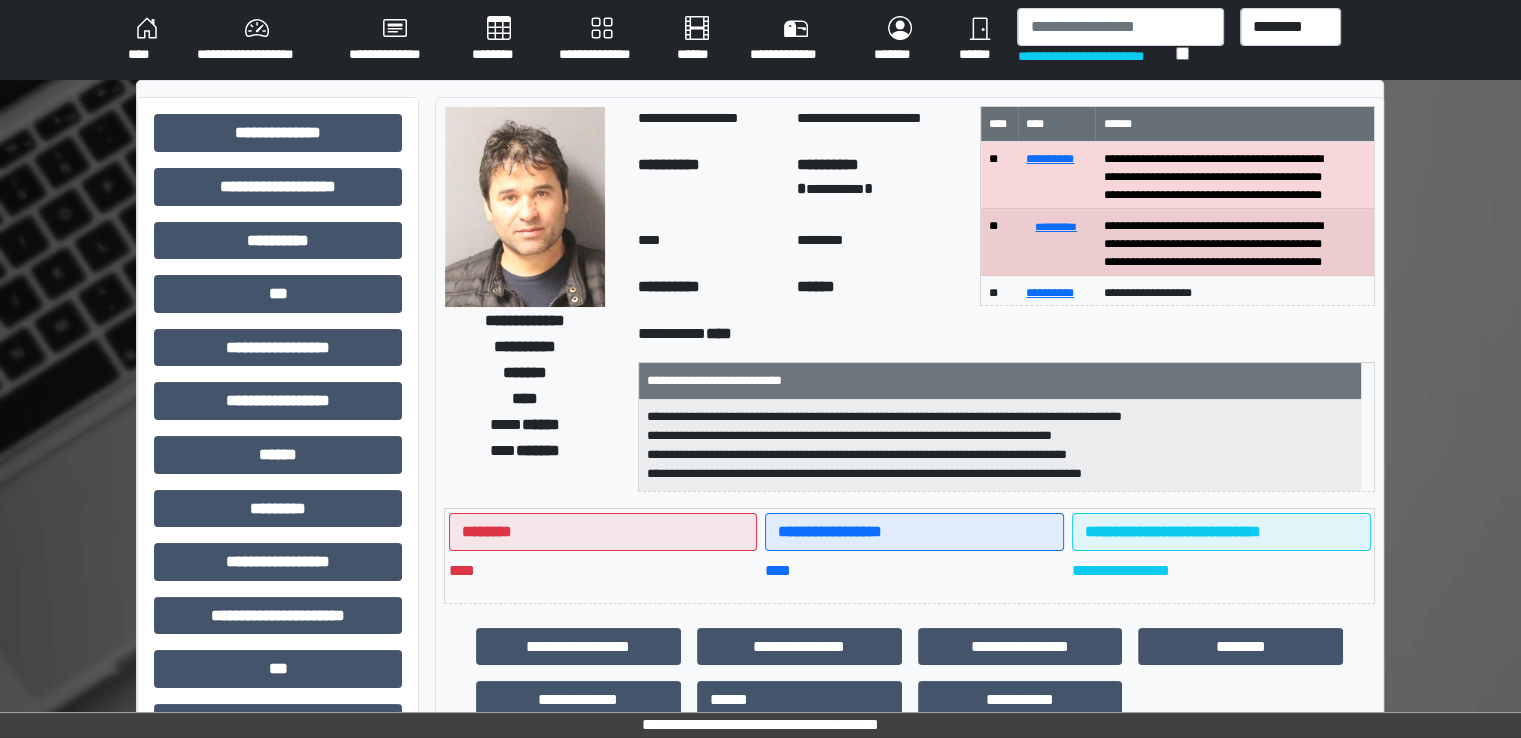 click on "********" at bounding box center [499, 40] 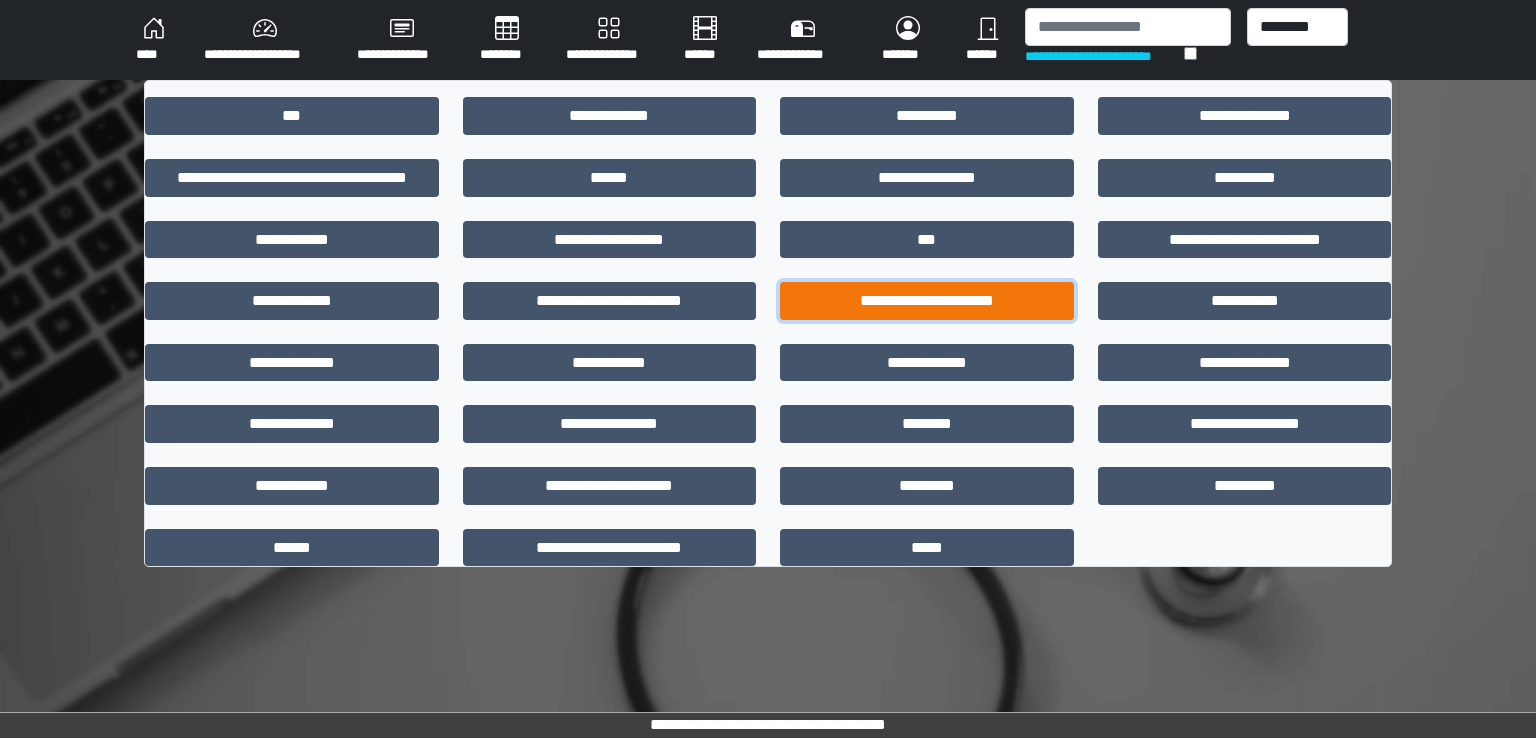 click on "**********" at bounding box center [927, 301] 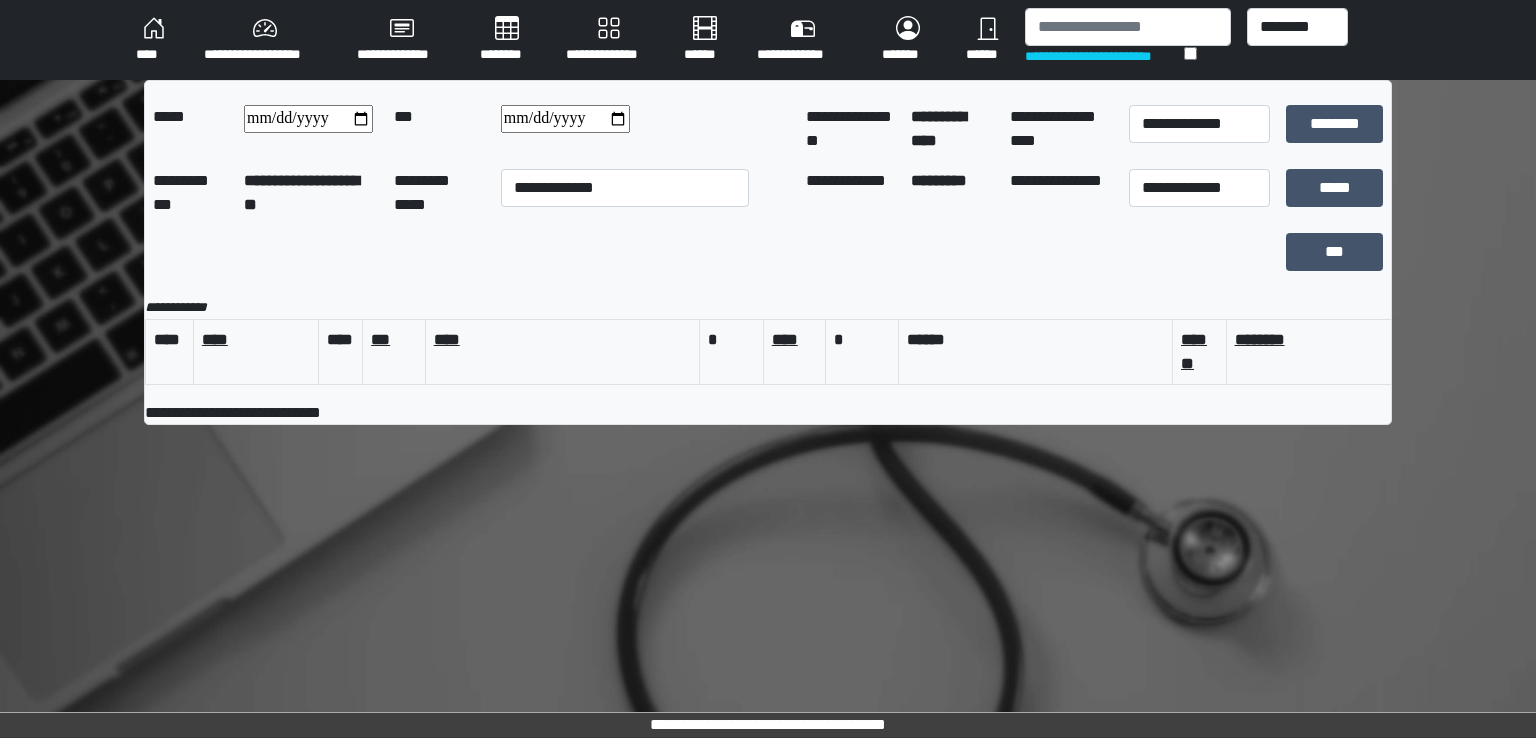 click on "********" at bounding box center [507, 40] 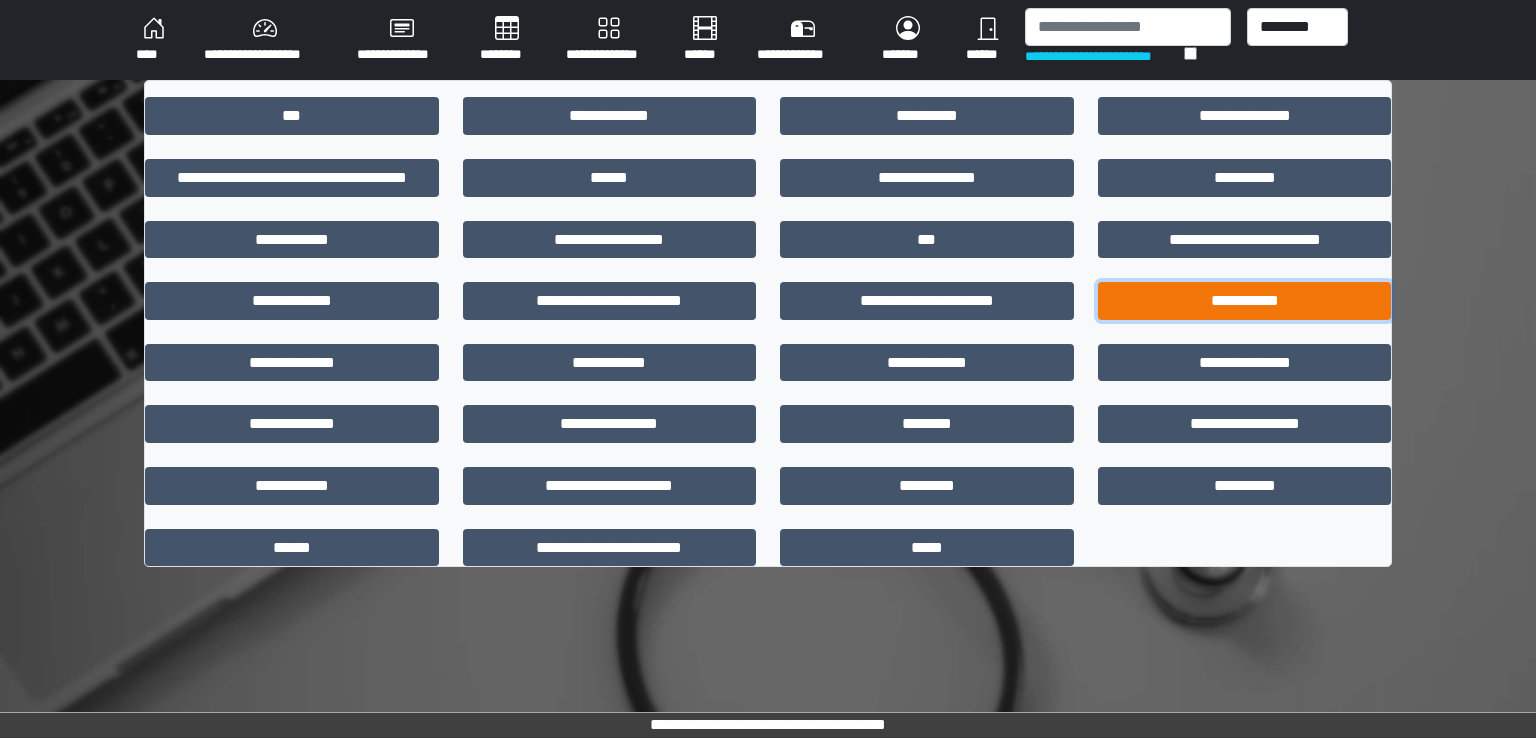 click on "**********" at bounding box center [1245, 301] 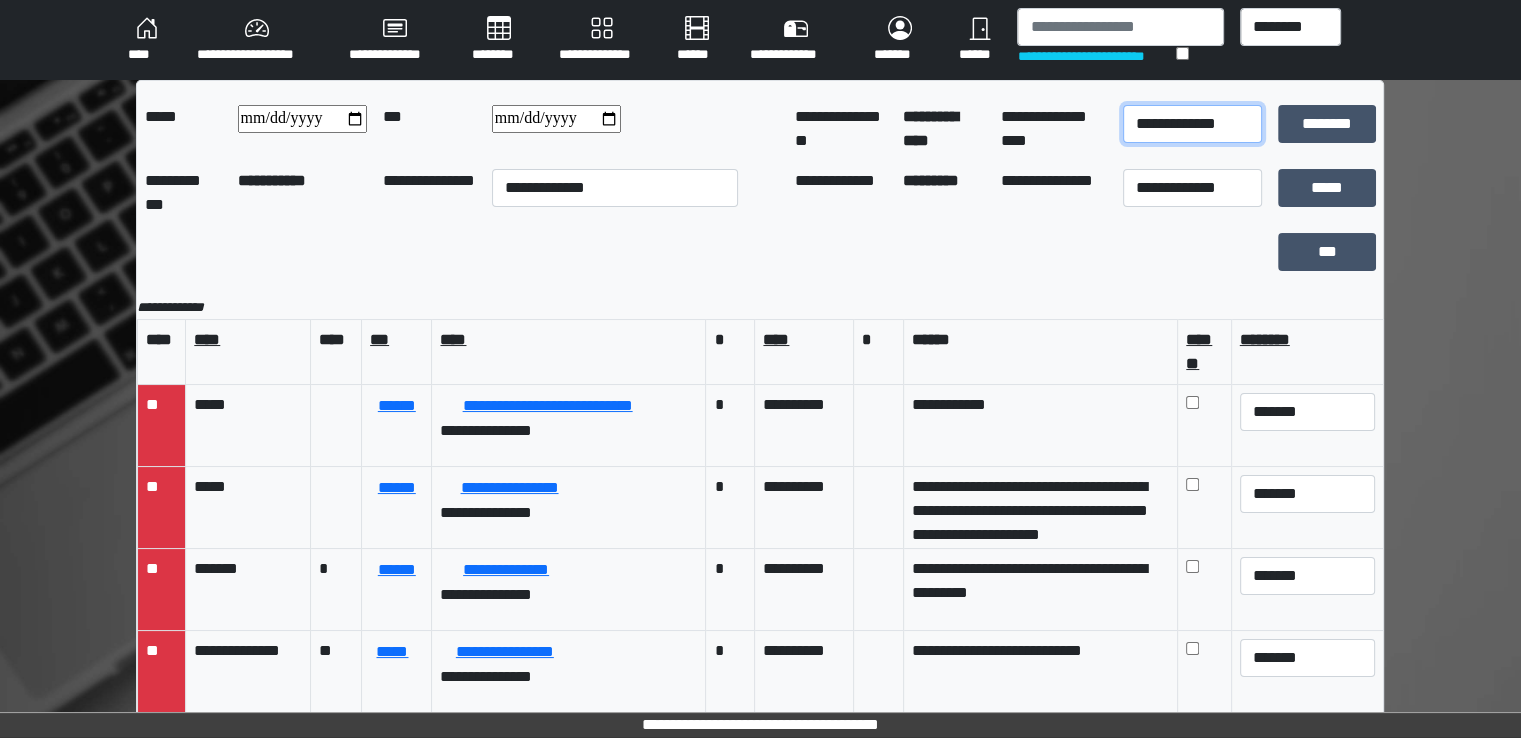 click on "**********" at bounding box center (1192, 124) 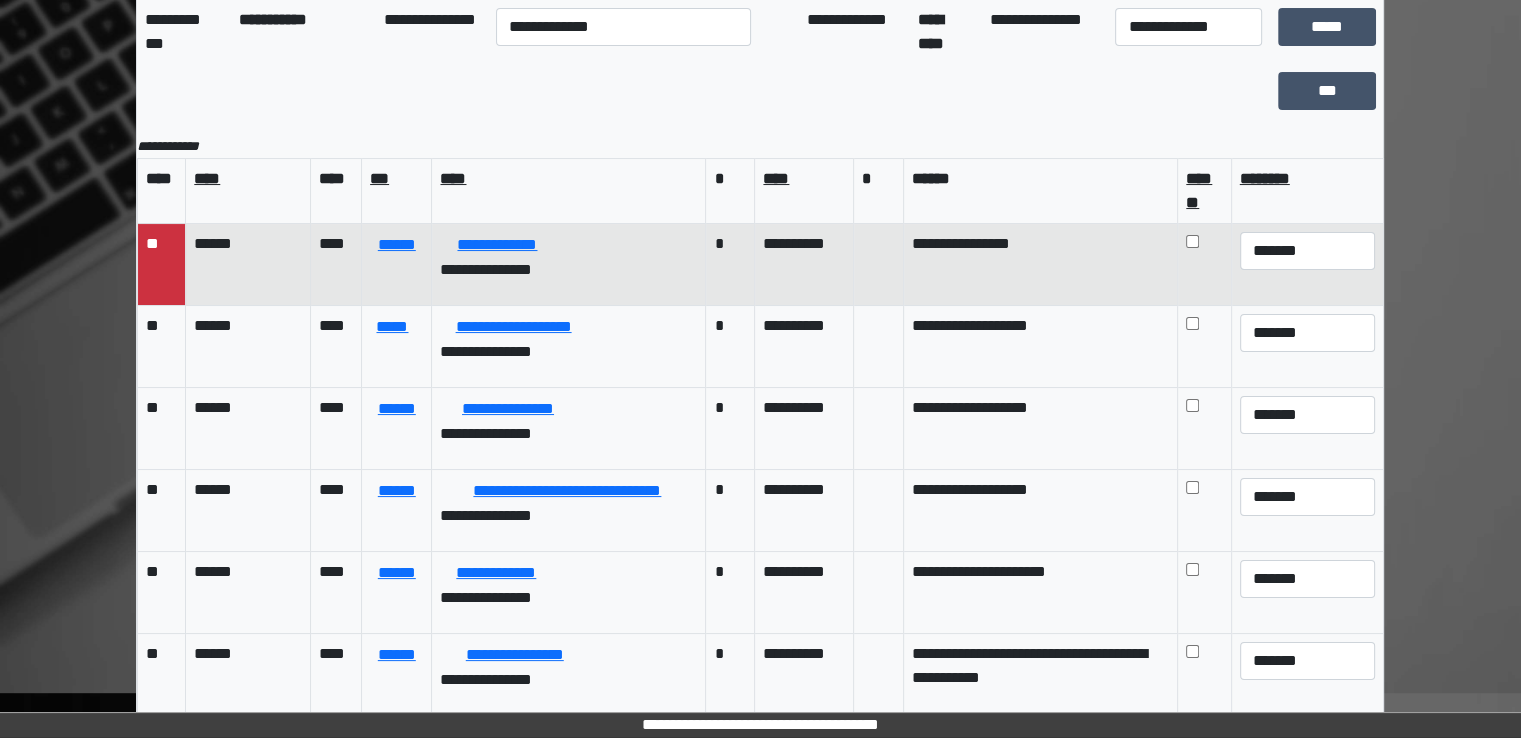 scroll, scrollTop: 174, scrollLeft: 0, axis: vertical 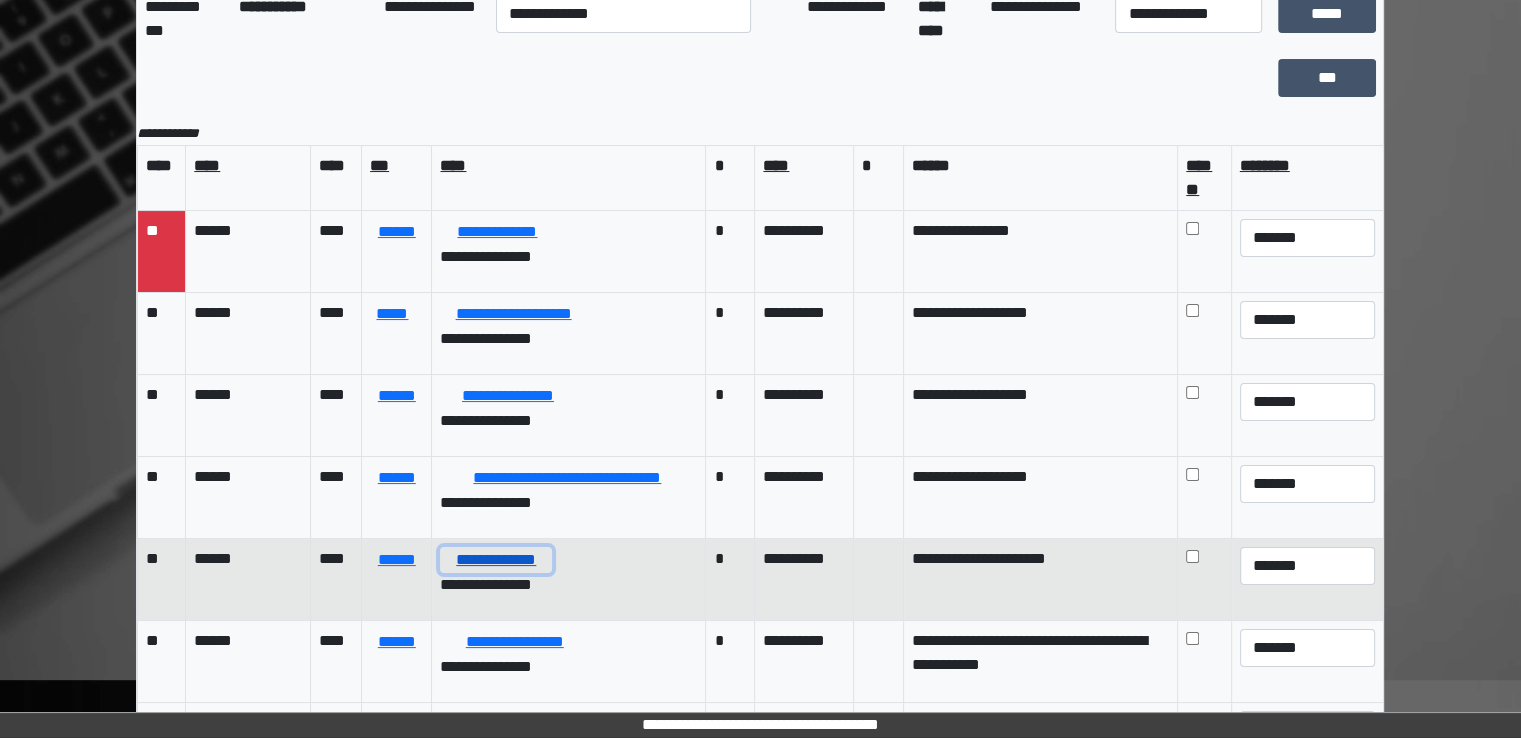 click on "**********" at bounding box center [496, 560] 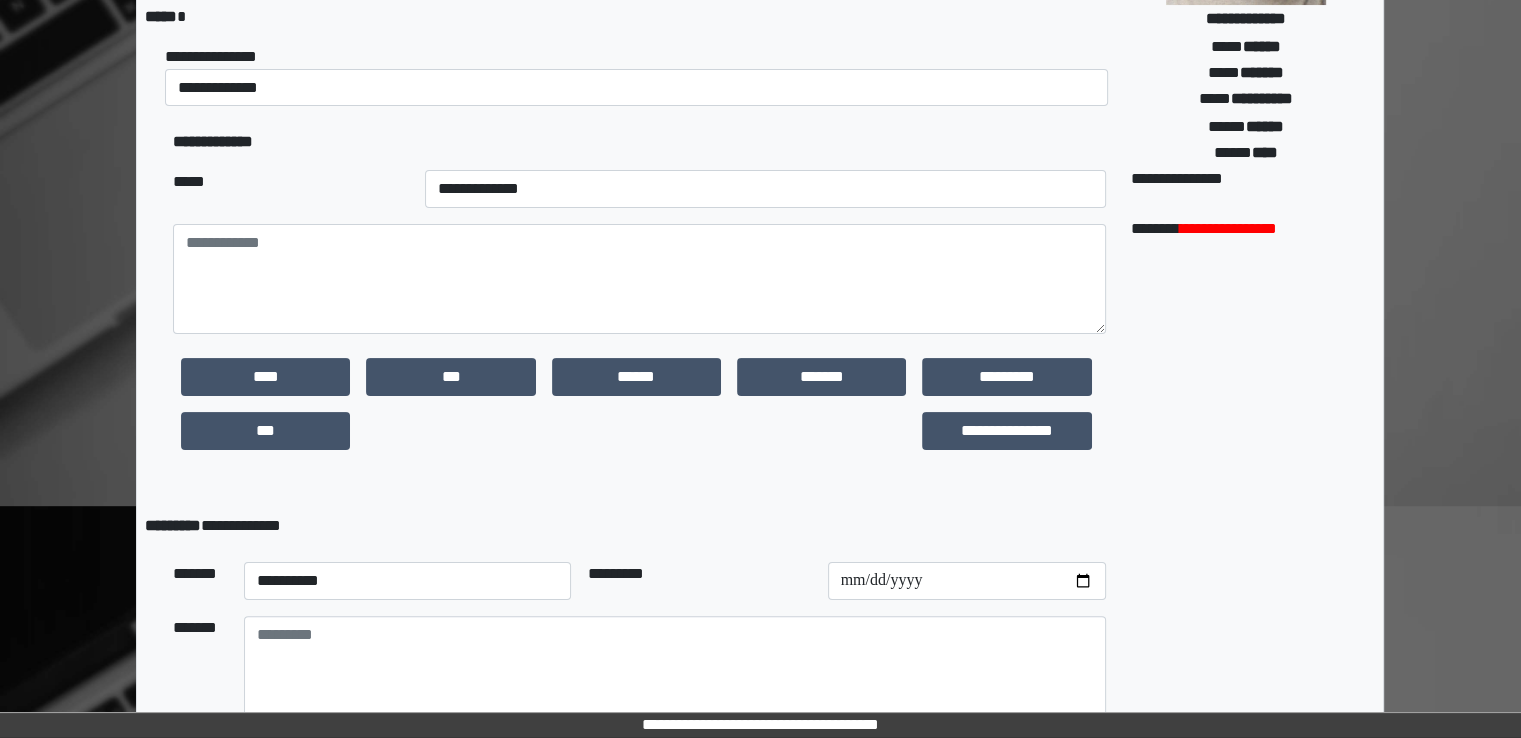 scroll, scrollTop: 467, scrollLeft: 0, axis: vertical 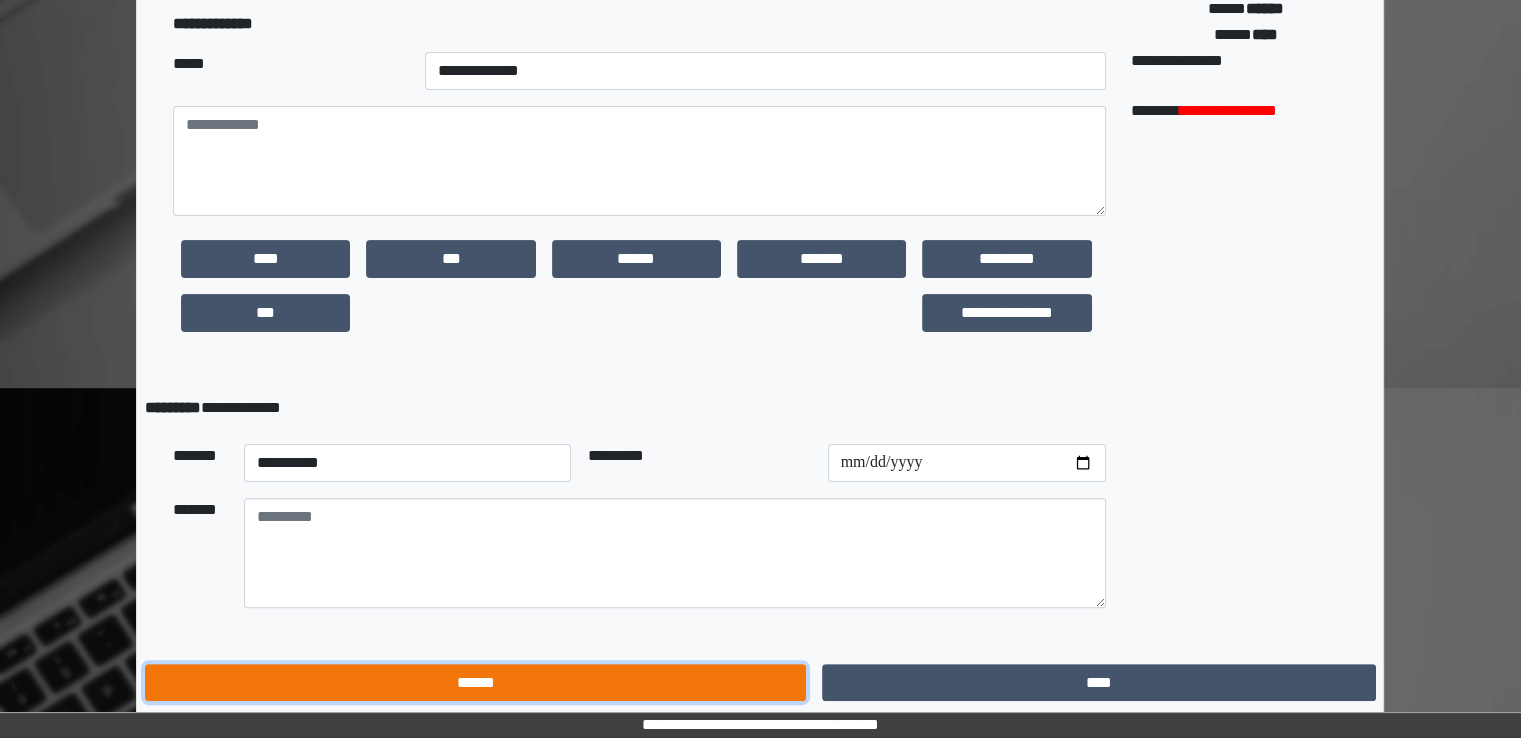 click on "******" at bounding box center [475, 683] 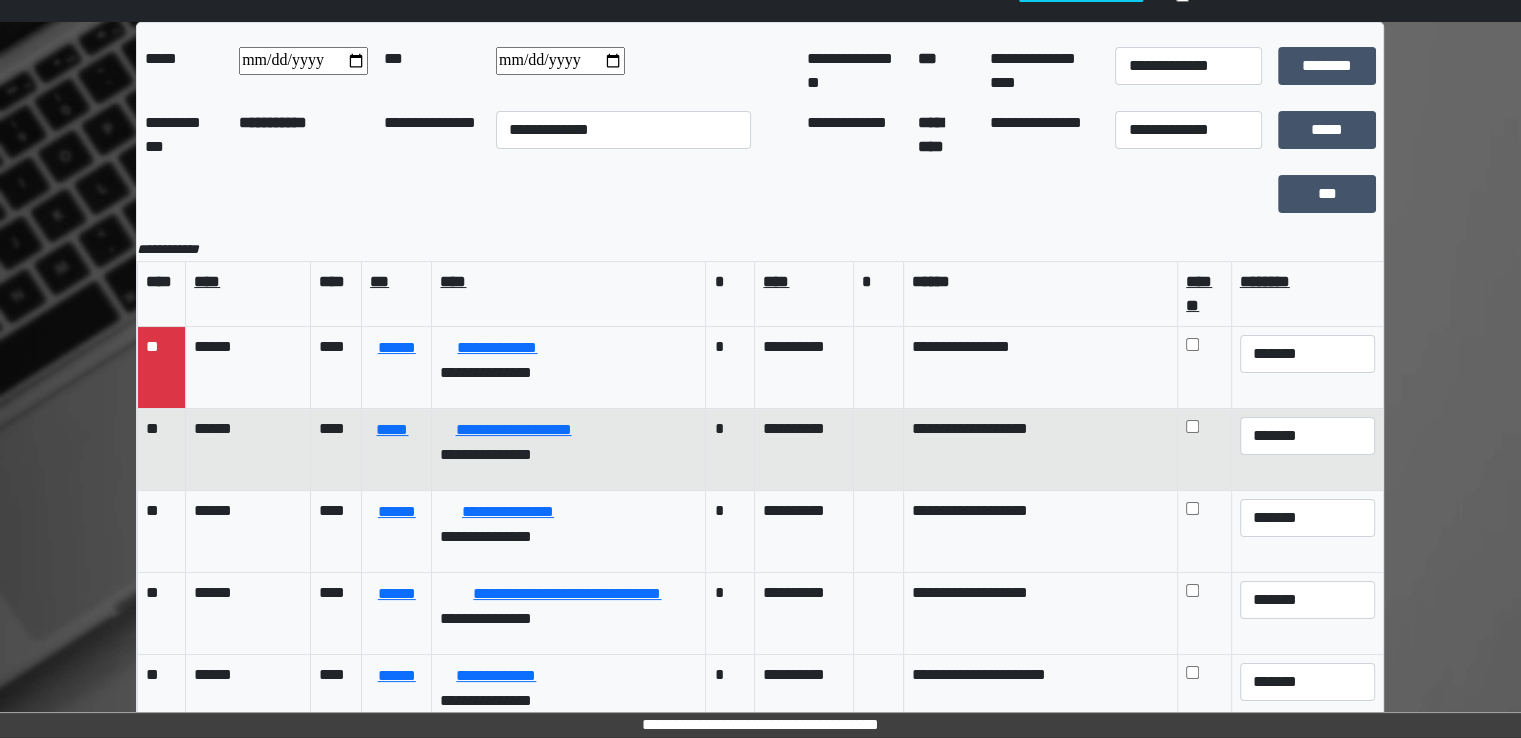 scroll, scrollTop: 0, scrollLeft: 0, axis: both 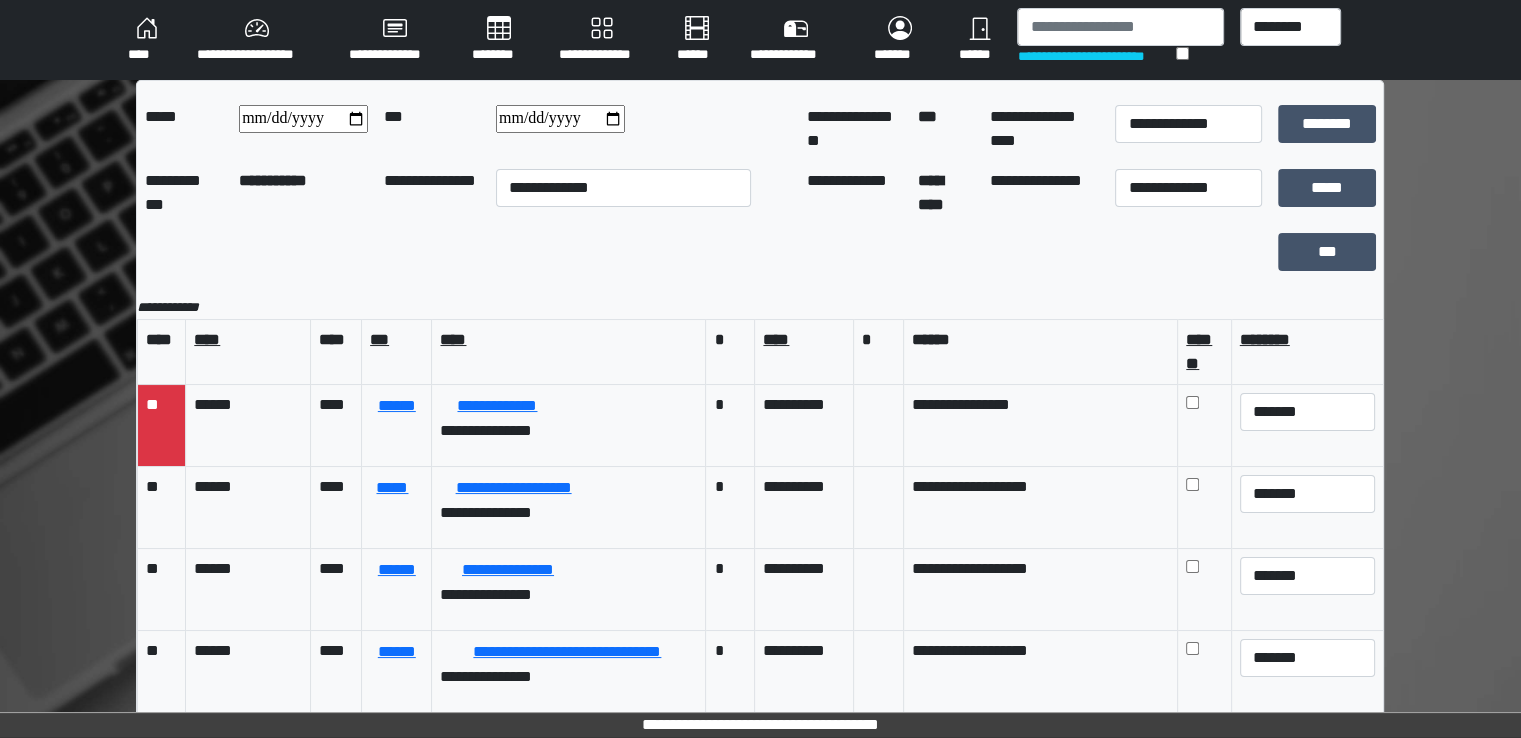 click on "****" at bounding box center [146, 40] 